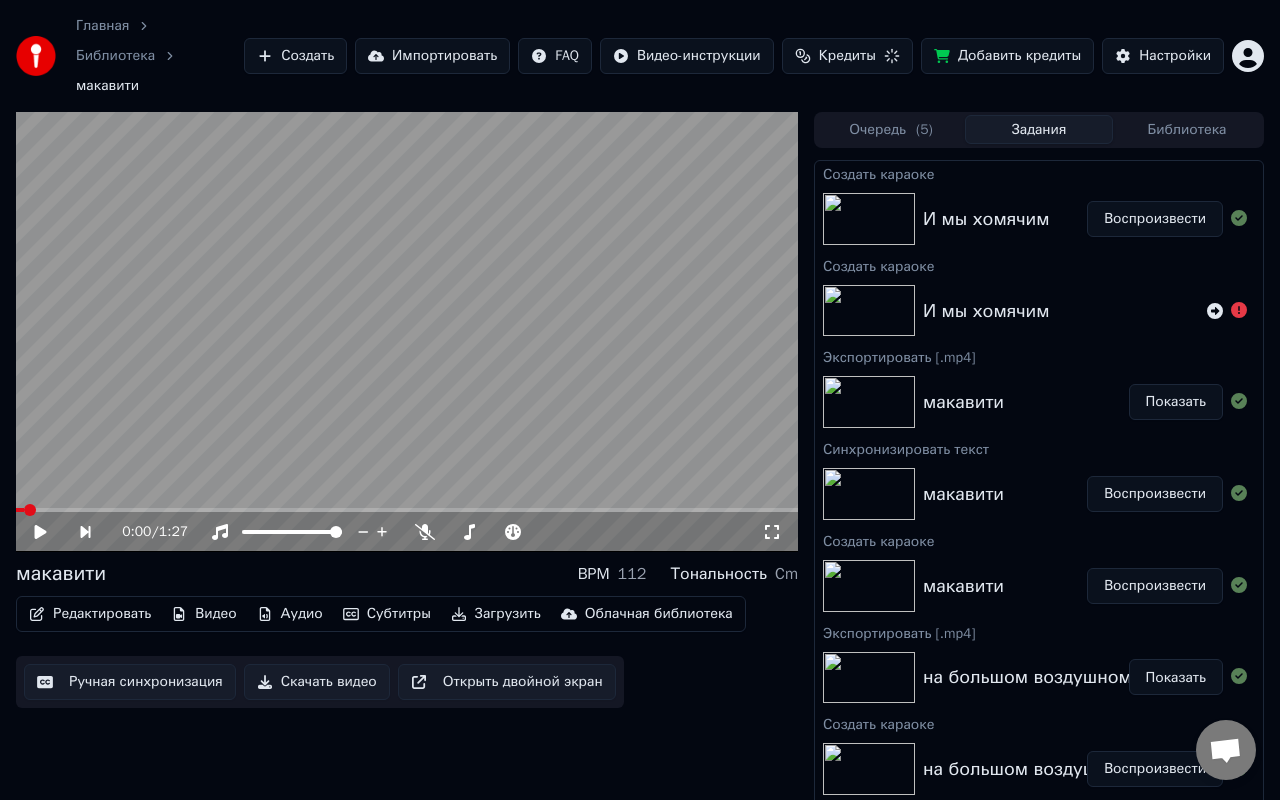 scroll, scrollTop: 0, scrollLeft: 0, axis: both 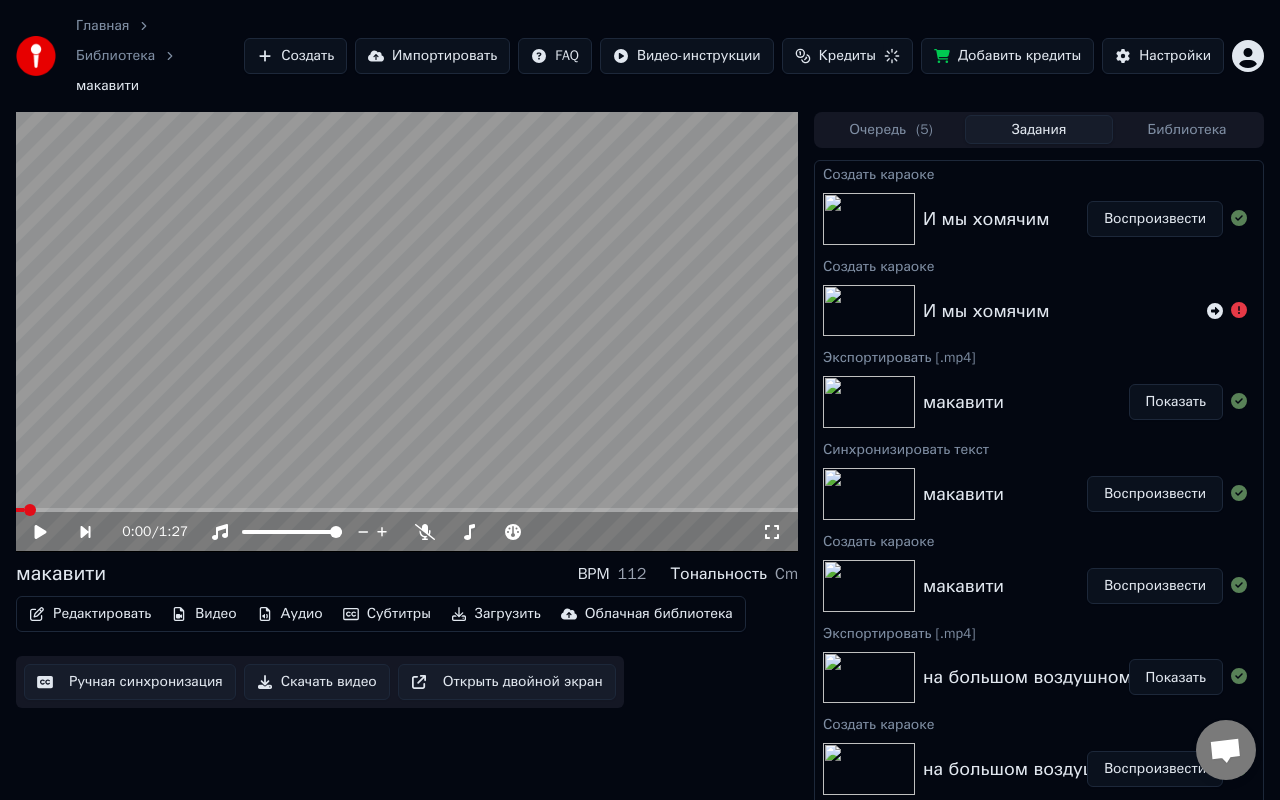 click on "Воспроизвести" at bounding box center [1155, 219] 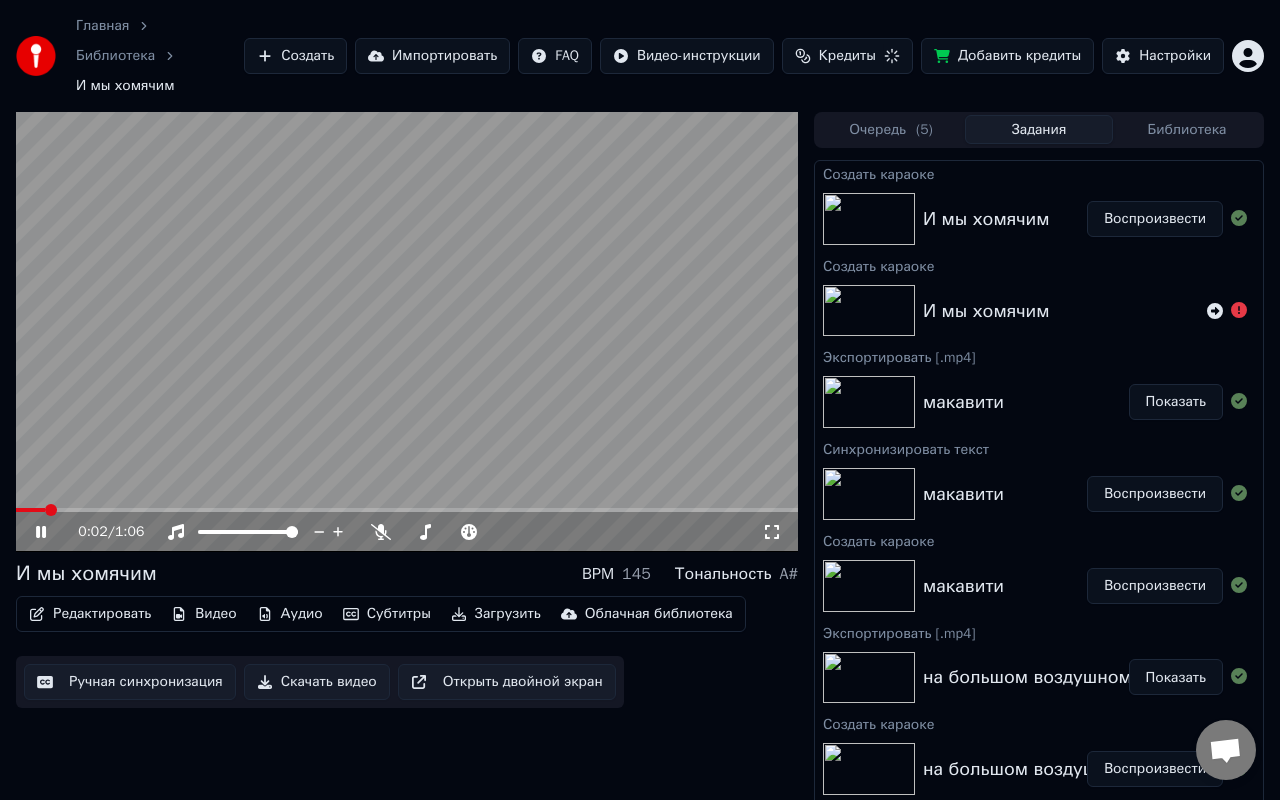 click 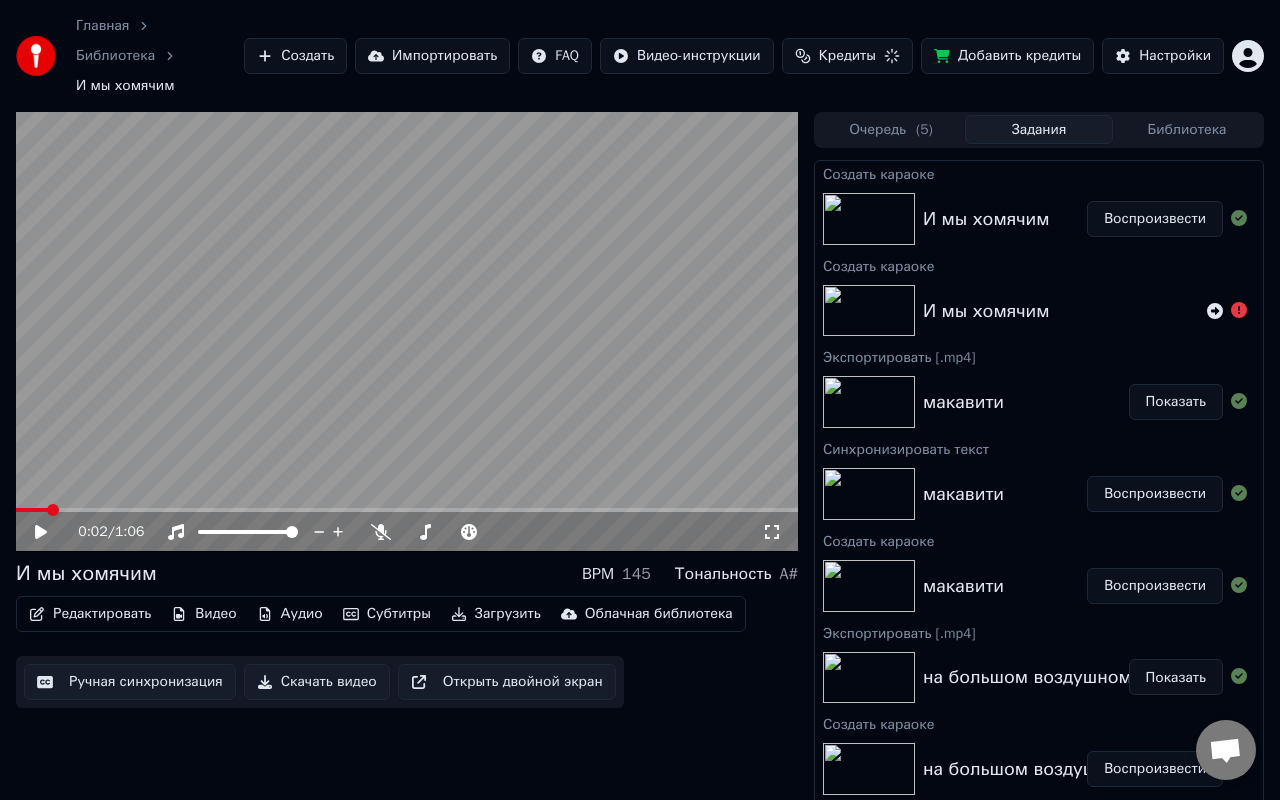 click at bounding box center [407, 332] 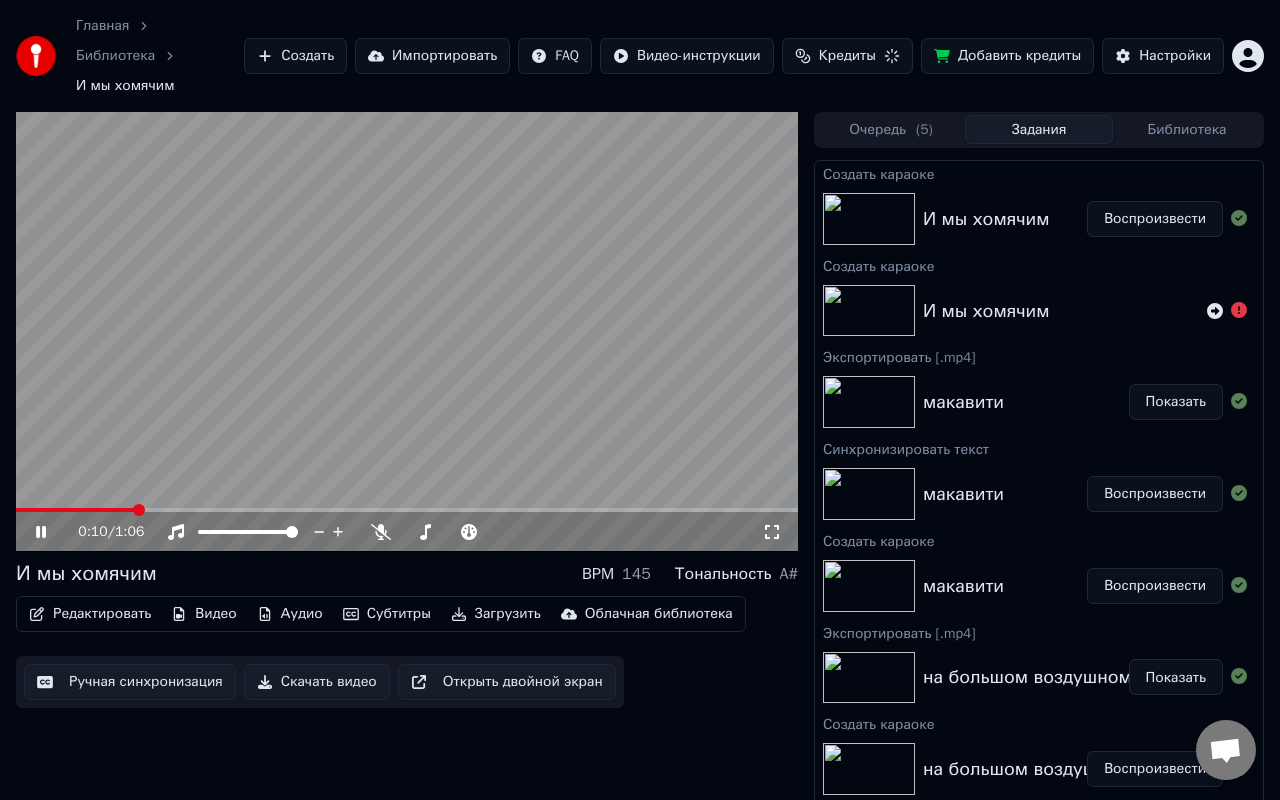 click at bounding box center [407, 510] 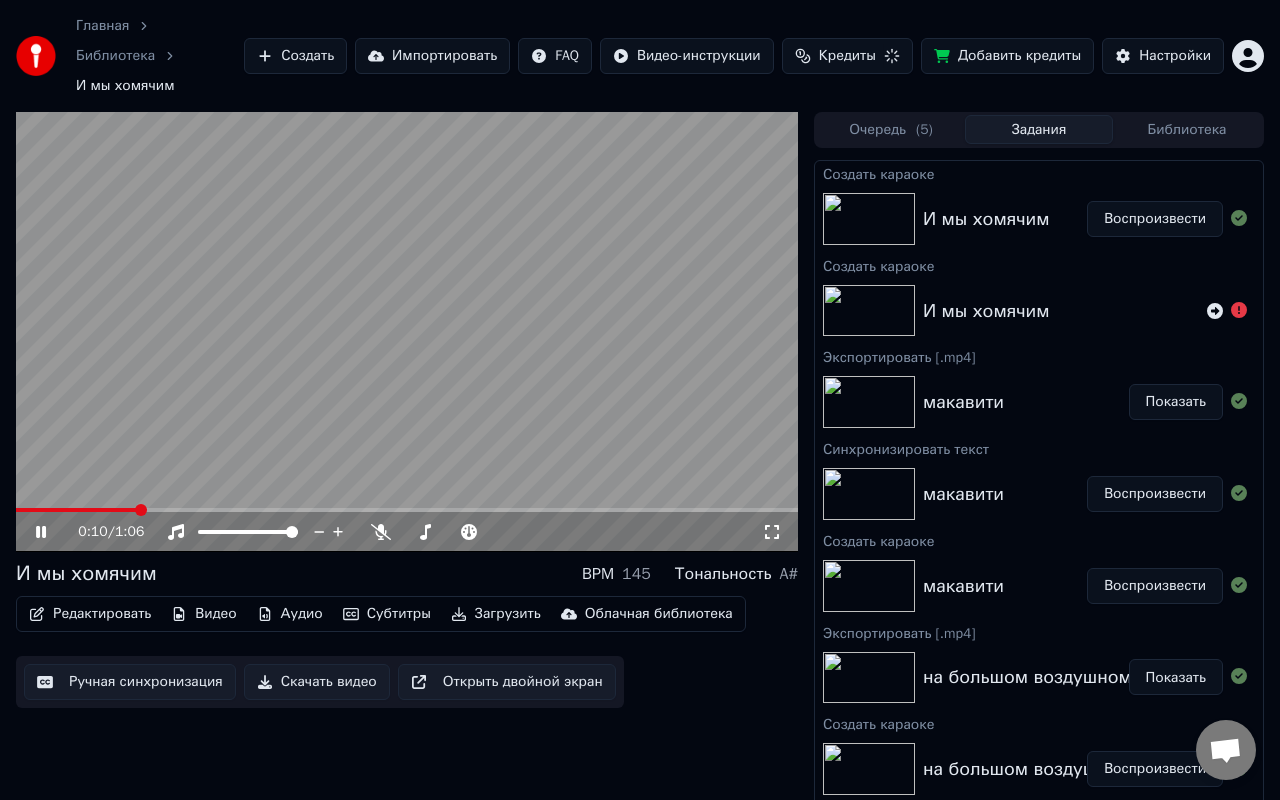 click at bounding box center [407, 332] 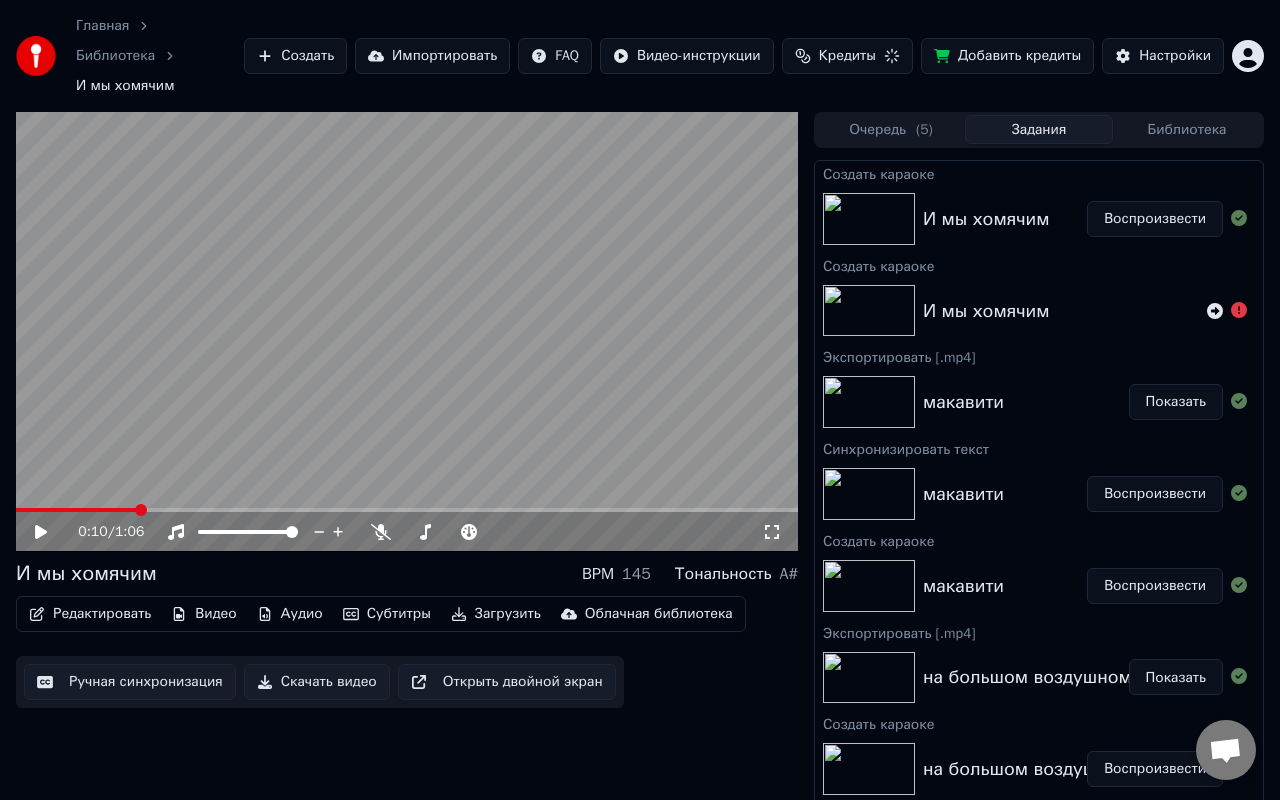 click at bounding box center [407, 332] 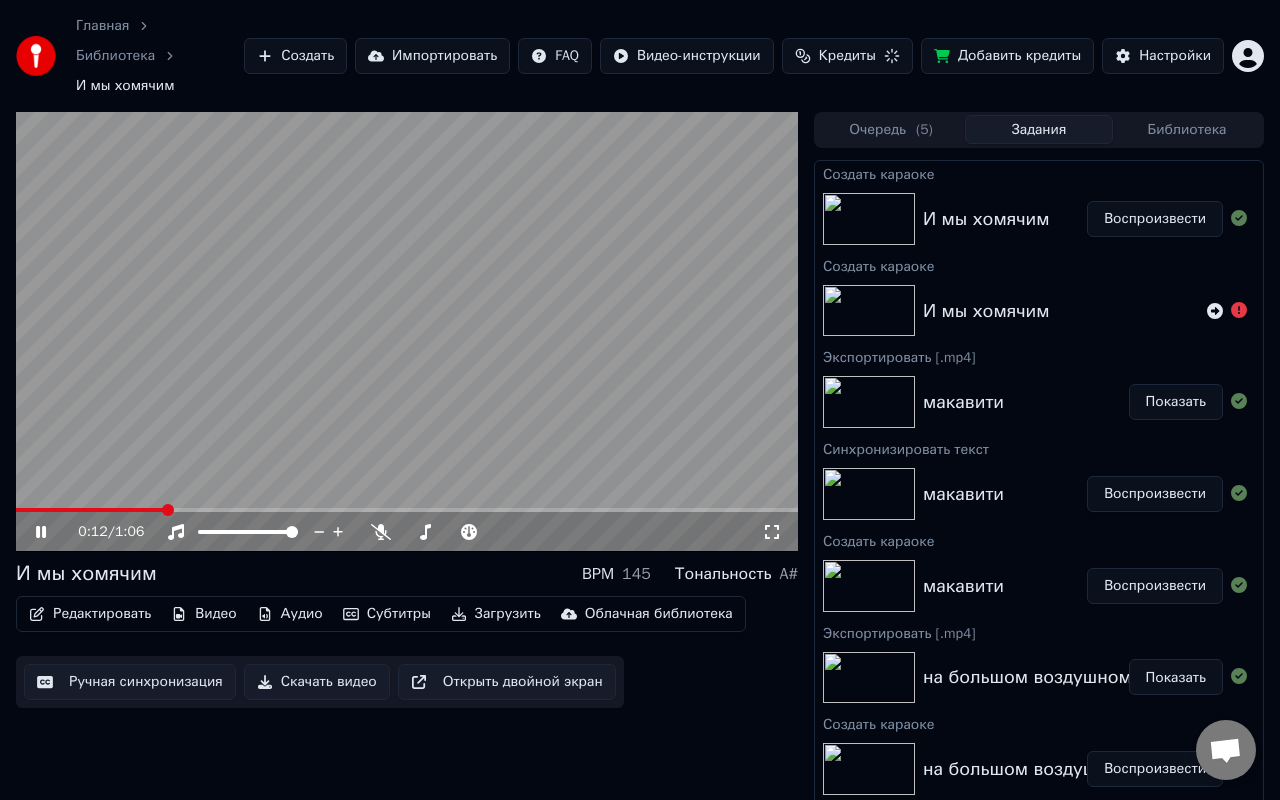 click at bounding box center (407, 510) 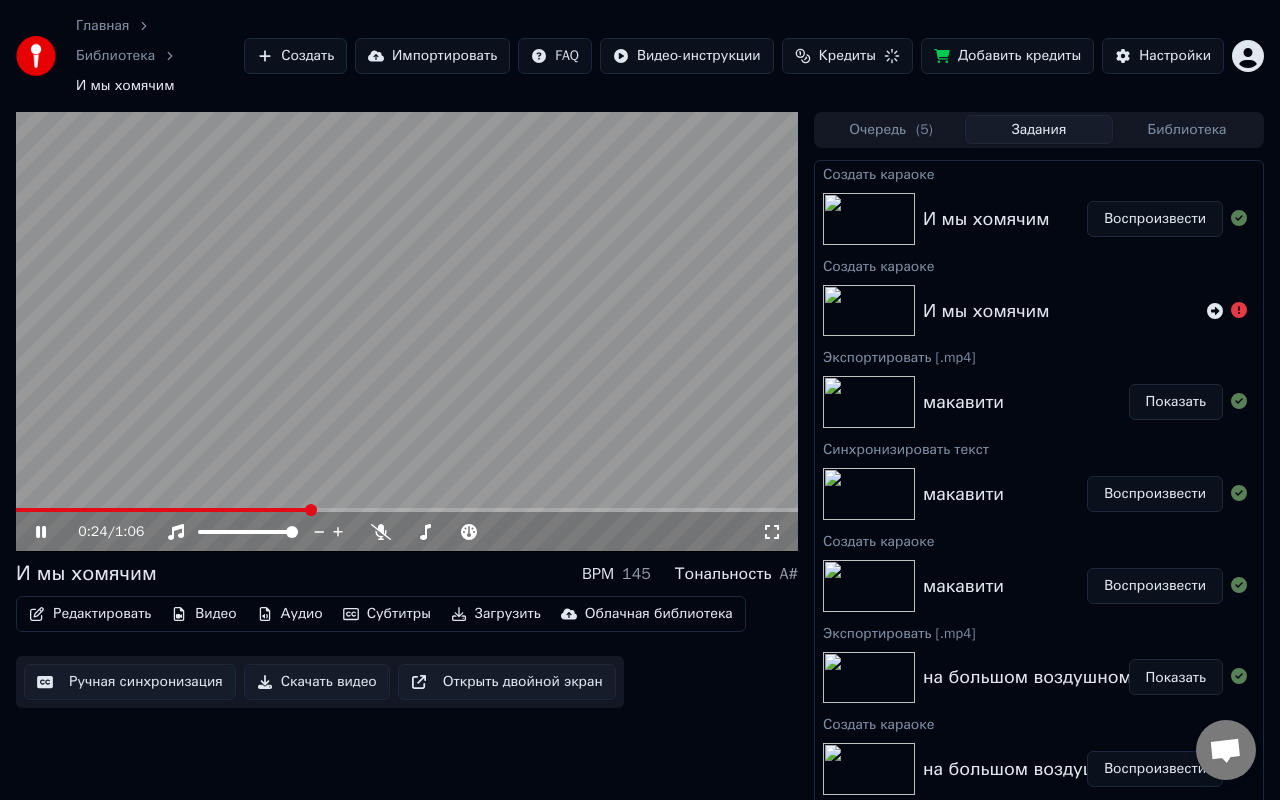 click at bounding box center [407, 332] 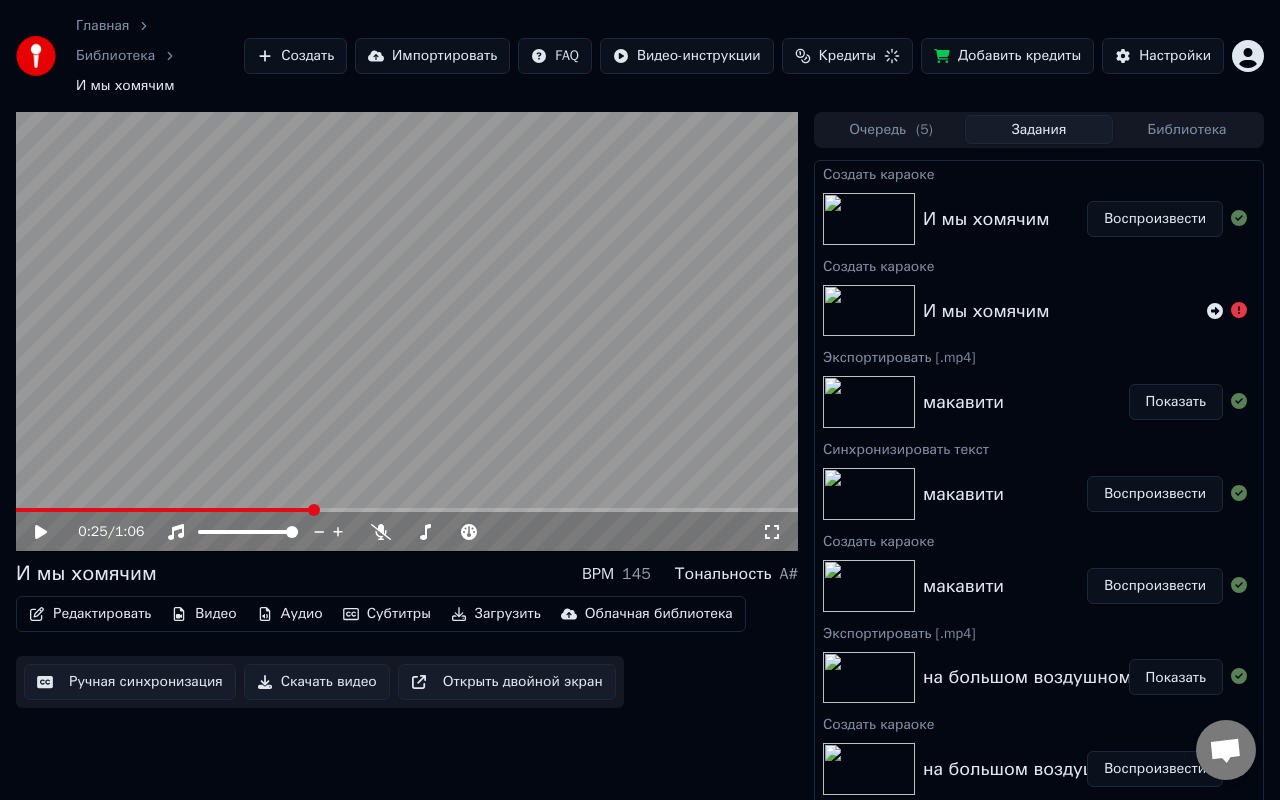 click on "Скачать видео" at bounding box center [317, 682] 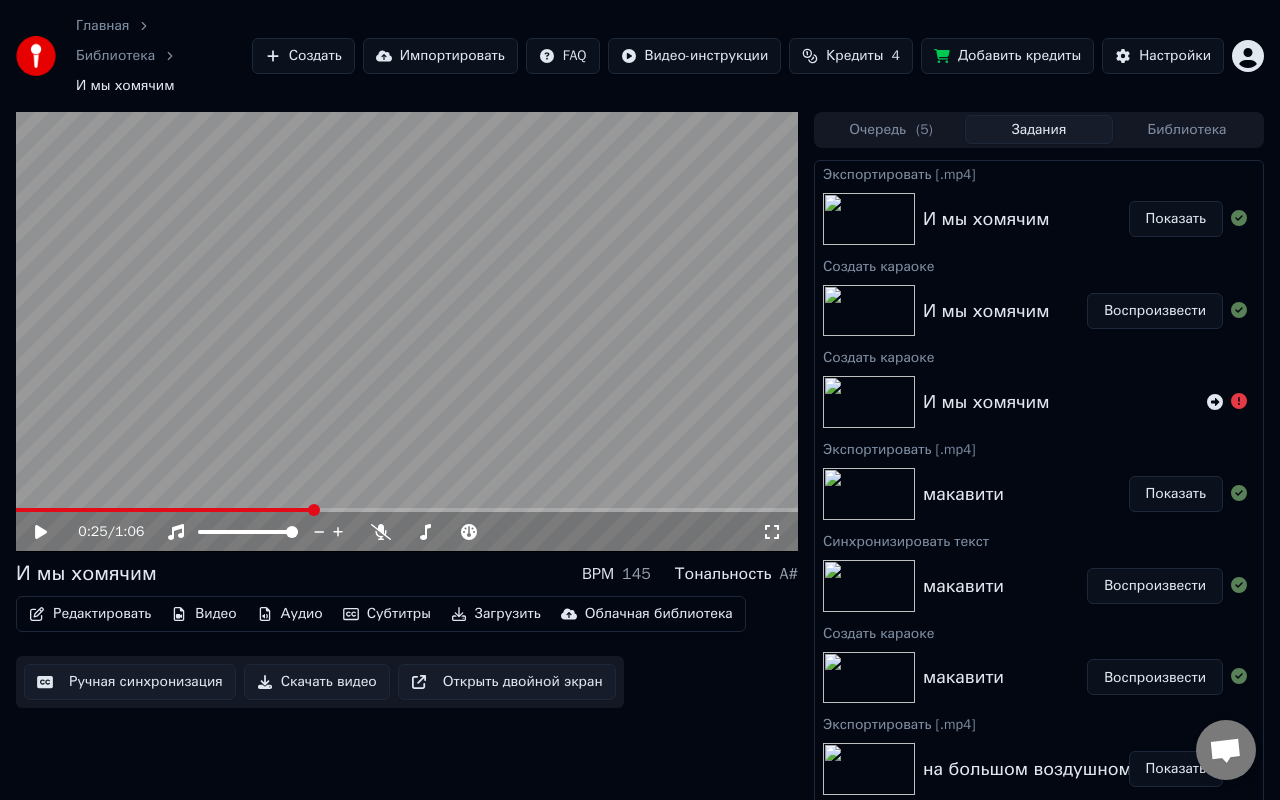click on "Создать" at bounding box center [303, 56] 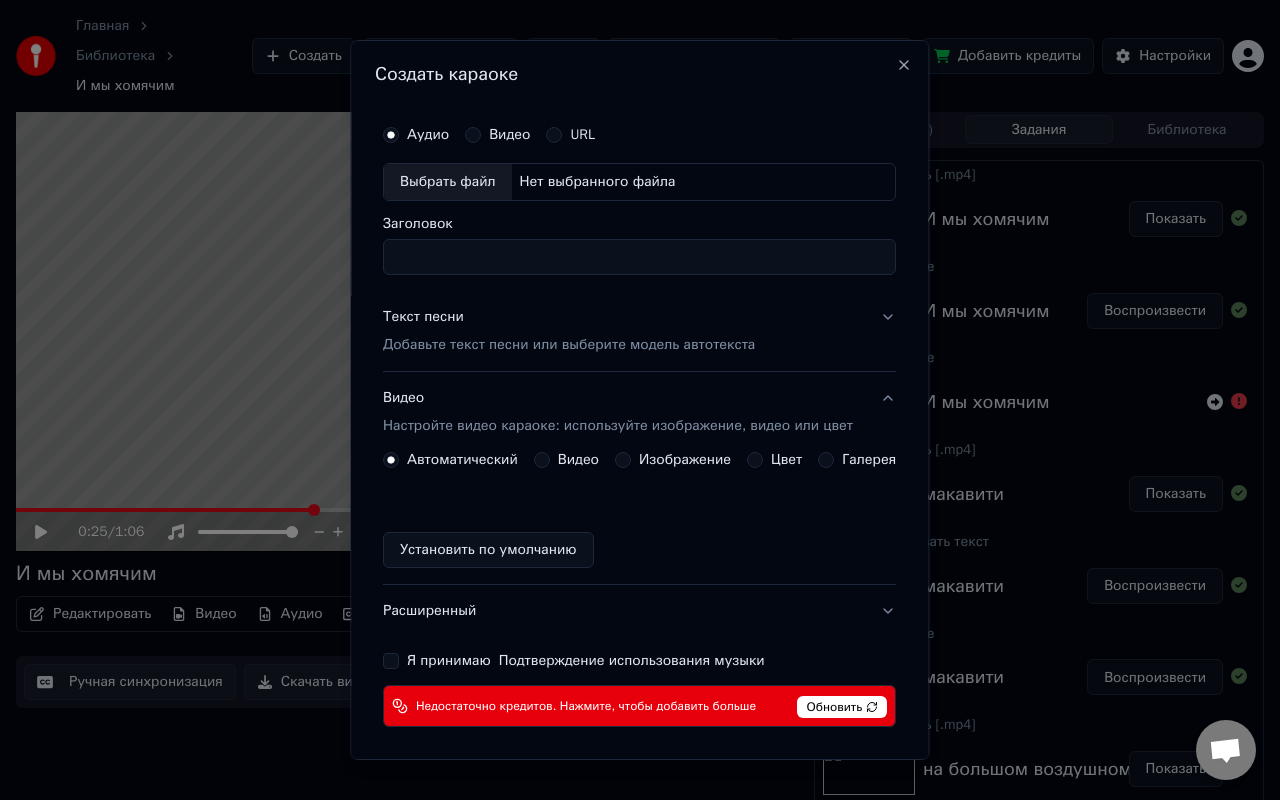 click on "Нет выбранного файла" at bounding box center (598, 182) 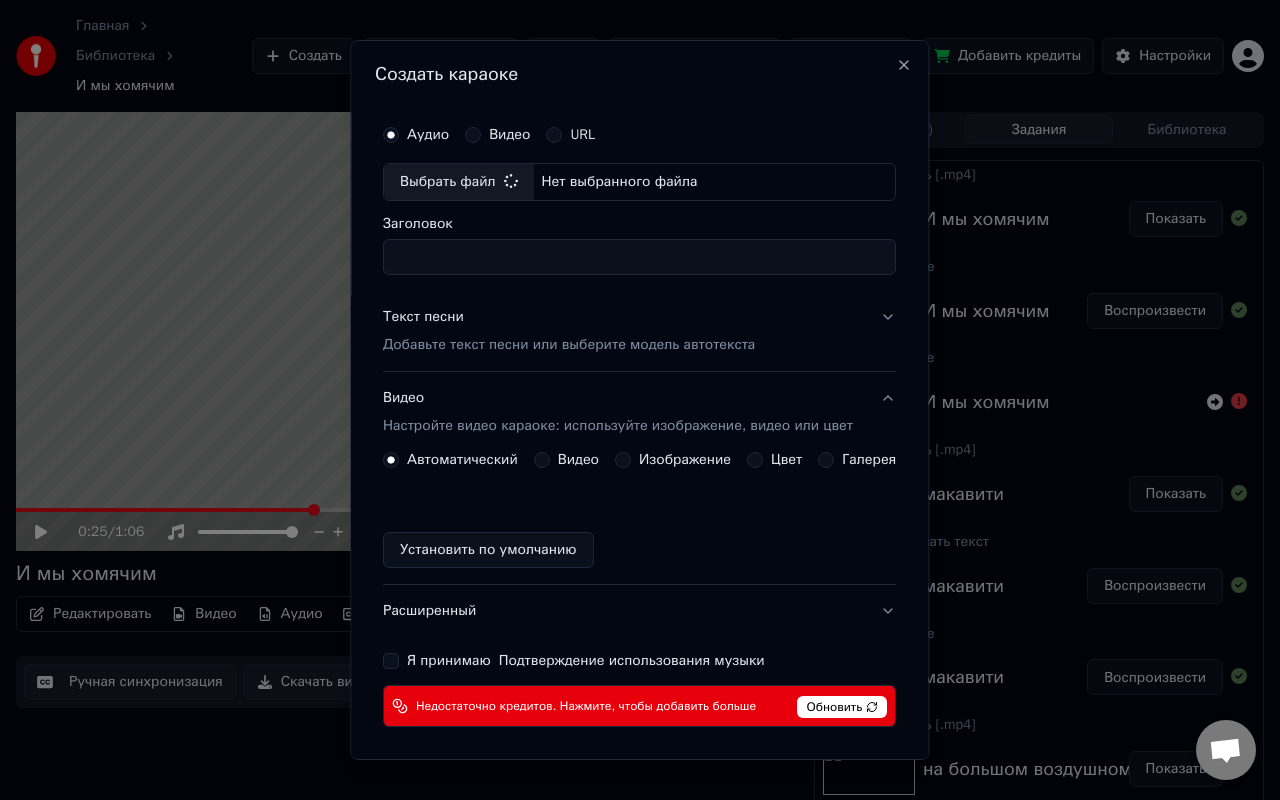 type on "**********" 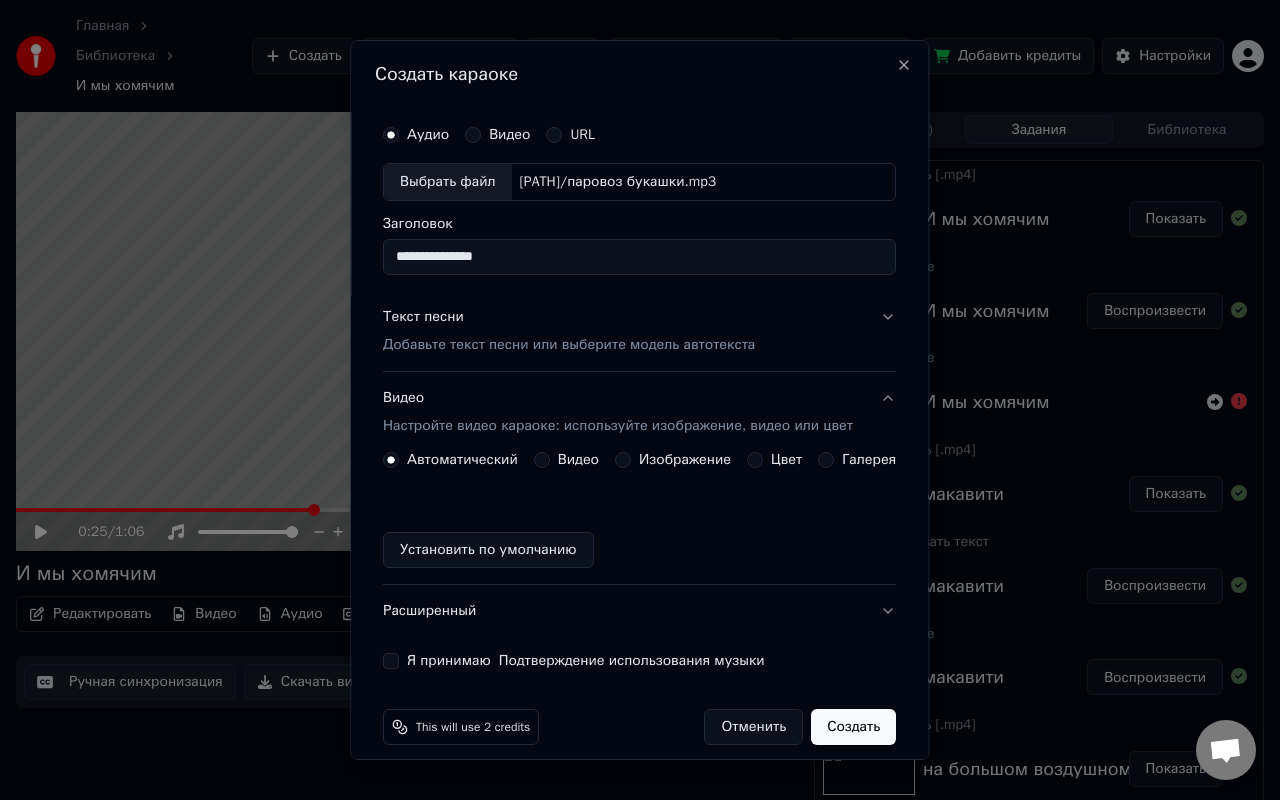 click on "Добавьте текст песни или выберите модель автотекста" at bounding box center [569, 345] 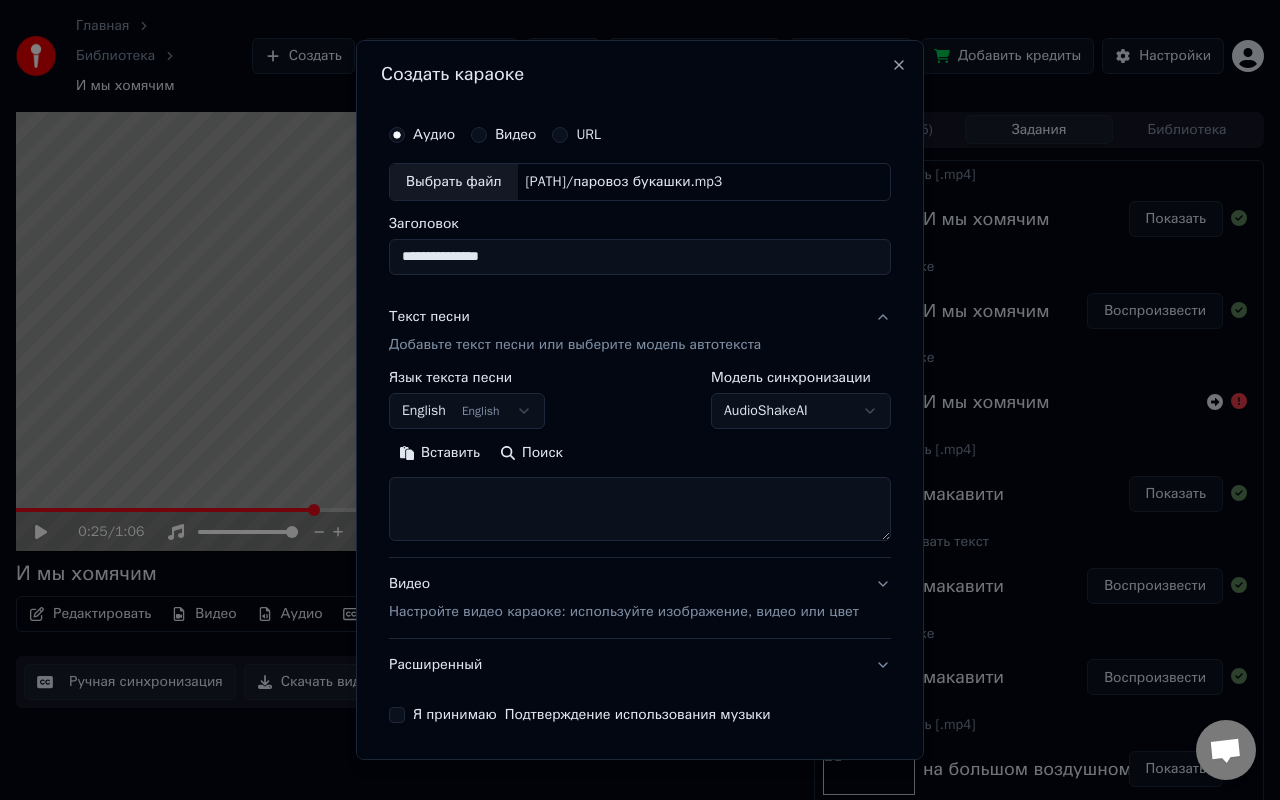 click on "Главная Библиотека И мы хомячим Создать Импортировать FAQ Видео-инструкции Кредиты 4 Добавить кредиты Настройки 0:25  /  1:06 И мы хомячим BPM 145 Тональность A# Редактировать Видео Аудио Субтитры Загрузить Облачная библиотека Ручная синхронизация Скачать видео Открыть двойной экран Очередь ( 5 ) Задания Библиотека Экспортировать [.mp4] И мы хомячим Показать Создать караоке И мы хомячим Воспроизвести Создать караоке И мы хомячим Экспортировать [.mp4] макавити Показать Синхронизировать текст макавити Воспроизвести Создать караоке макавити Воспроизвести Показать URL" at bounding box center (640, 400) 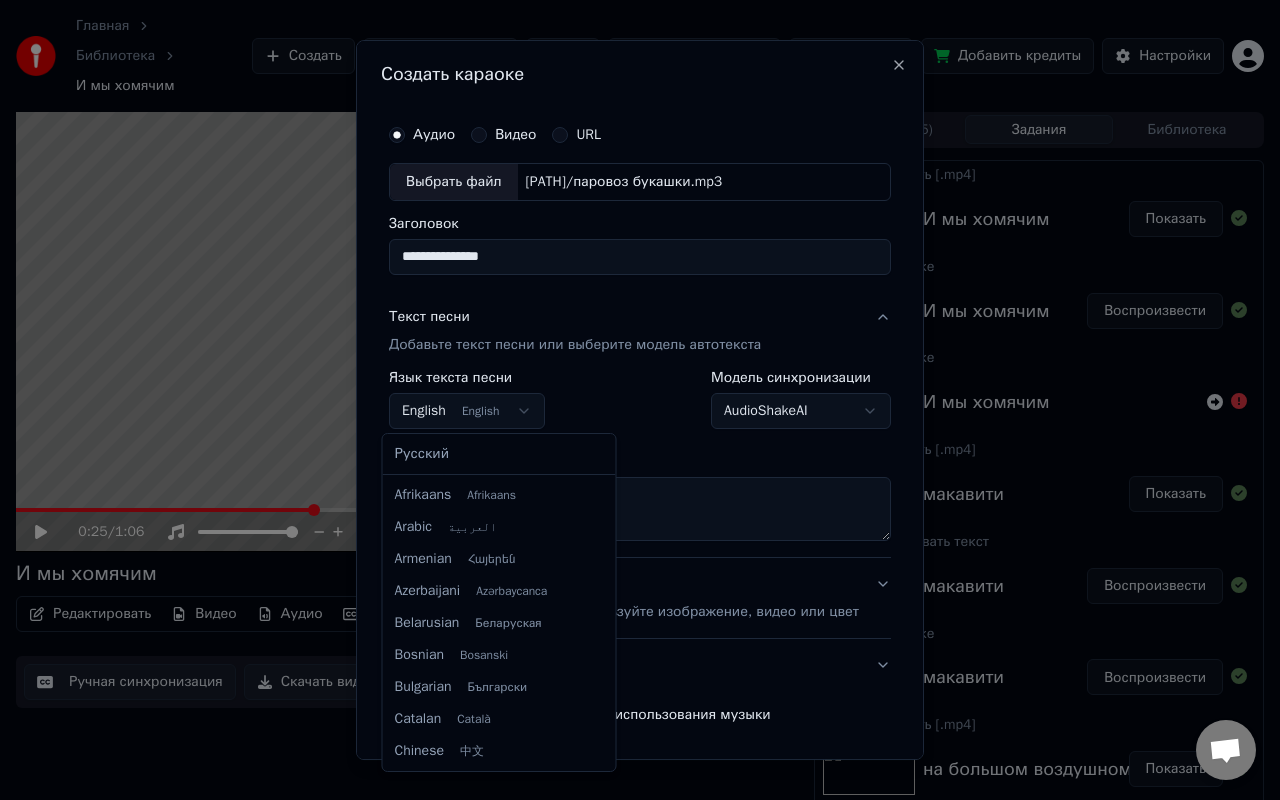 scroll, scrollTop: 160, scrollLeft: 0, axis: vertical 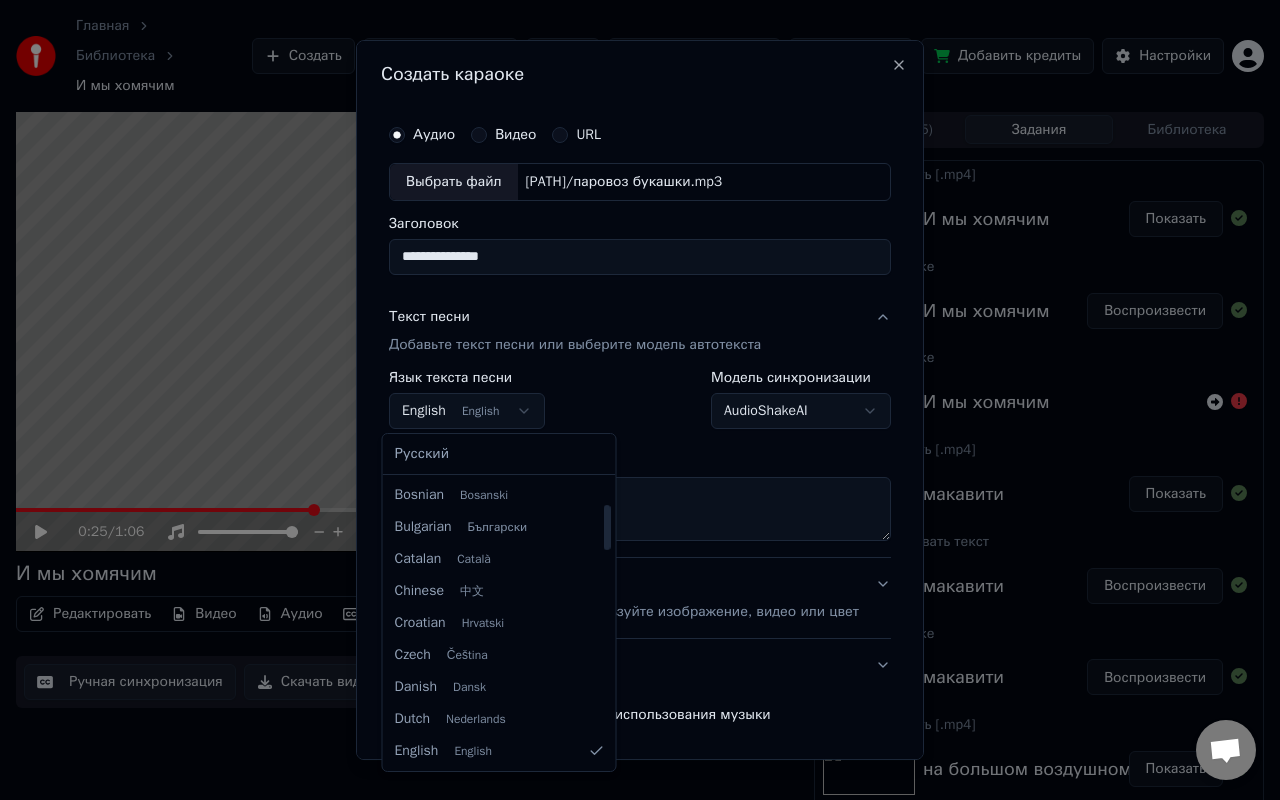 select on "**" 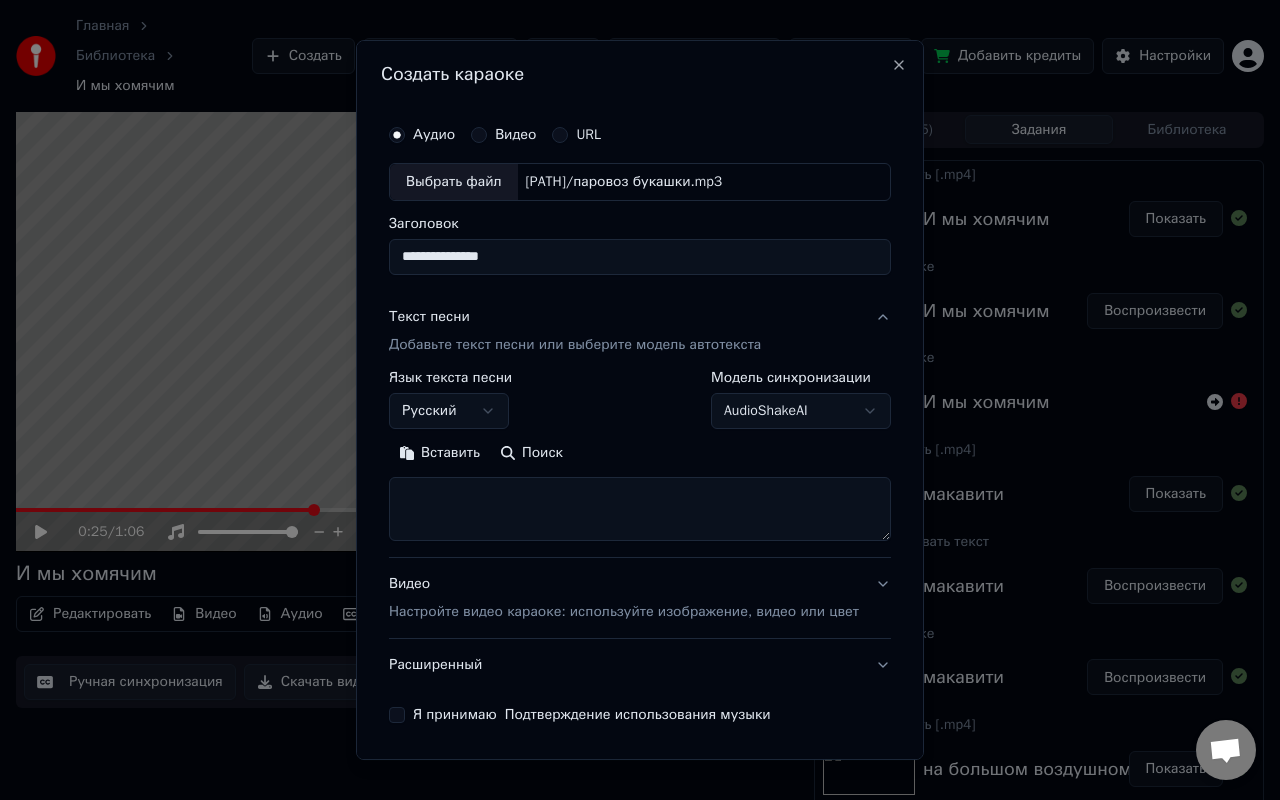 scroll, scrollTop: 72, scrollLeft: 0, axis: vertical 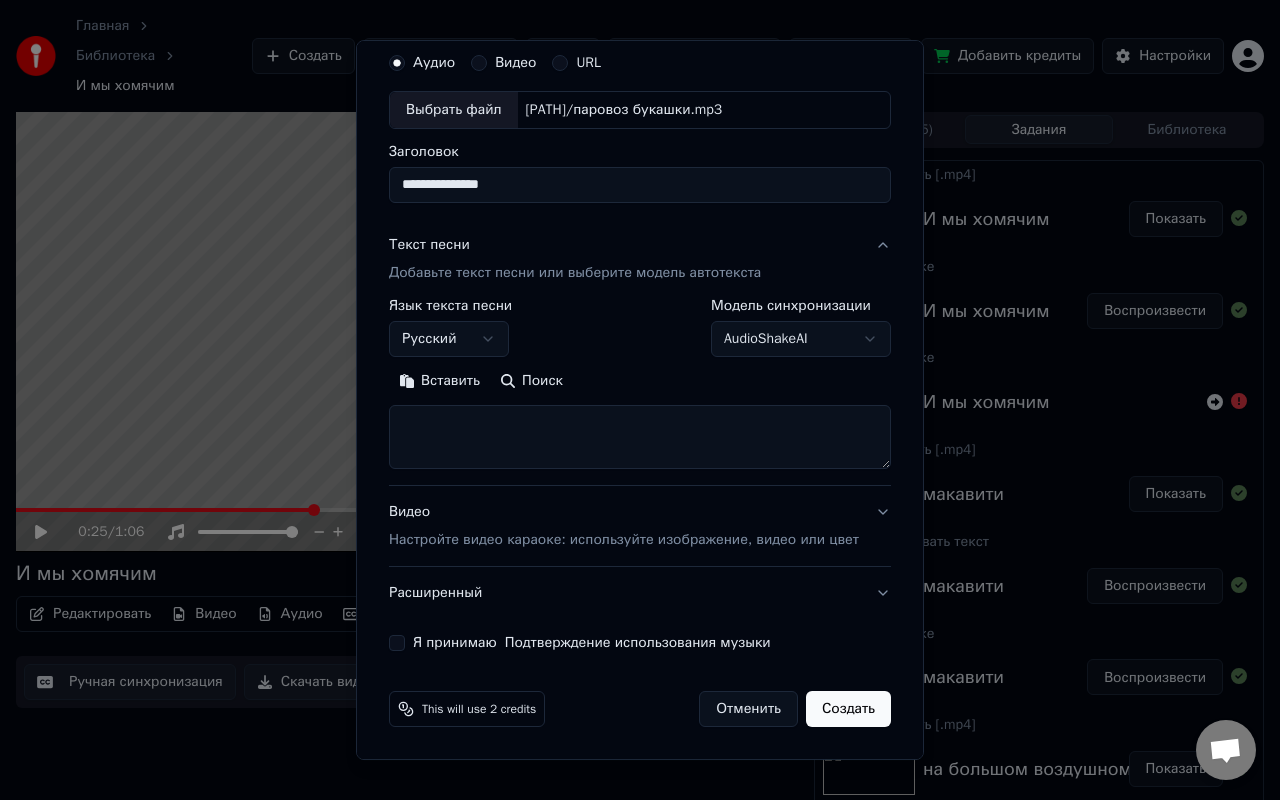 click on "Настройте видео караоке: используйте изображение, видео или цвет" at bounding box center (624, 540) 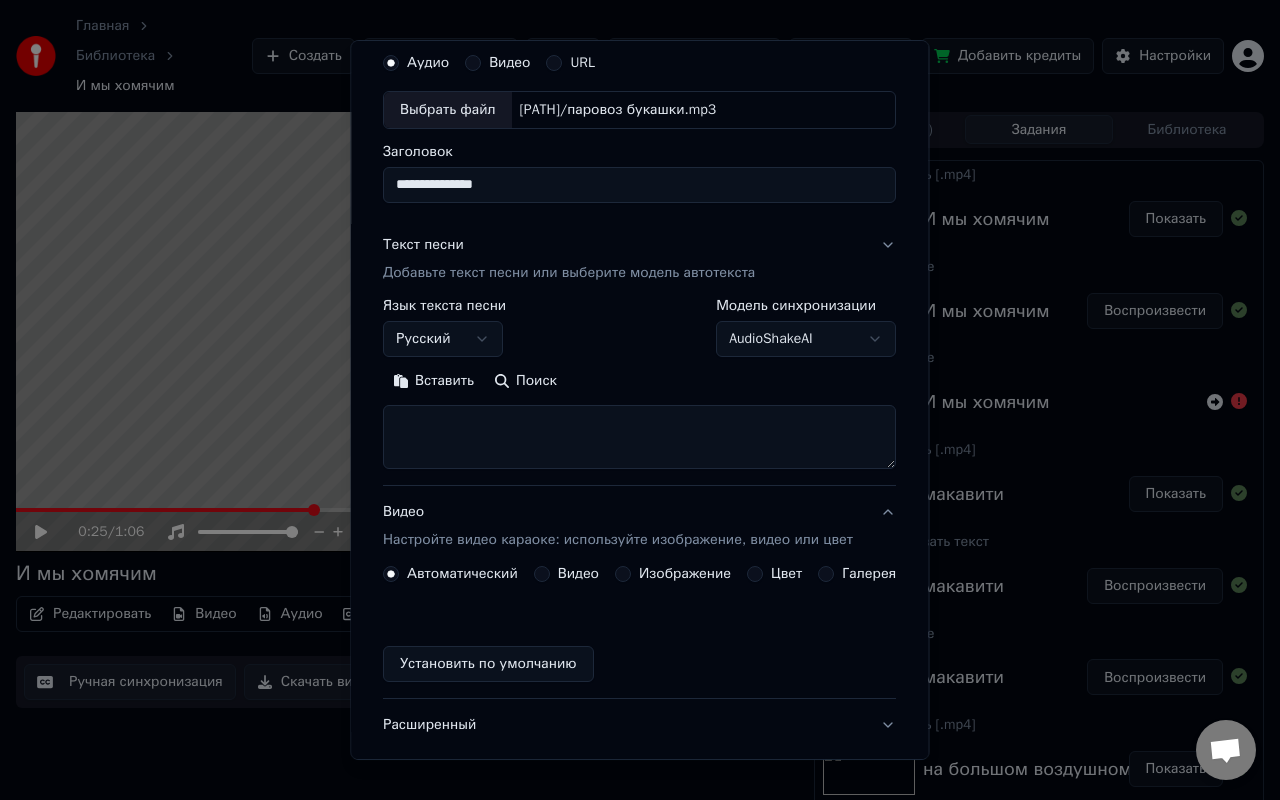 scroll, scrollTop: 18, scrollLeft: 0, axis: vertical 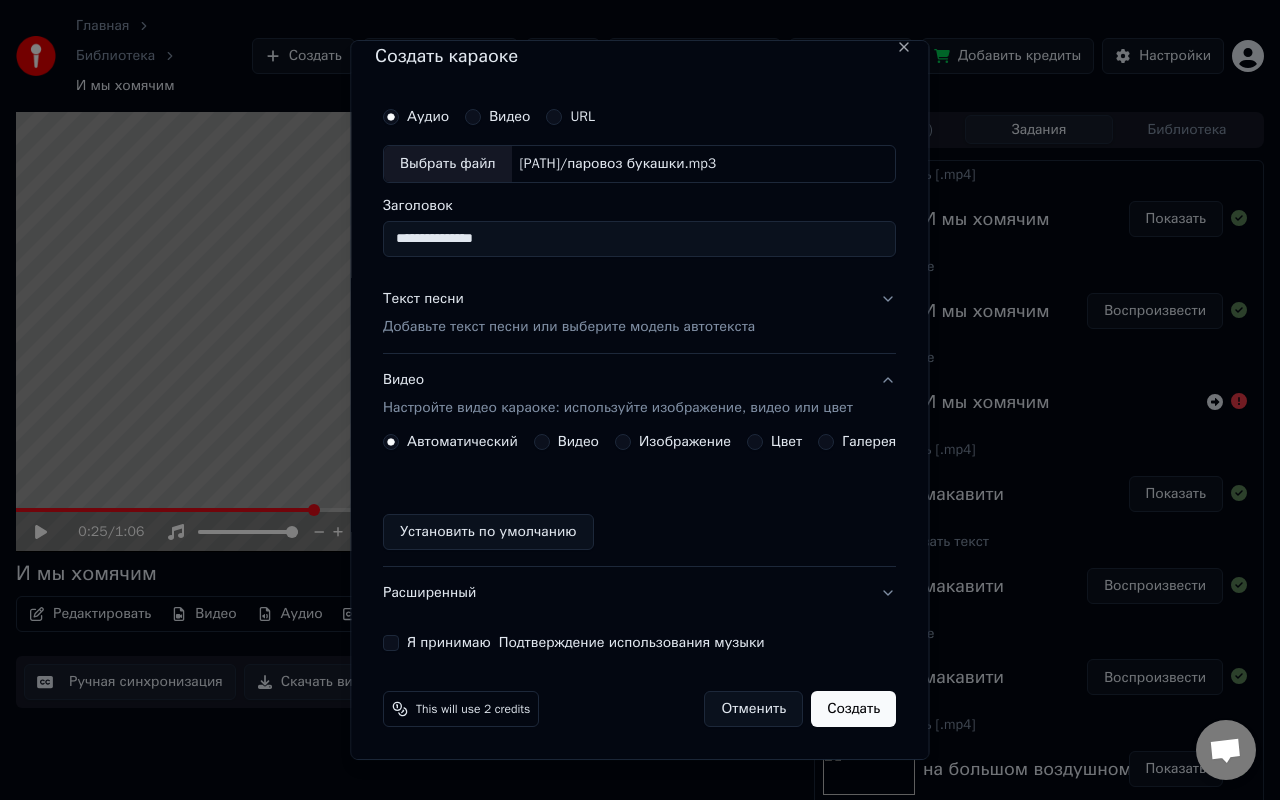click on "Изображение" at bounding box center [673, 442] 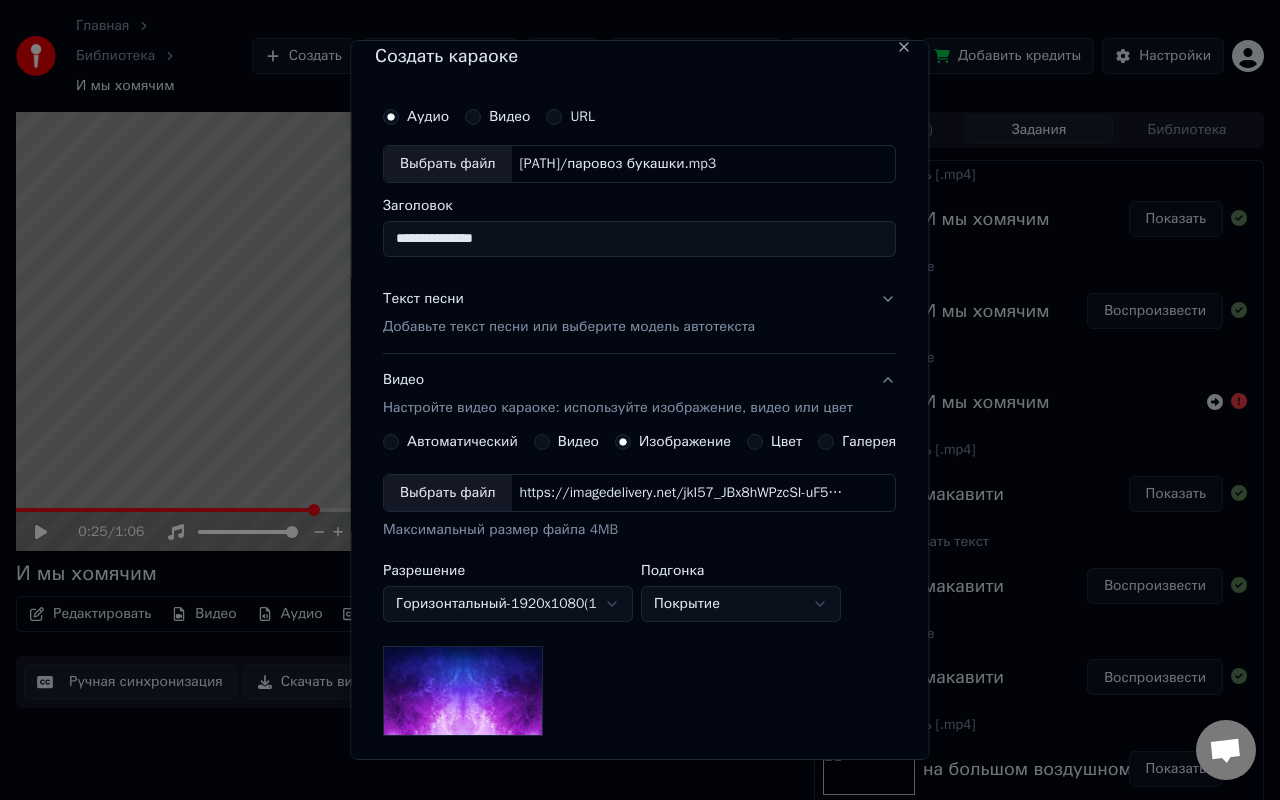 click on "https://imagedelivery.net/jkI57_JBx8hWPzcSI-uF5w/c7639807-3f76-4ea5-9112-66e75e03d200/16x9" at bounding box center [682, 493] 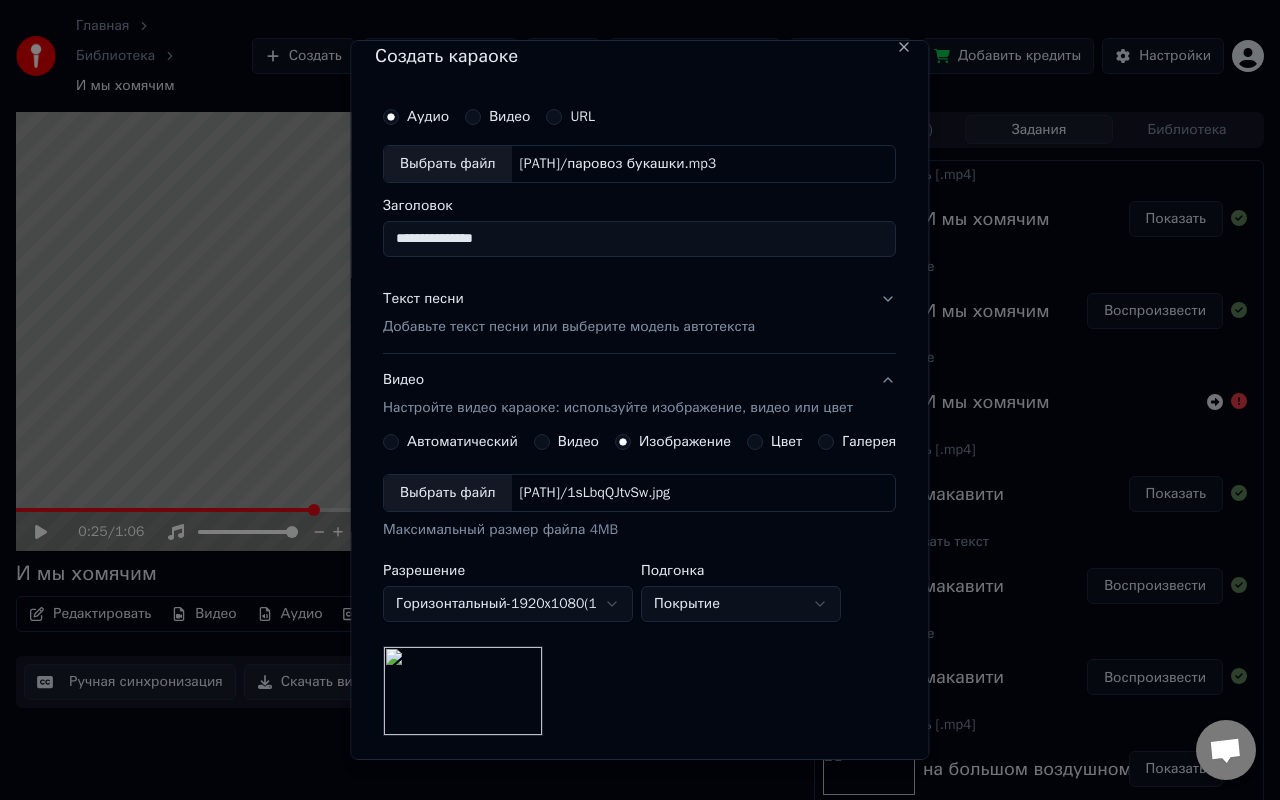 scroll, scrollTop: 0, scrollLeft: 0, axis: both 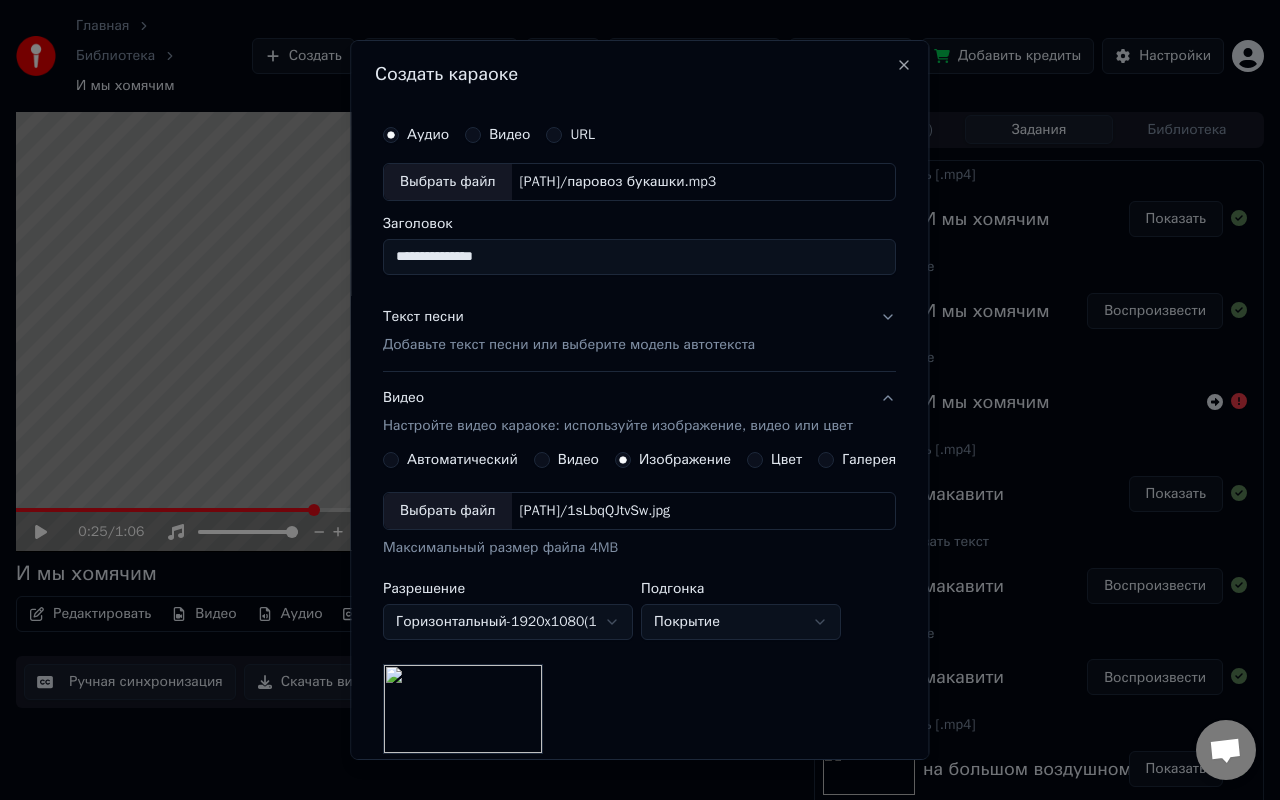 click on "**********" at bounding box center [639, 257] 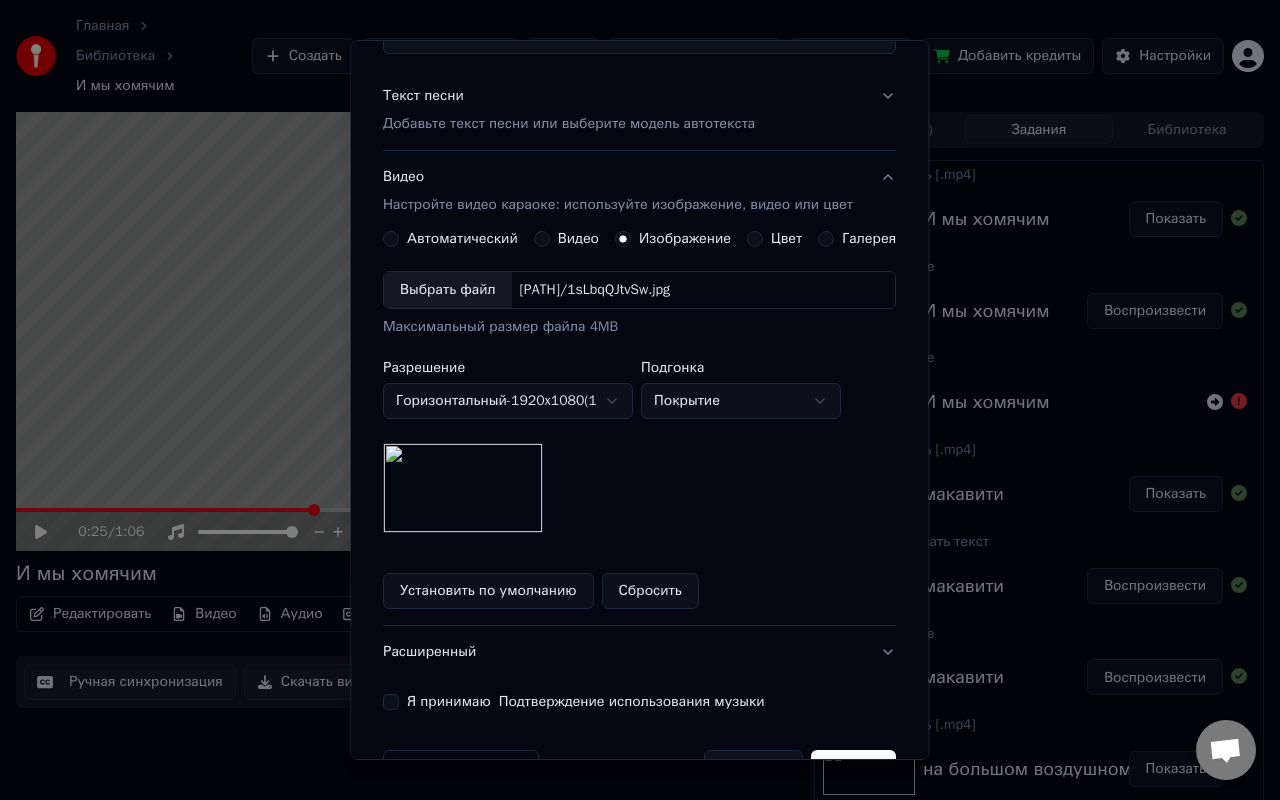 scroll, scrollTop: 280, scrollLeft: 0, axis: vertical 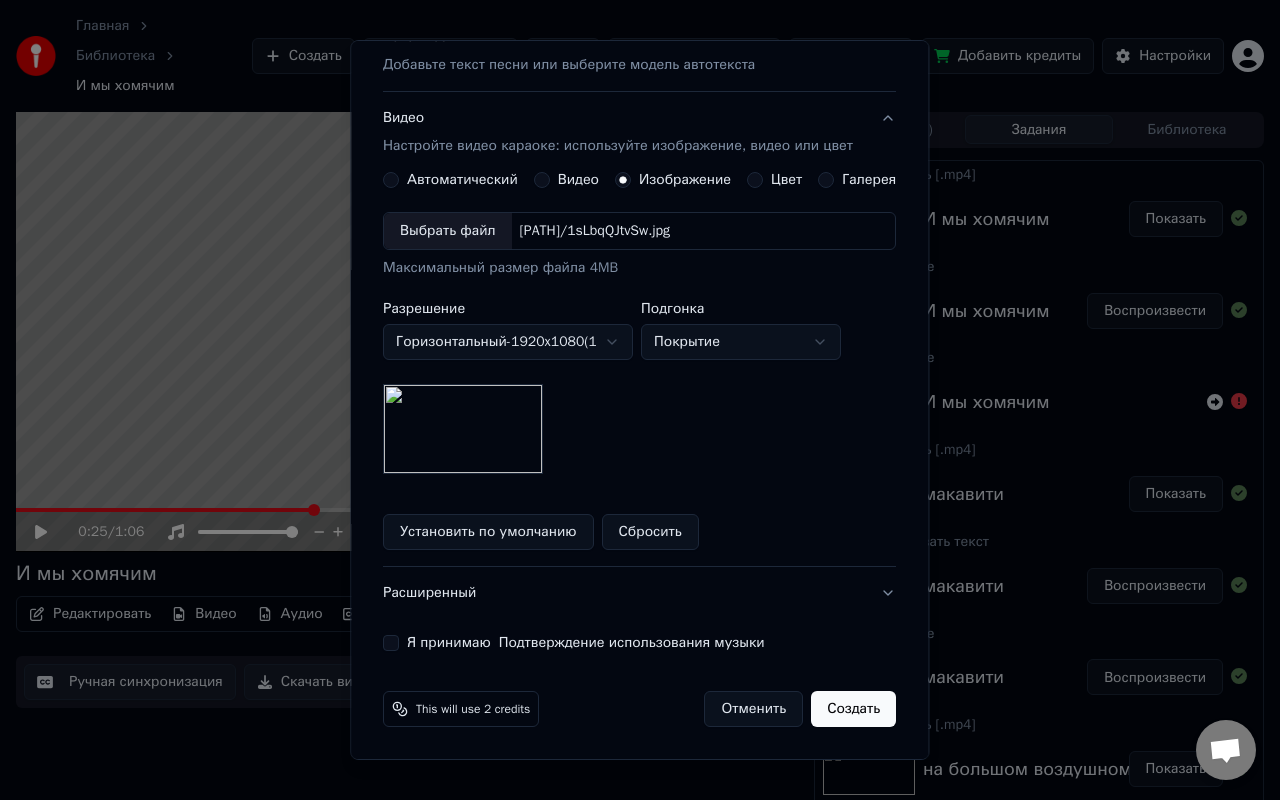 type on "**********" 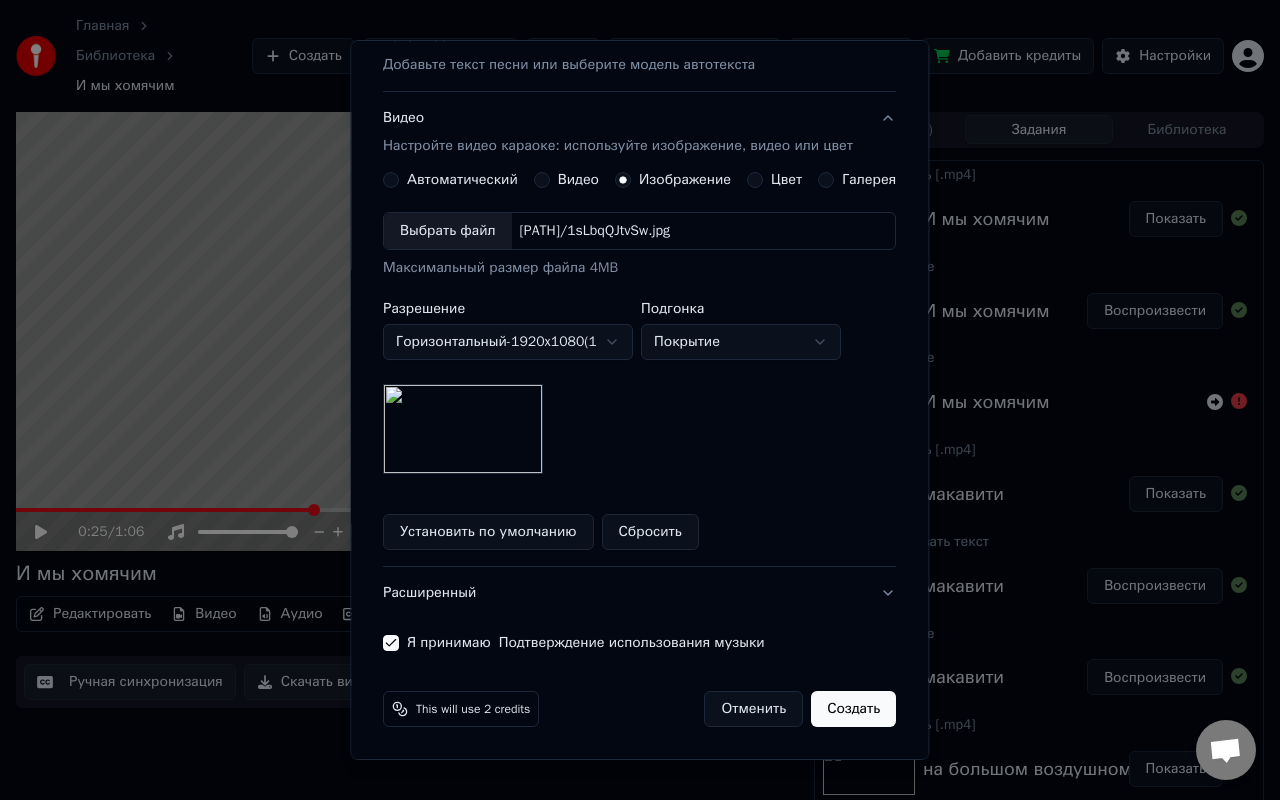 click on "Создать" at bounding box center [854, 709] 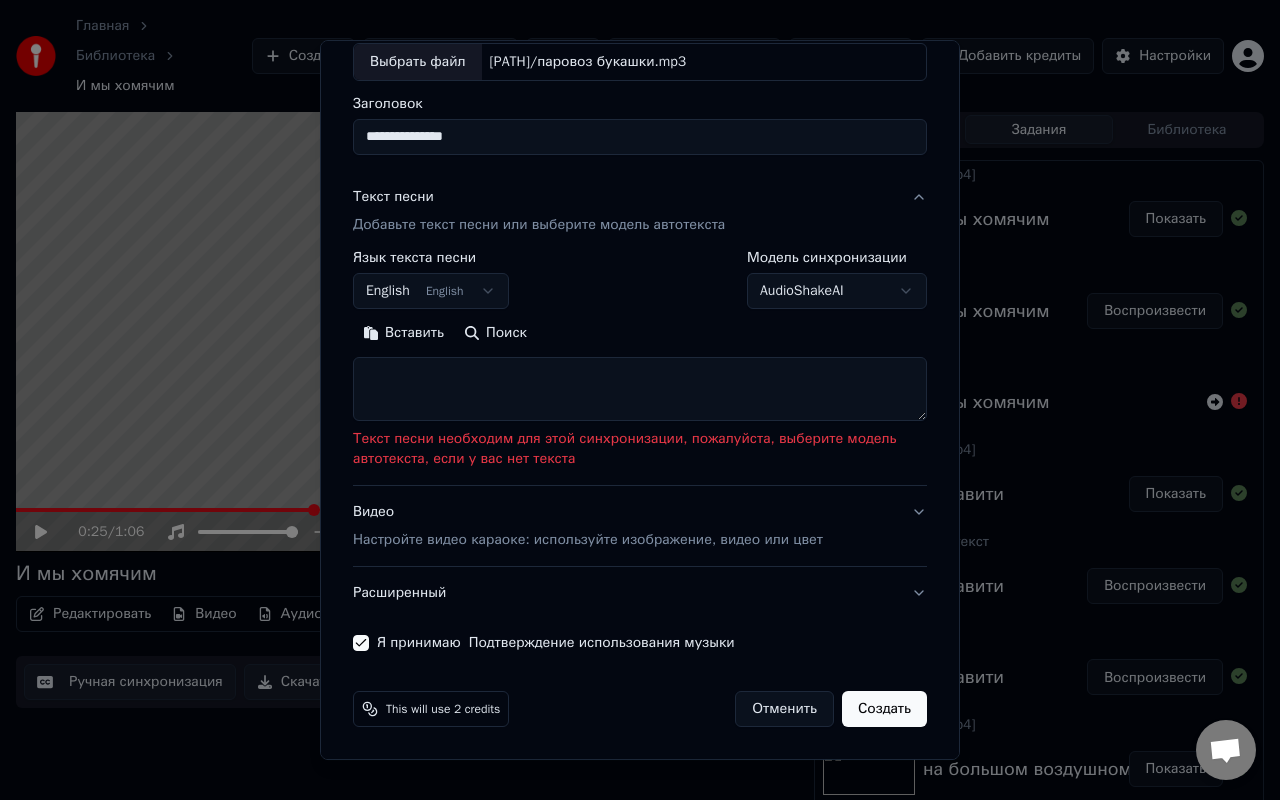 scroll, scrollTop: 120, scrollLeft: 0, axis: vertical 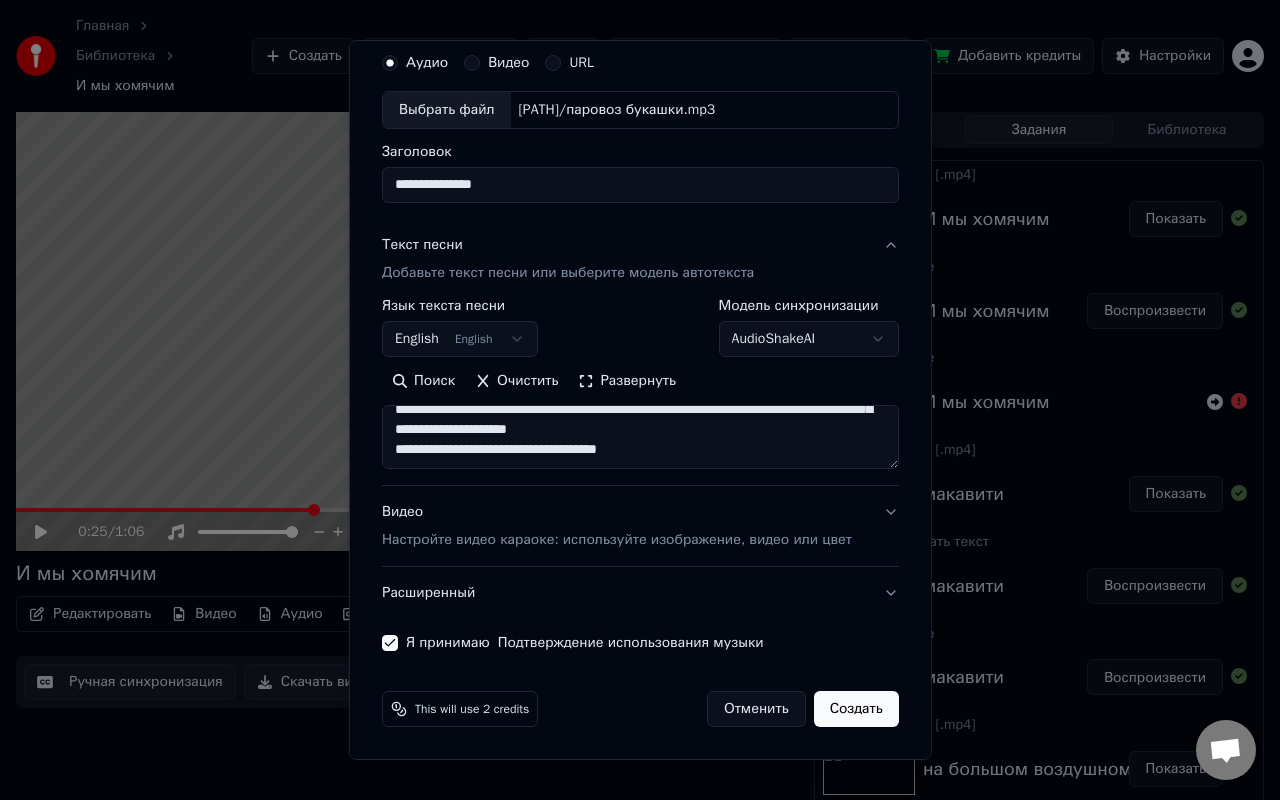 drag, startPoint x: 668, startPoint y: 451, endPoint x: 395, endPoint y: 453, distance: 273.00732 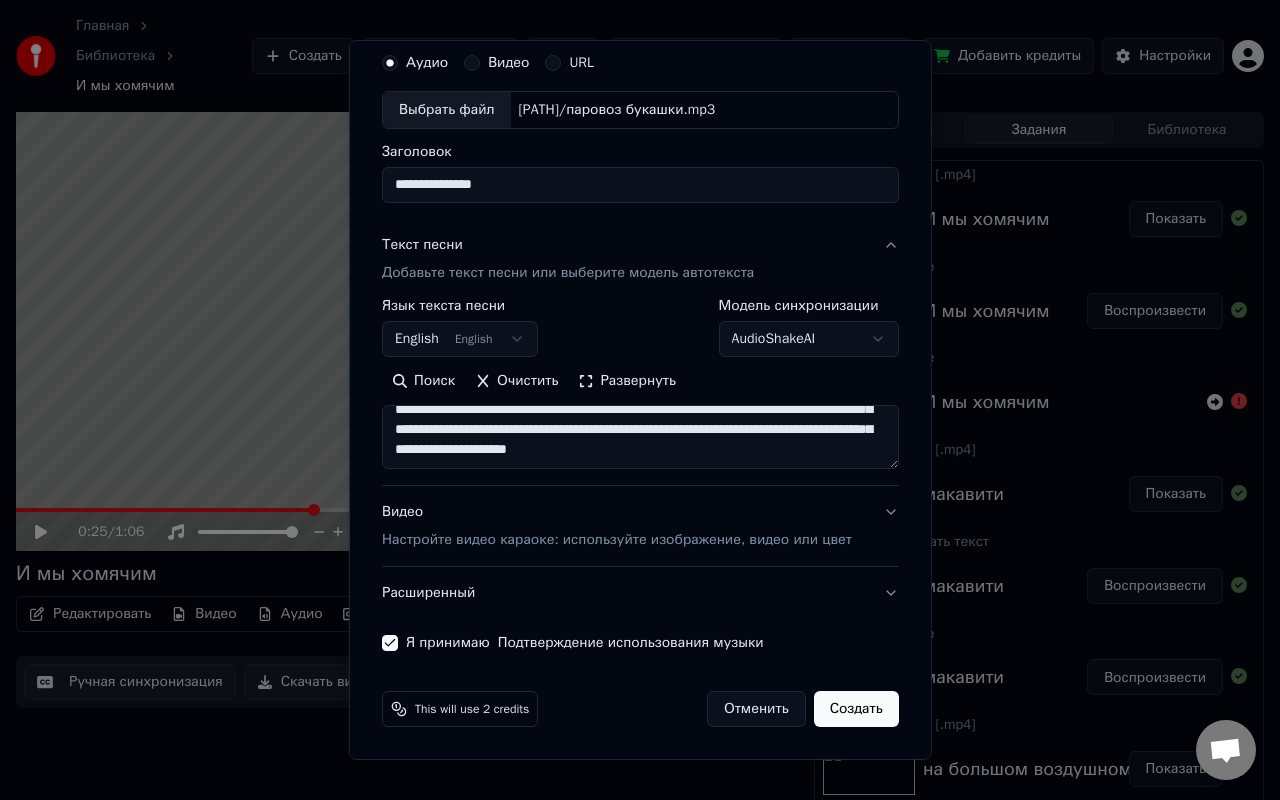 scroll, scrollTop: 0, scrollLeft: 0, axis: both 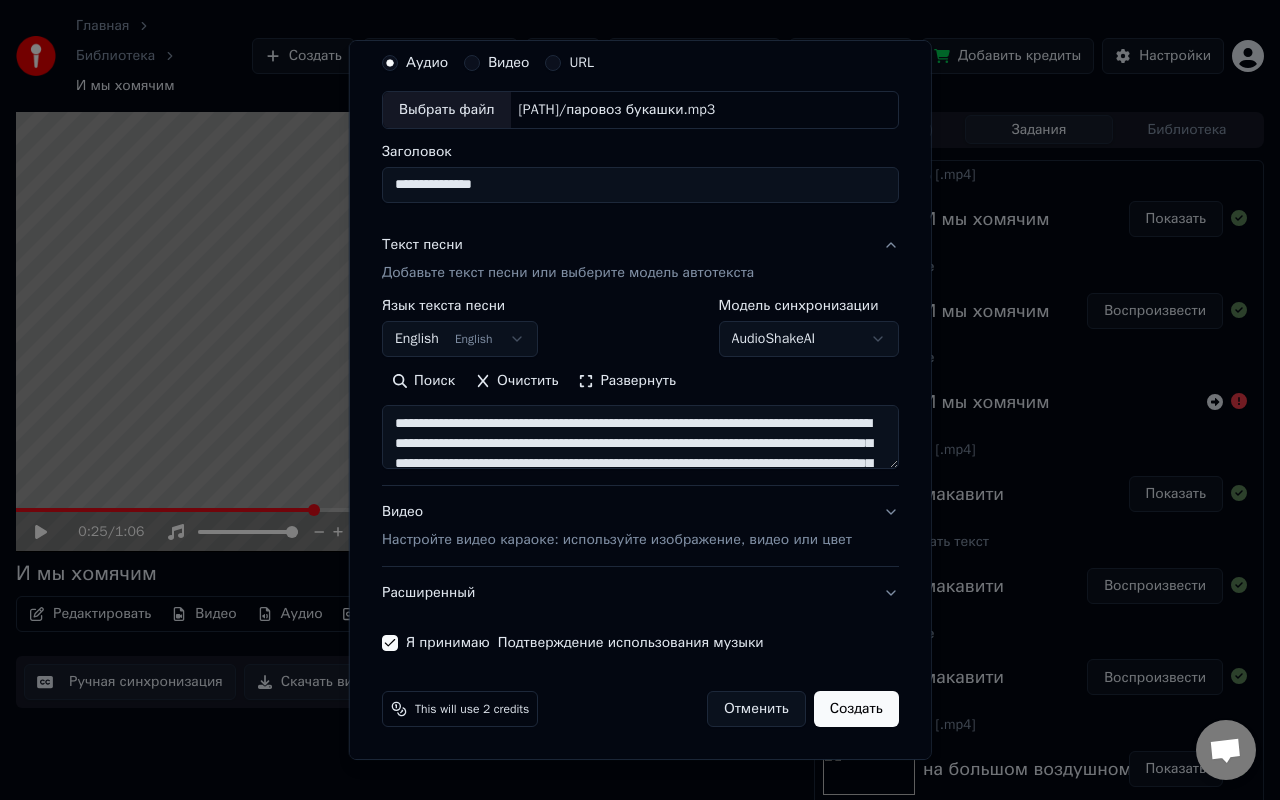click on "**********" at bounding box center [640, 437] 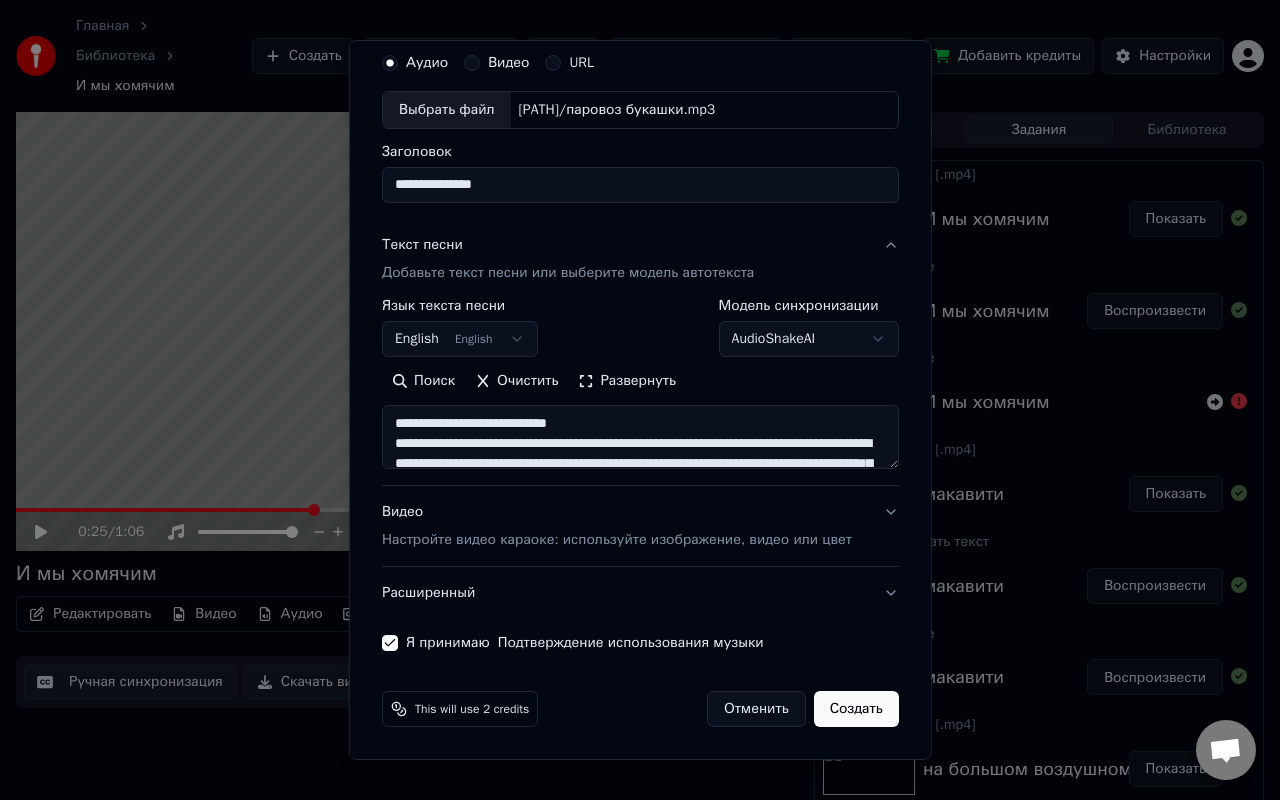 click on "**********" at bounding box center [640, 437] 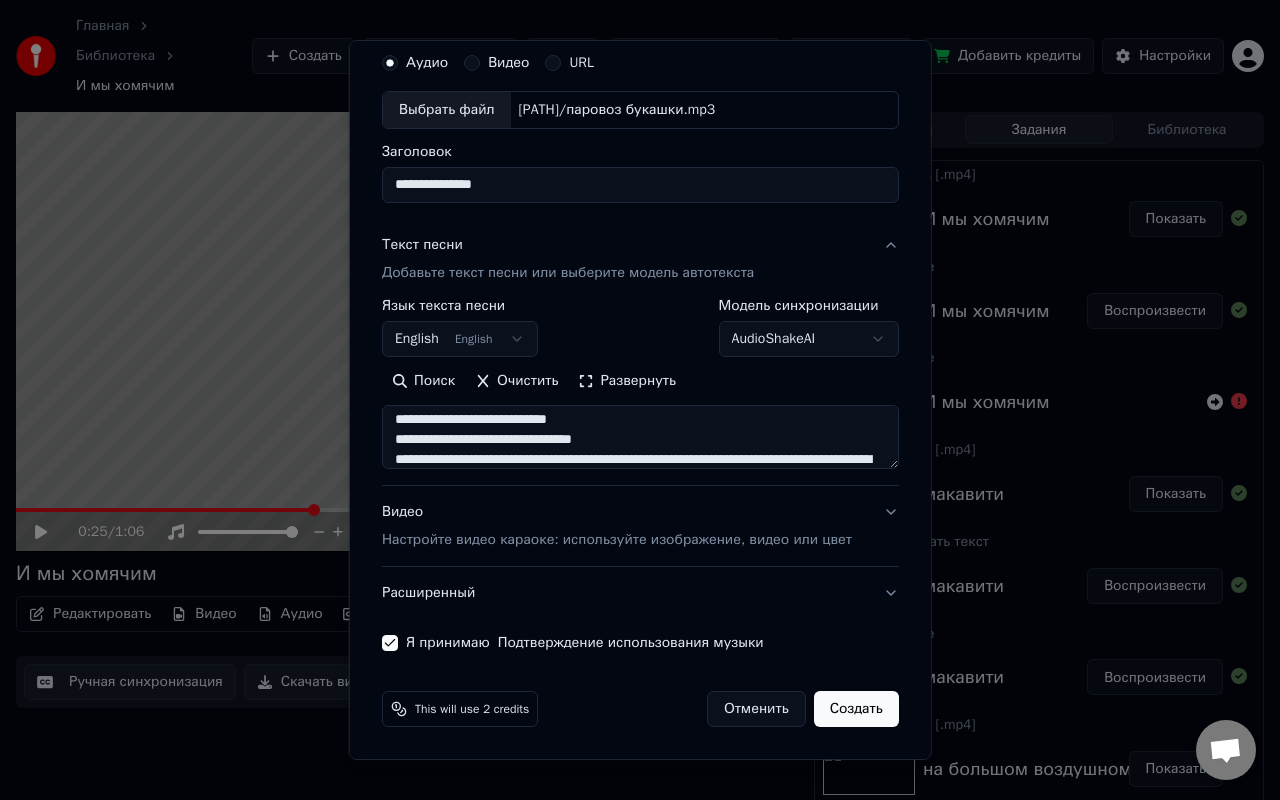 scroll, scrollTop: 34, scrollLeft: 0, axis: vertical 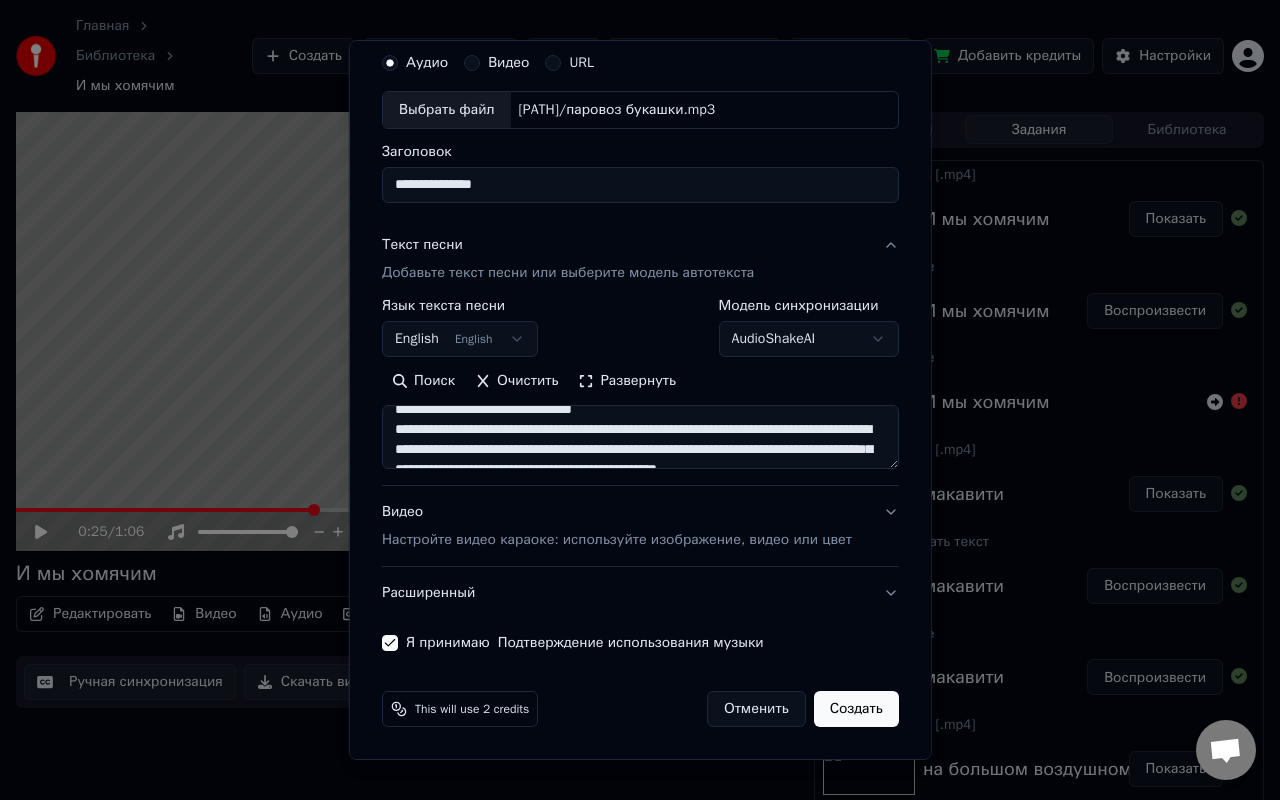 click on "**********" at bounding box center [640, 437] 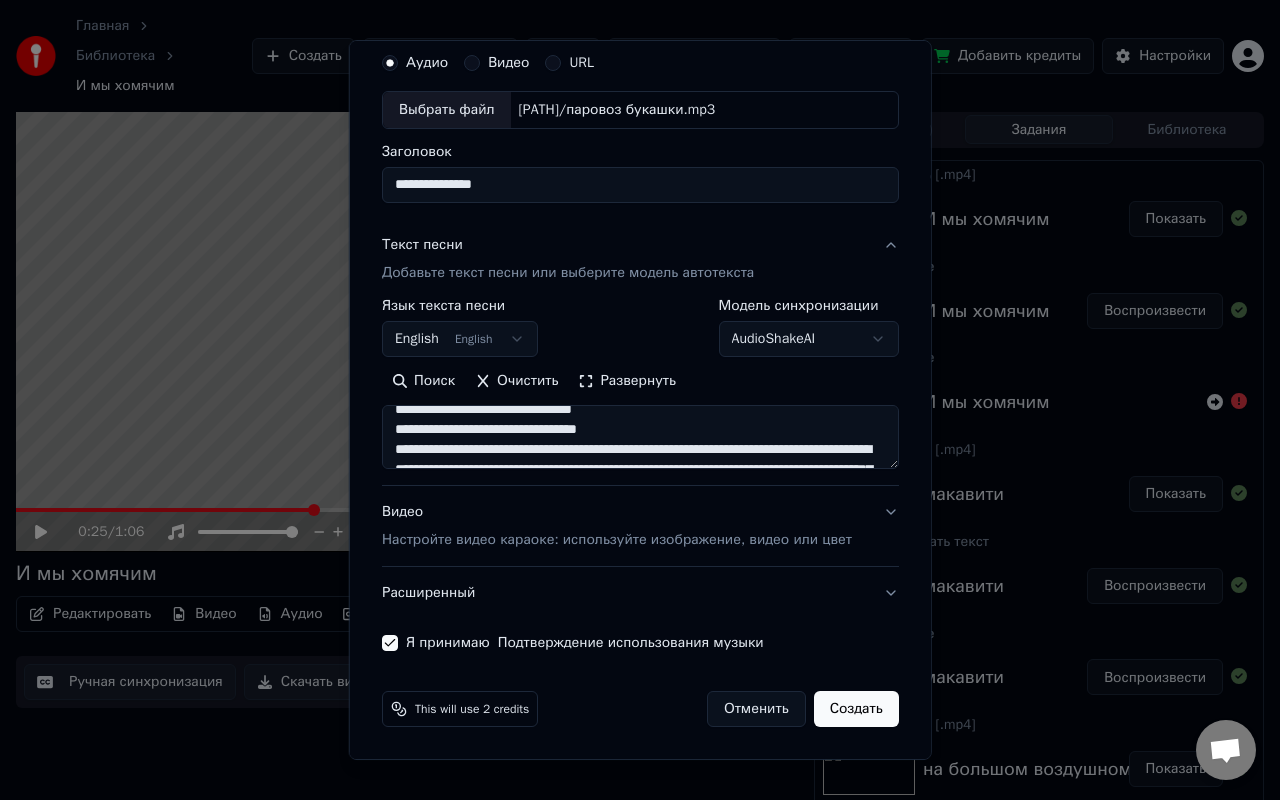 scroll, scrollTop: 64, scrollLeft: 0, axis: vertical 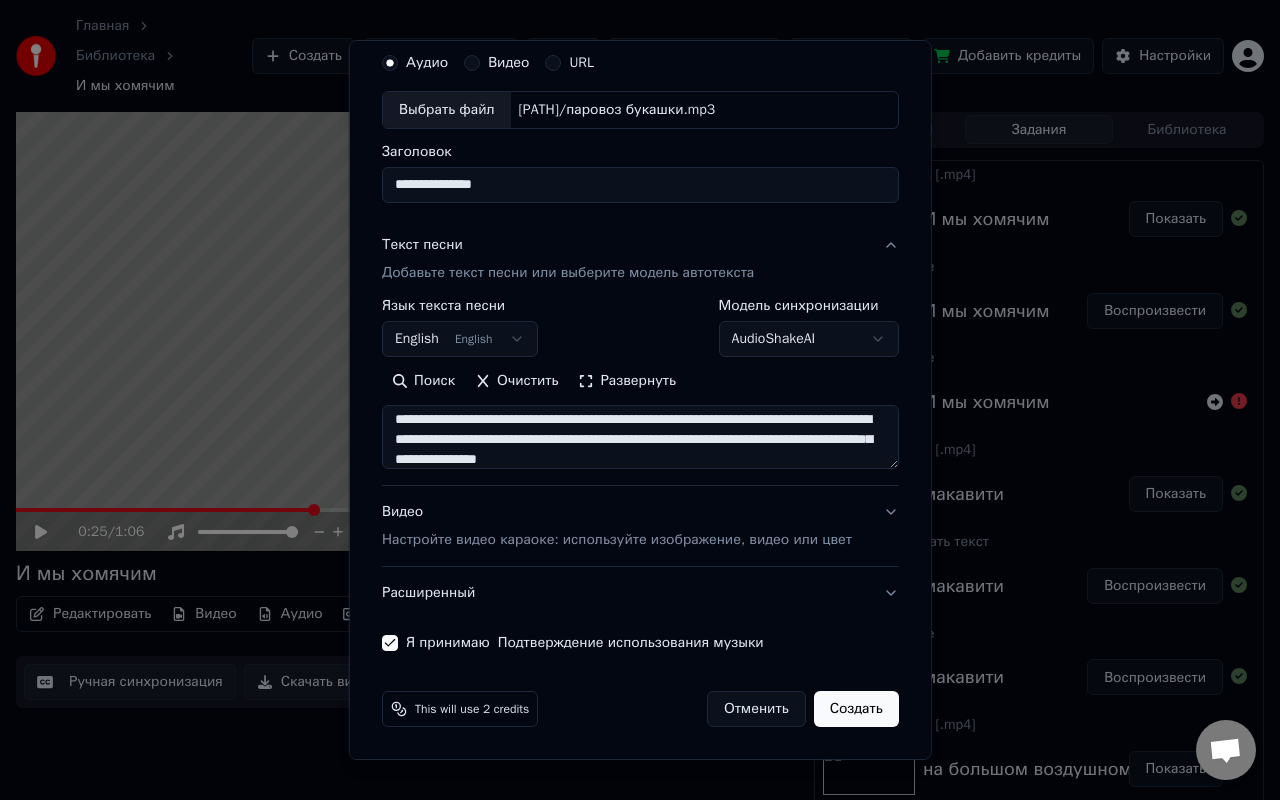 click on "**********" at bounding box center [640, 437] 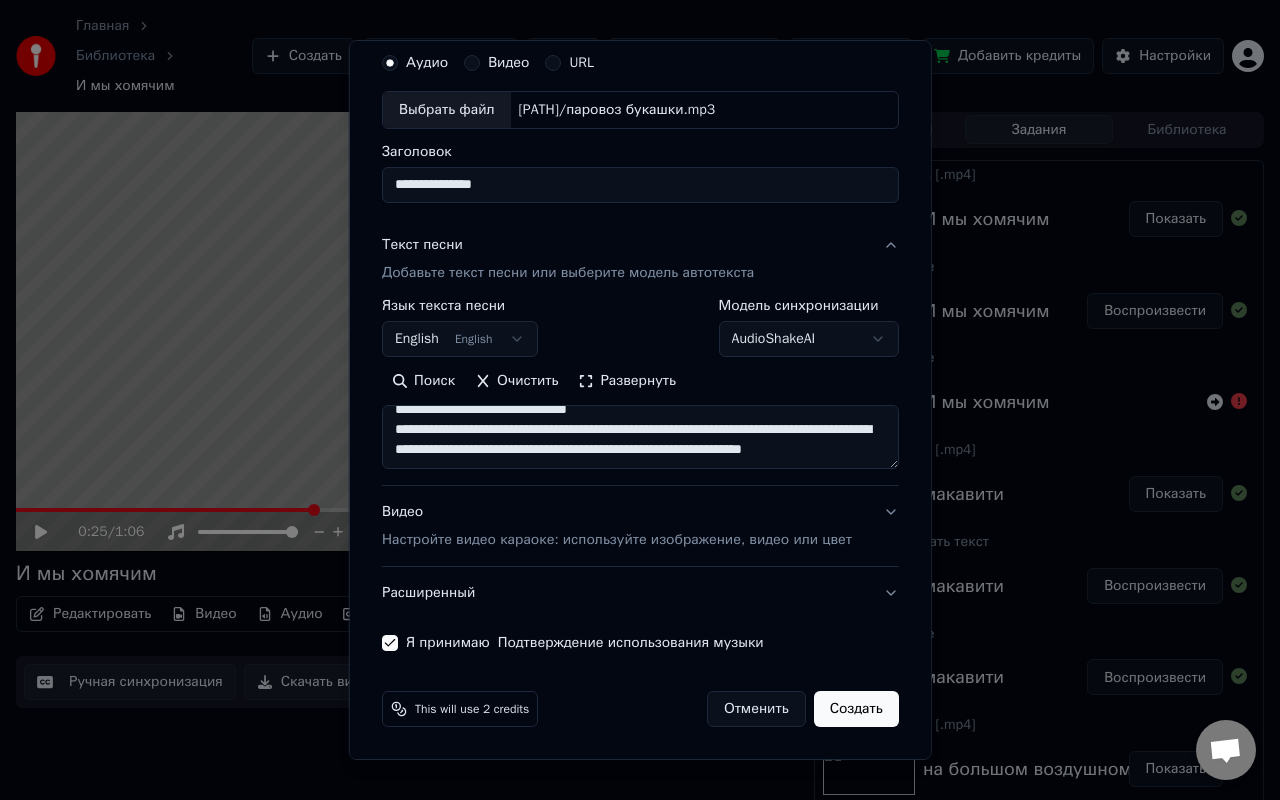scroll, scrollTop: 86, scrollLeft: 0, axis: vertical 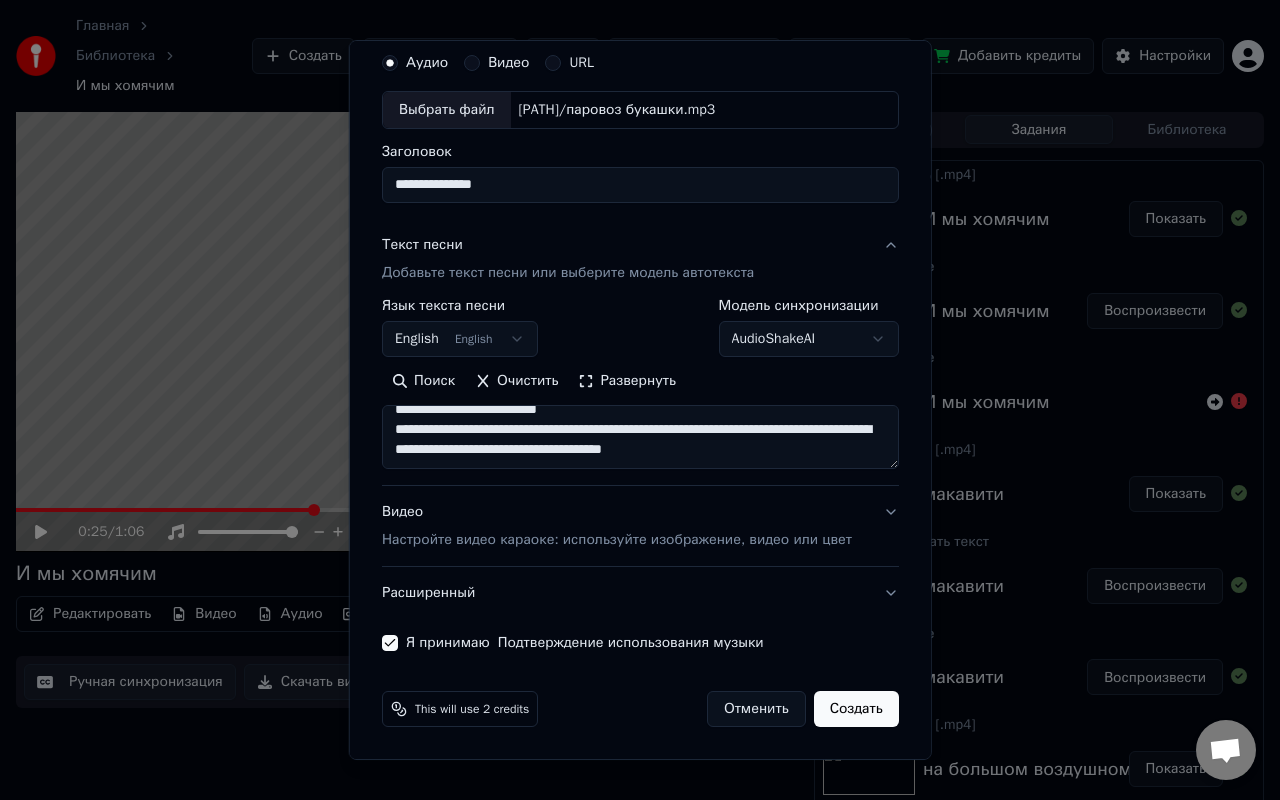 click on "**********" at bounding box center [640, 437] 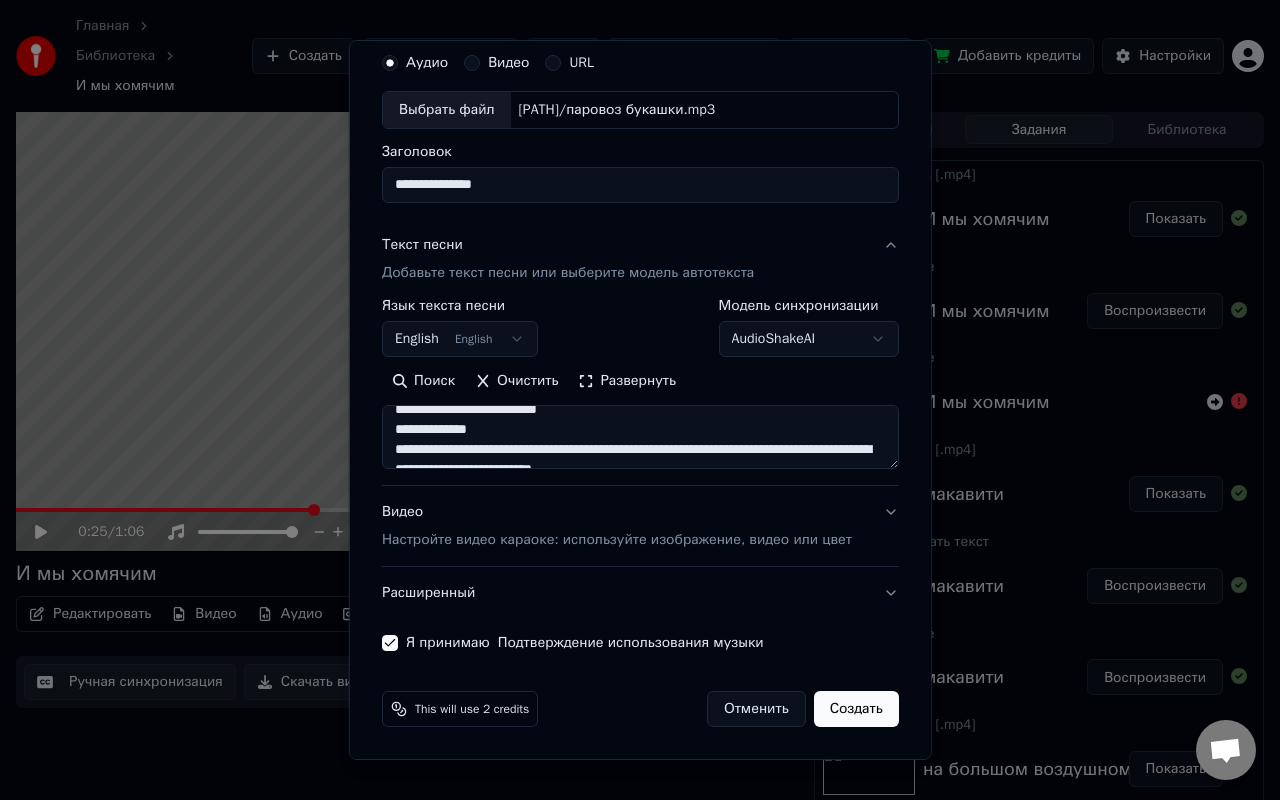 scroll, scrollTop: 114, scrollLeft: 0, axis: vertical 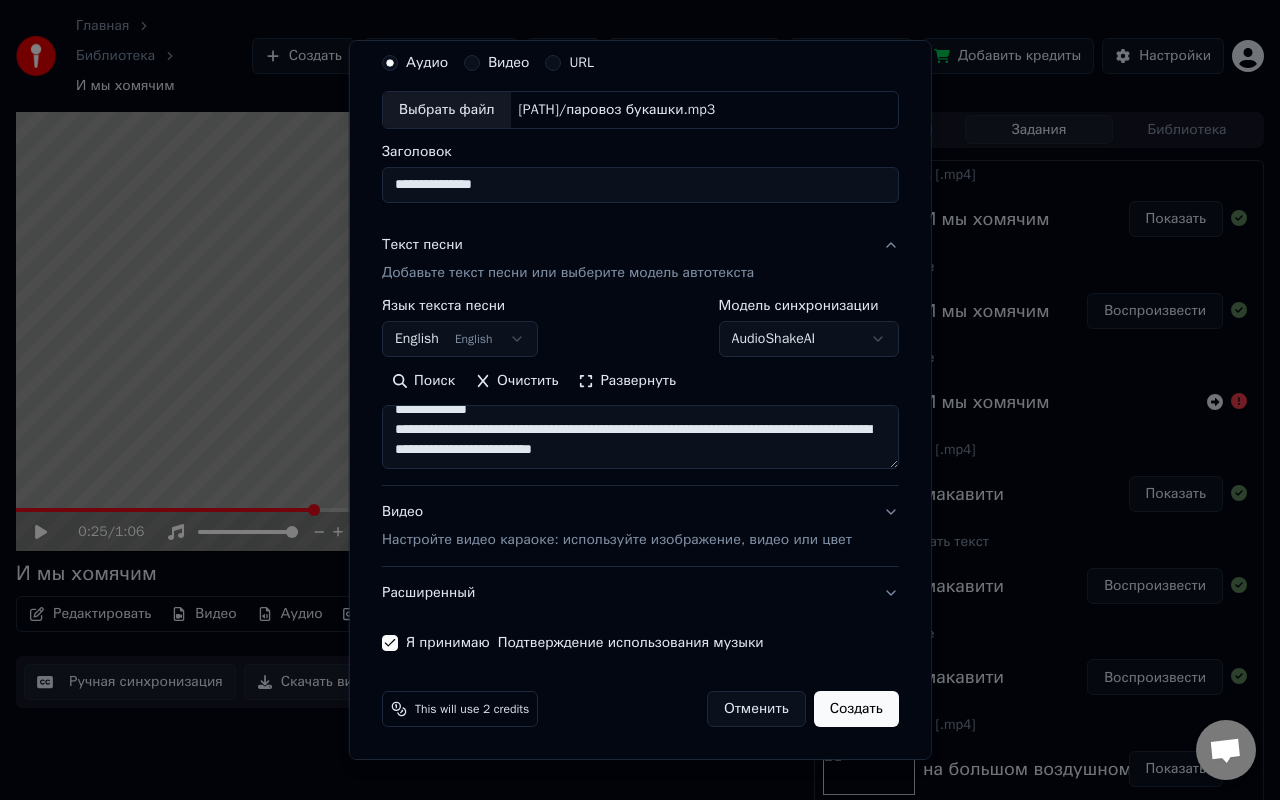 click on "**********" at bounding box center (640, 437) 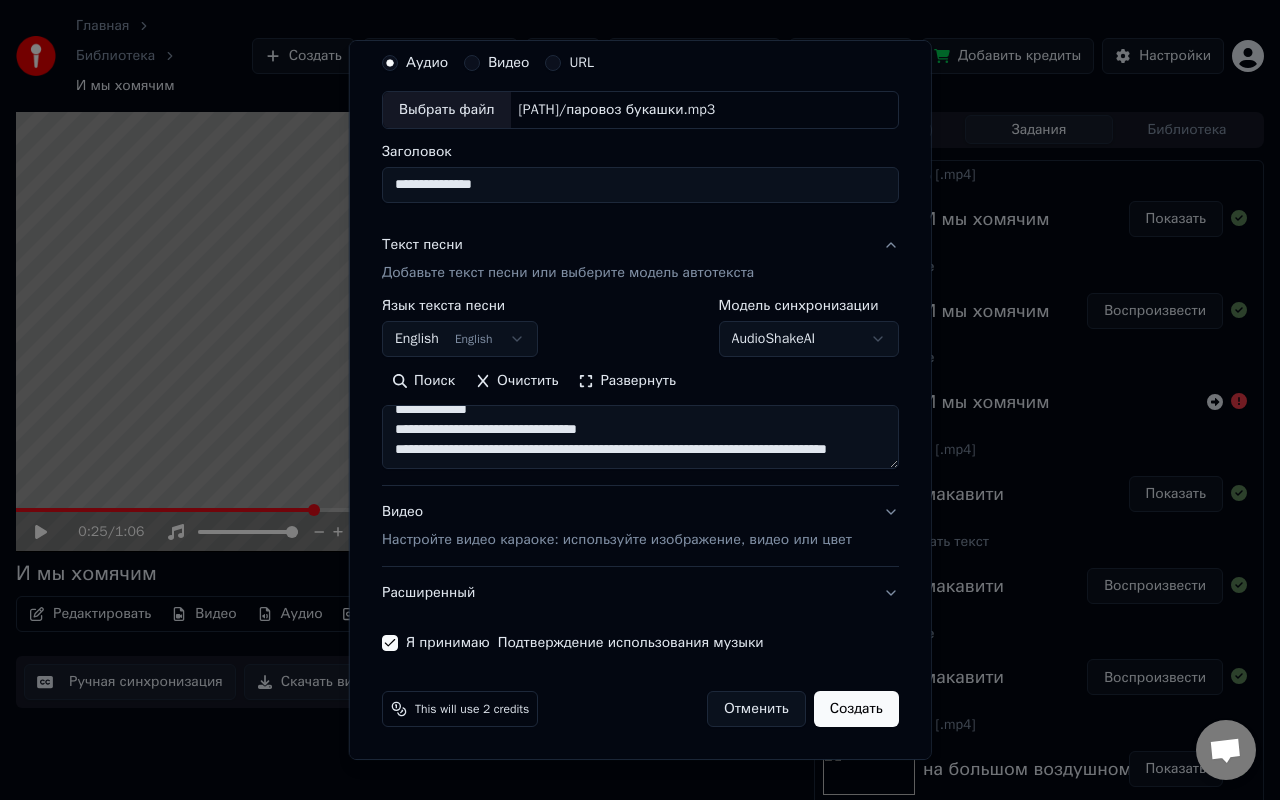 scroll, scrollTop: 134, scrollLeft: 0, axis: vertical 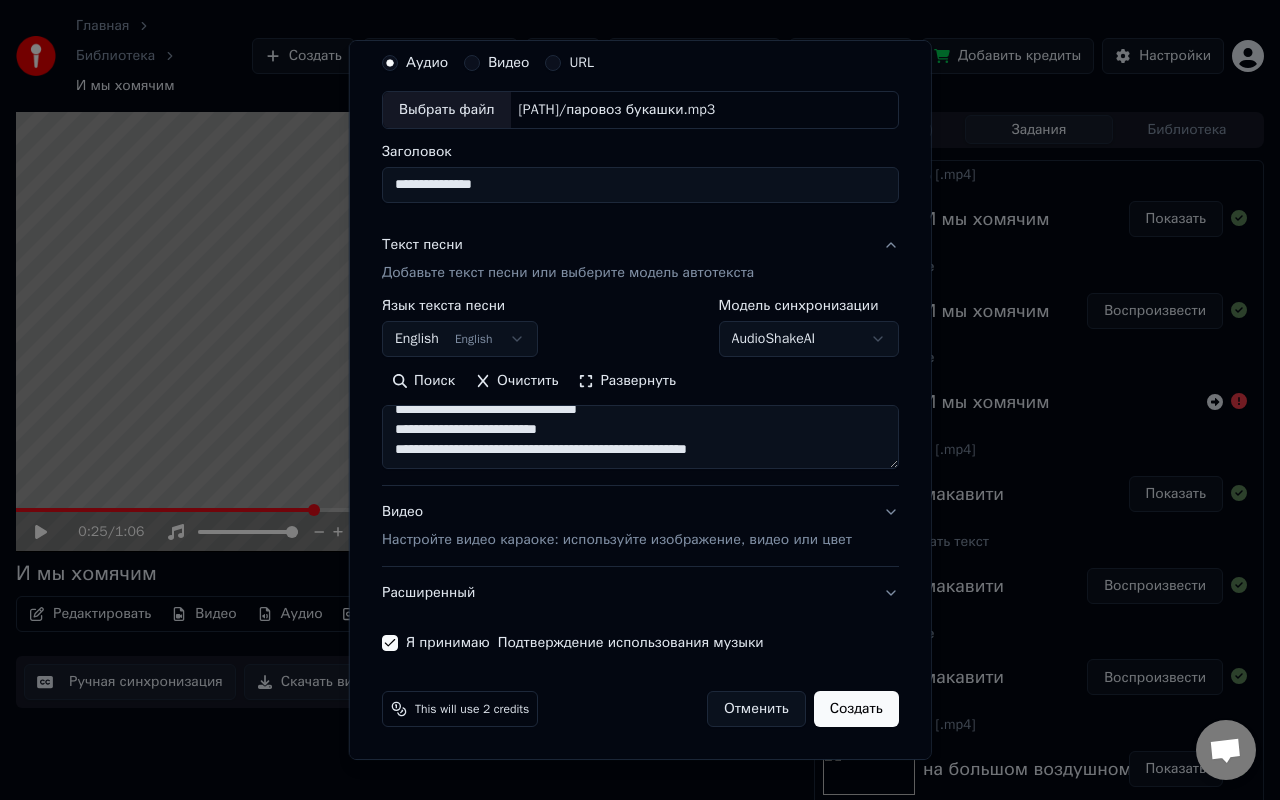 click on "**********" at bounding box center [640, 437] 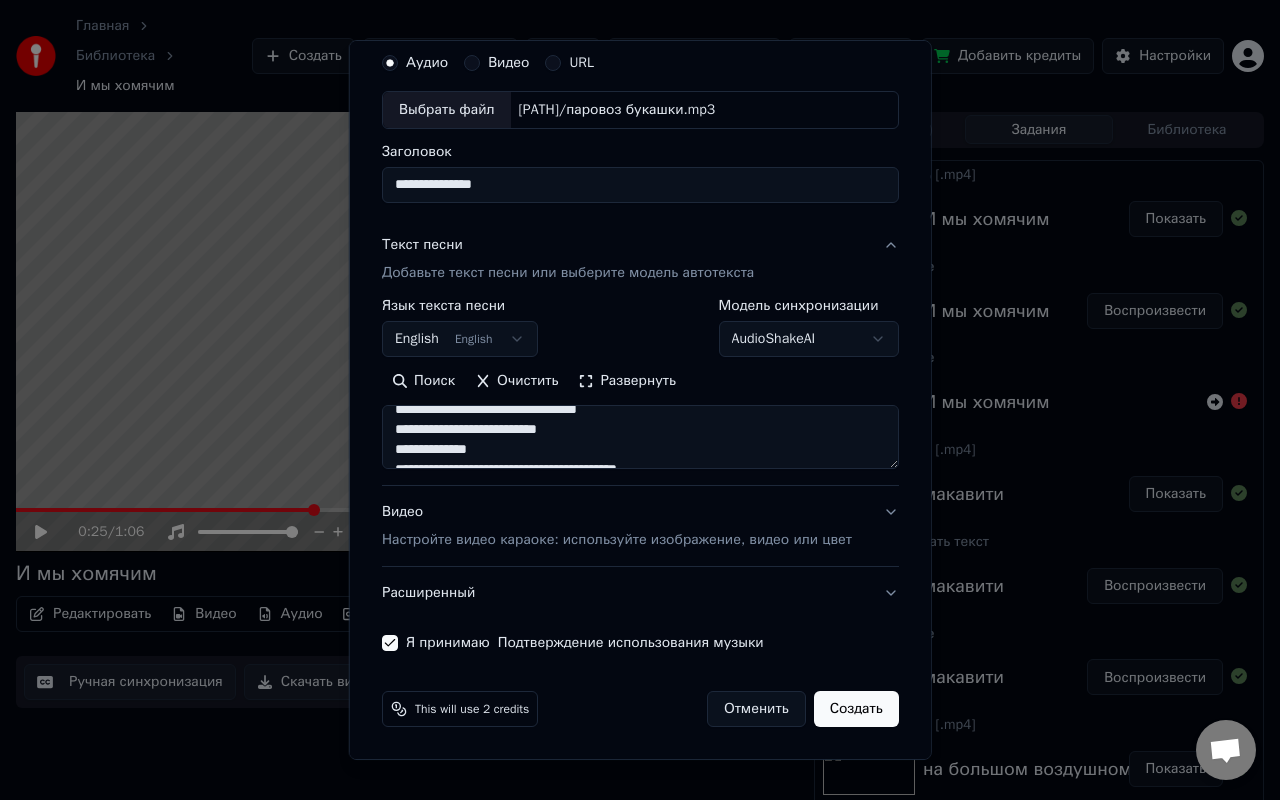 scroll, scrollTop: 154, scrollLeft: 0, axis: vertical 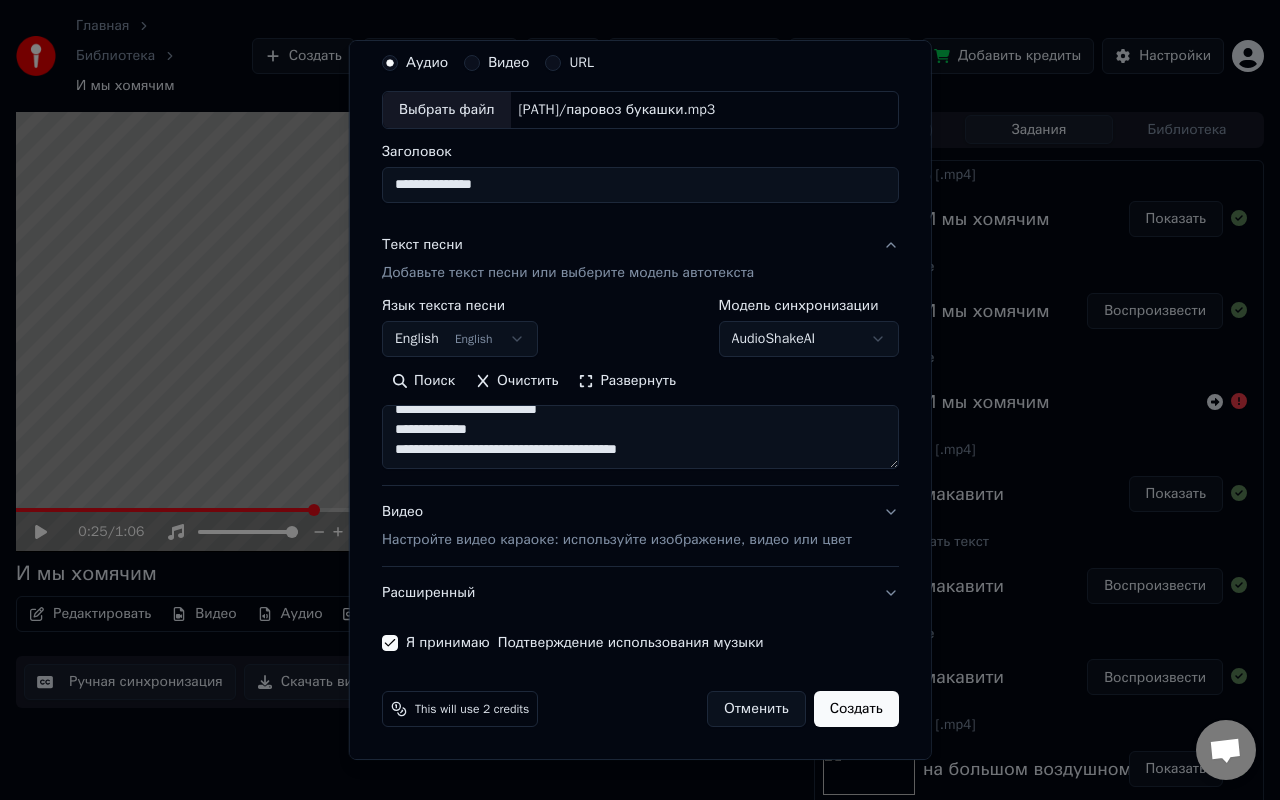 drag, startPoint x: 394, startPoint y: 447, endPoint x: 511, endPoint y: 441, distance: 117.15375 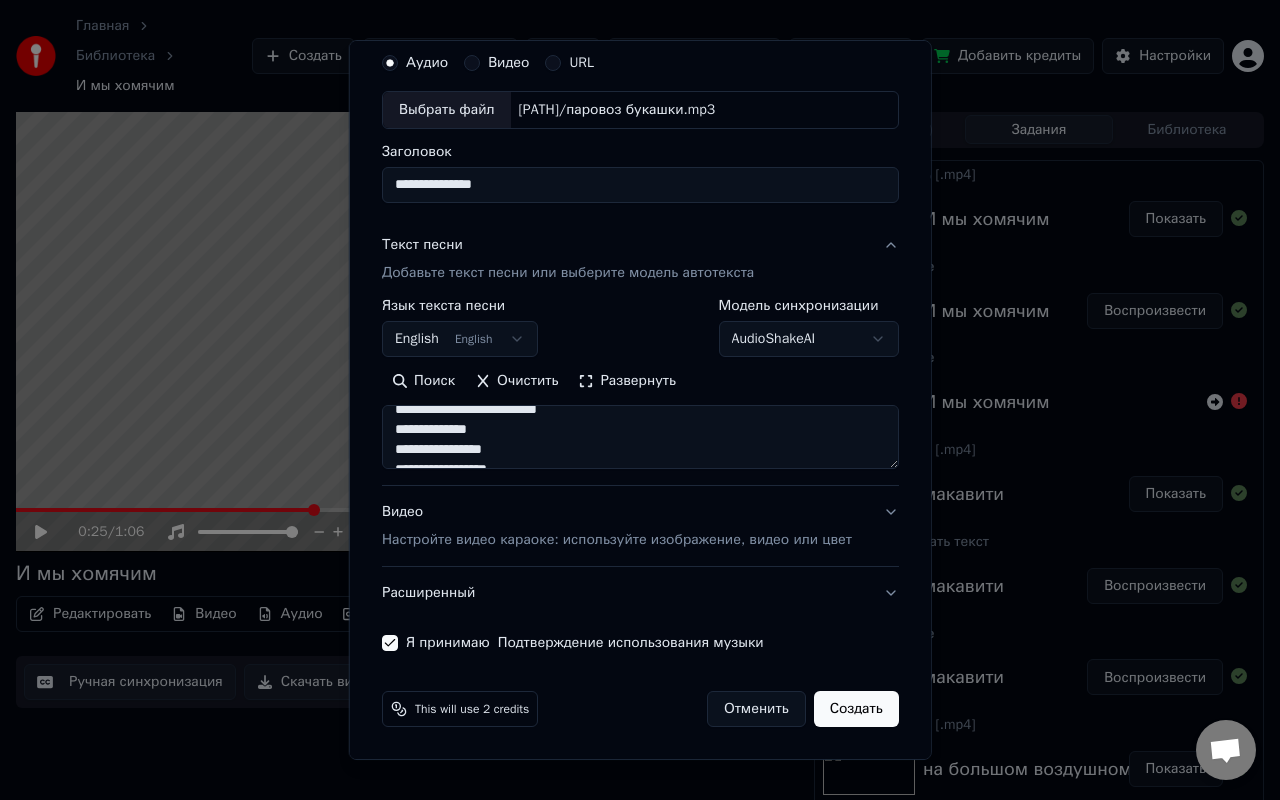 scroll, scrollTop: 174, scrollLeft: 0, axis: vertical 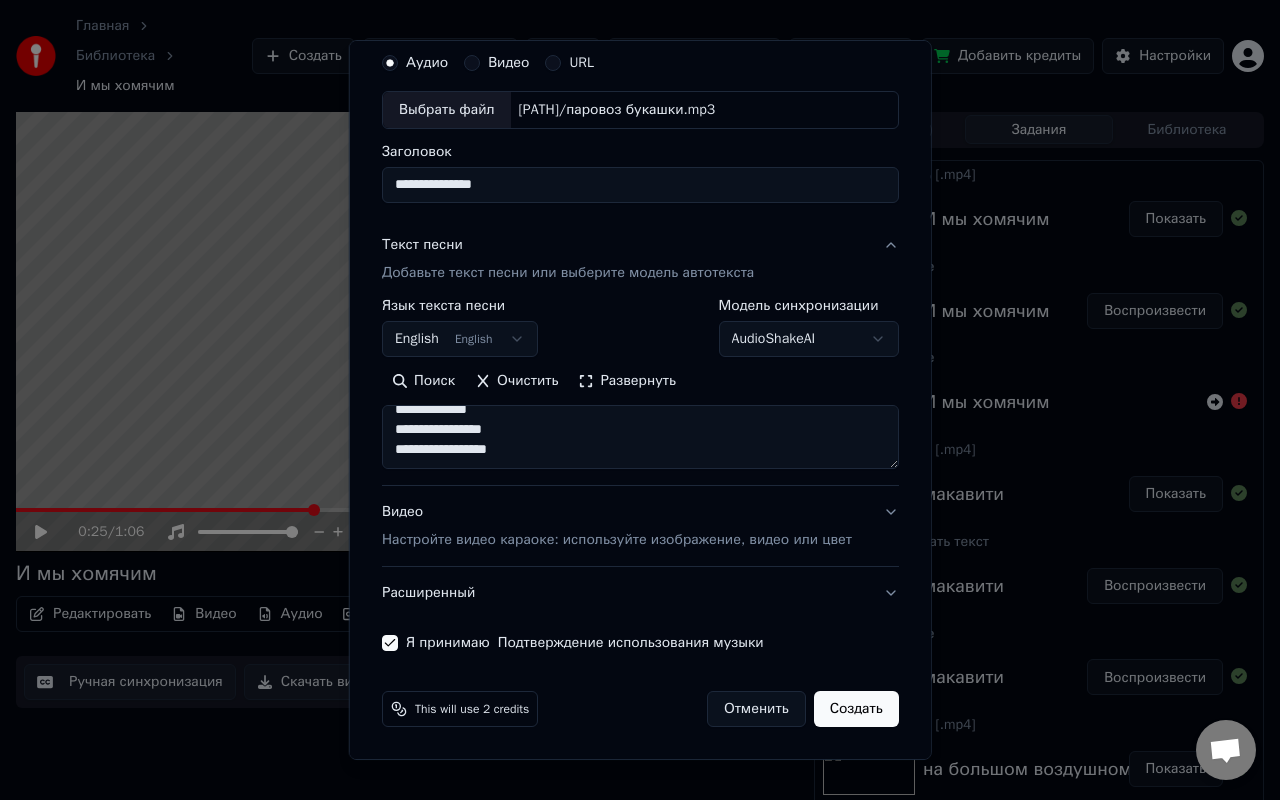 paste on "**********" 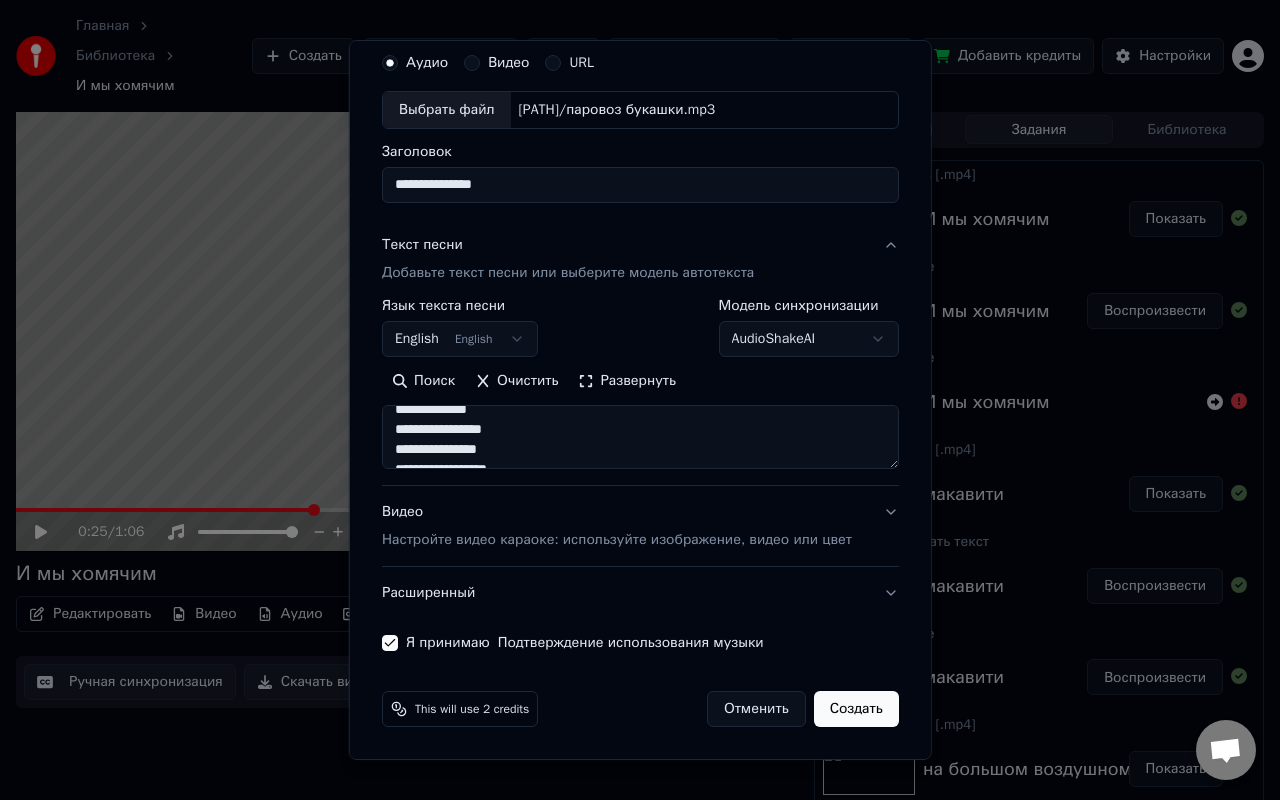 scroll, scrollTop: 194, scrollLeft: 0, axis: vertical 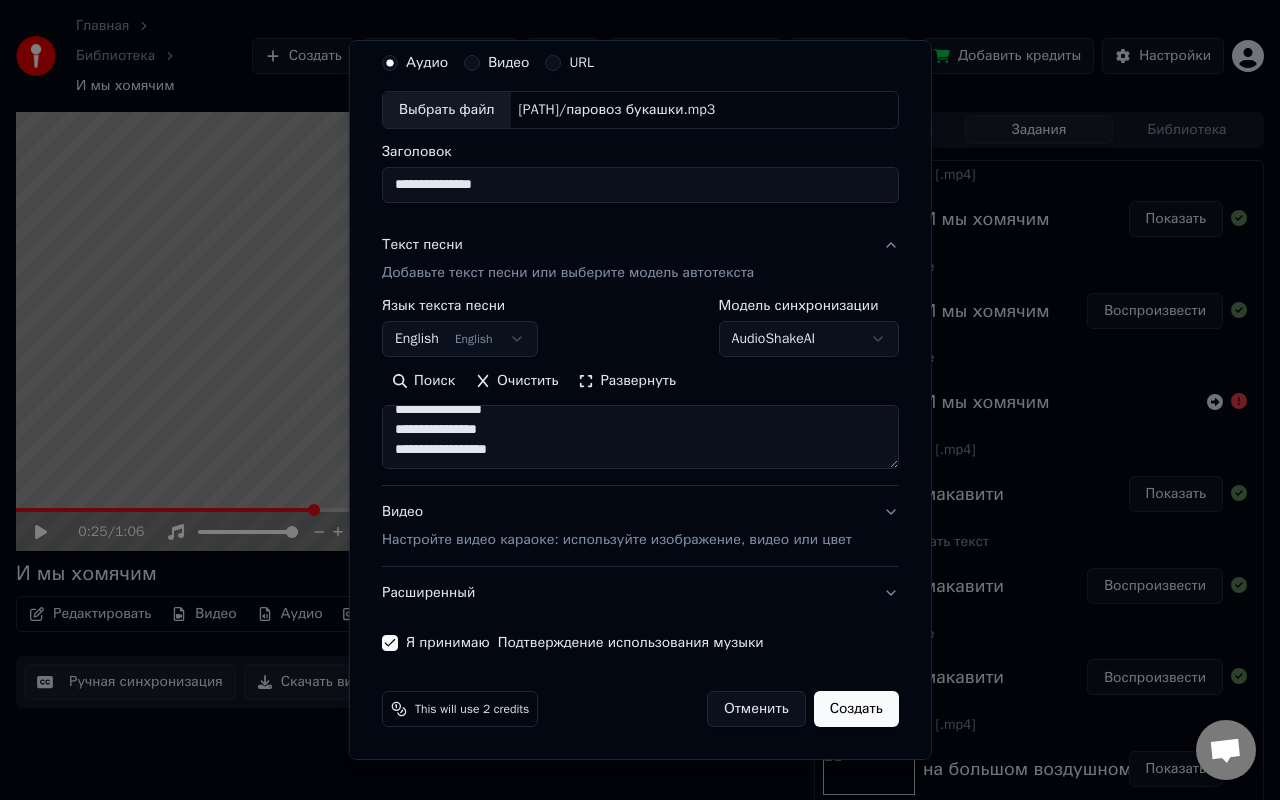 paste on "**********" 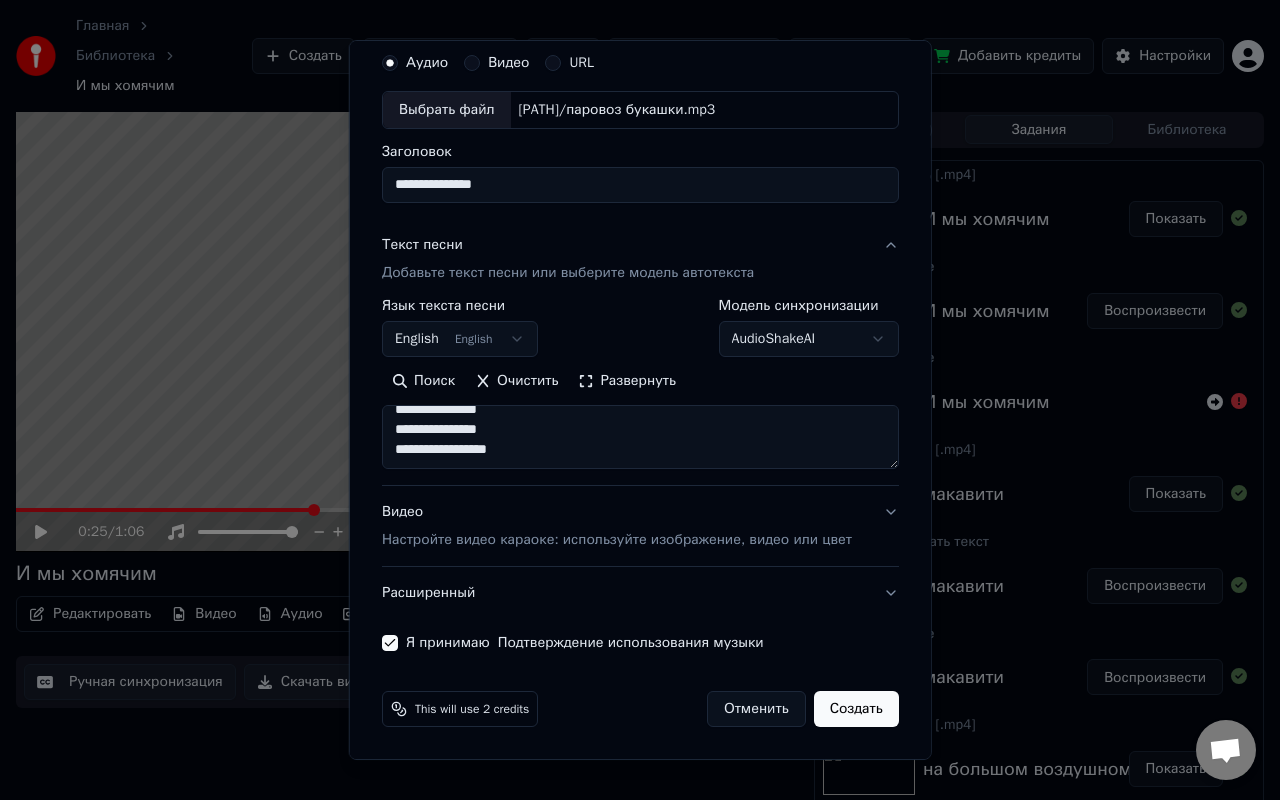 scroll, scrollTop: 0, scrollLeft: 0, axis: both 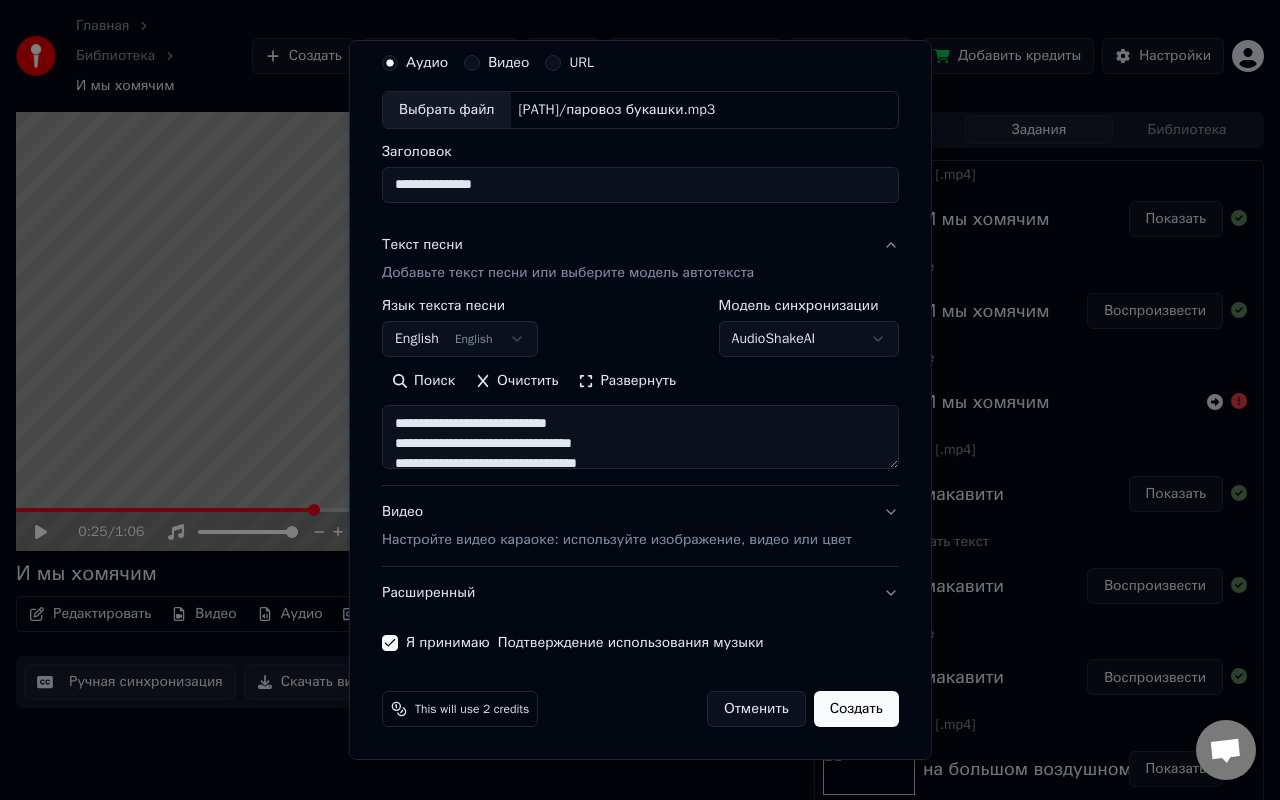 click on "Развернуть" at bounding box center (627, 381) 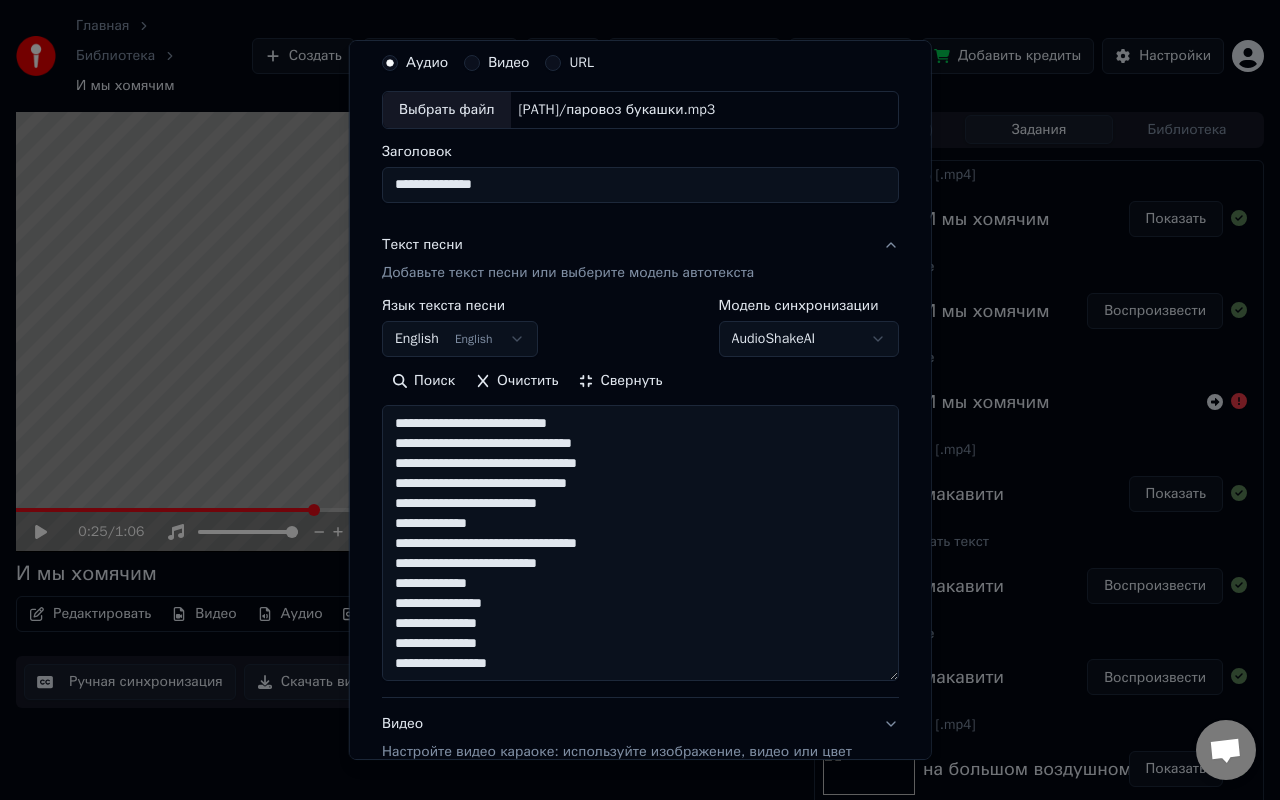 click on "**********" at bounding box center [640, 543] 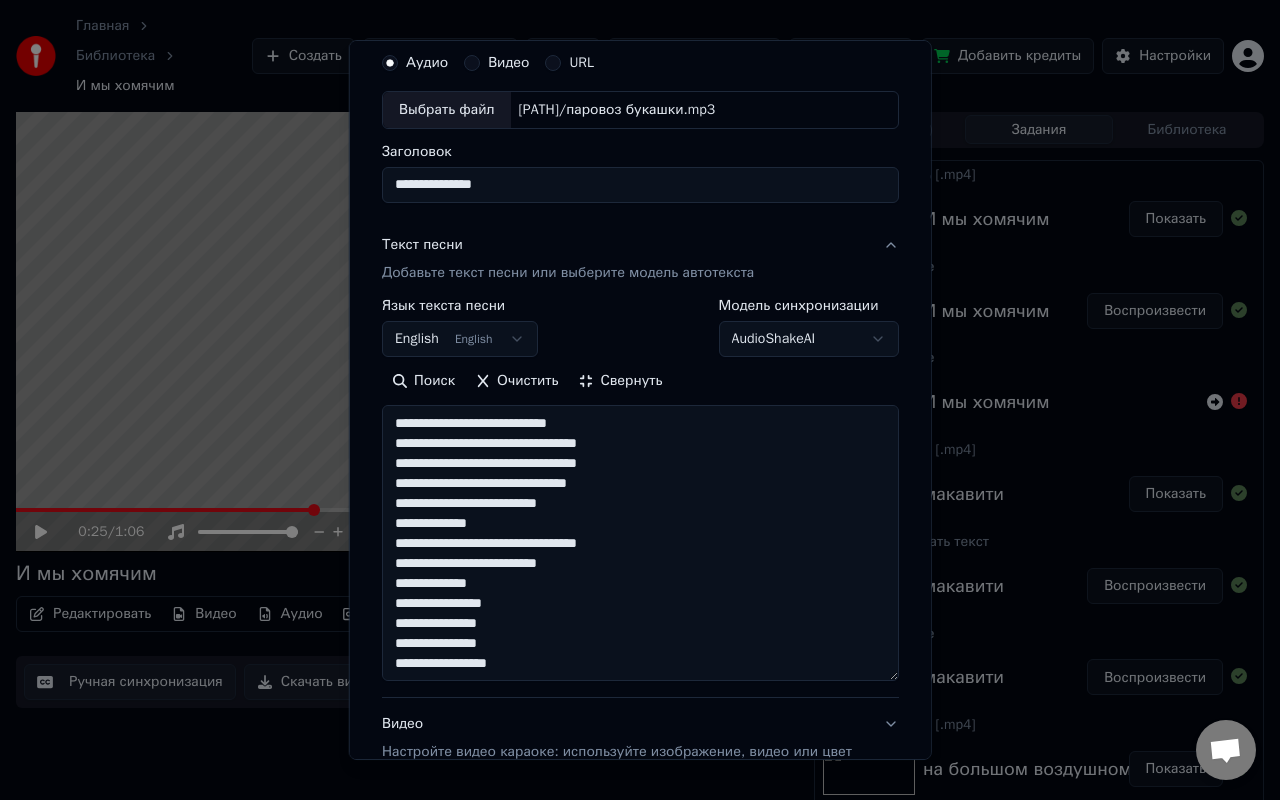 click on "**********" at bounding box center (640, 543) 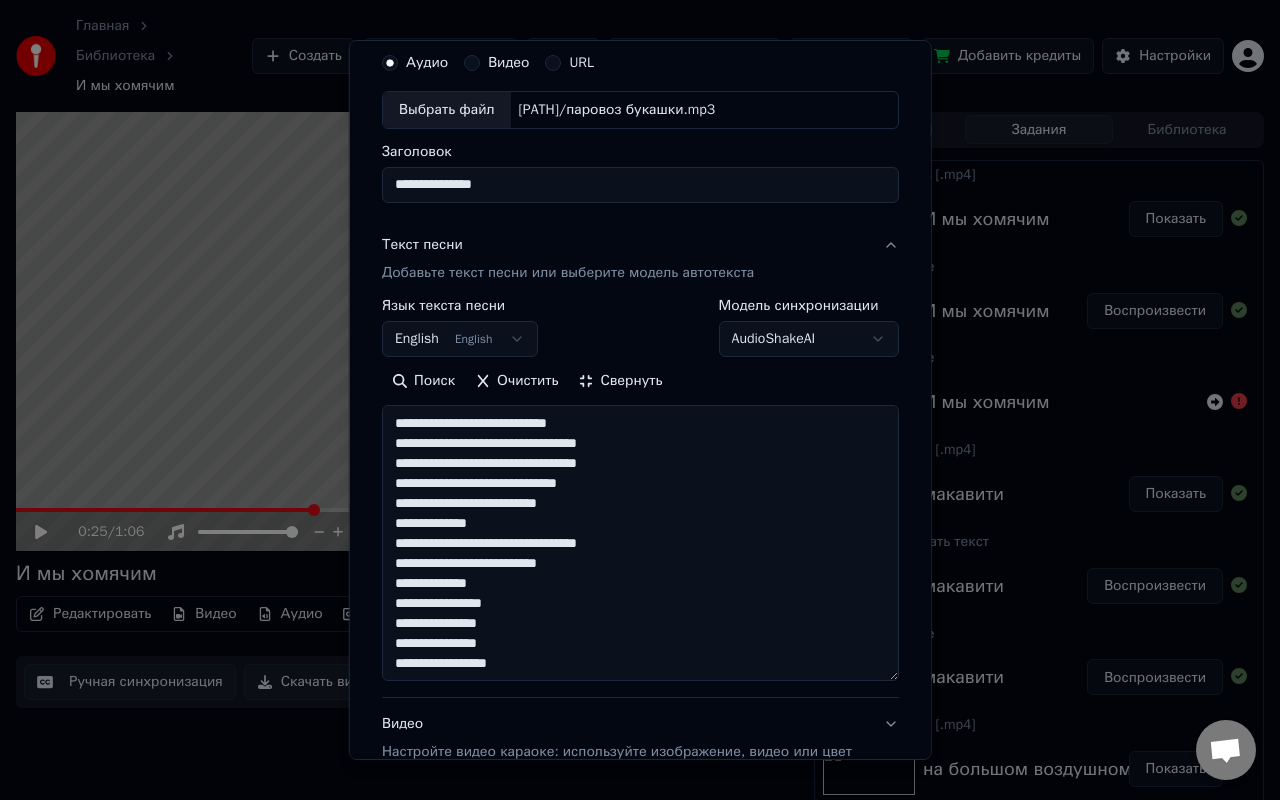 click on "**********" at bounding box center [640, 543] 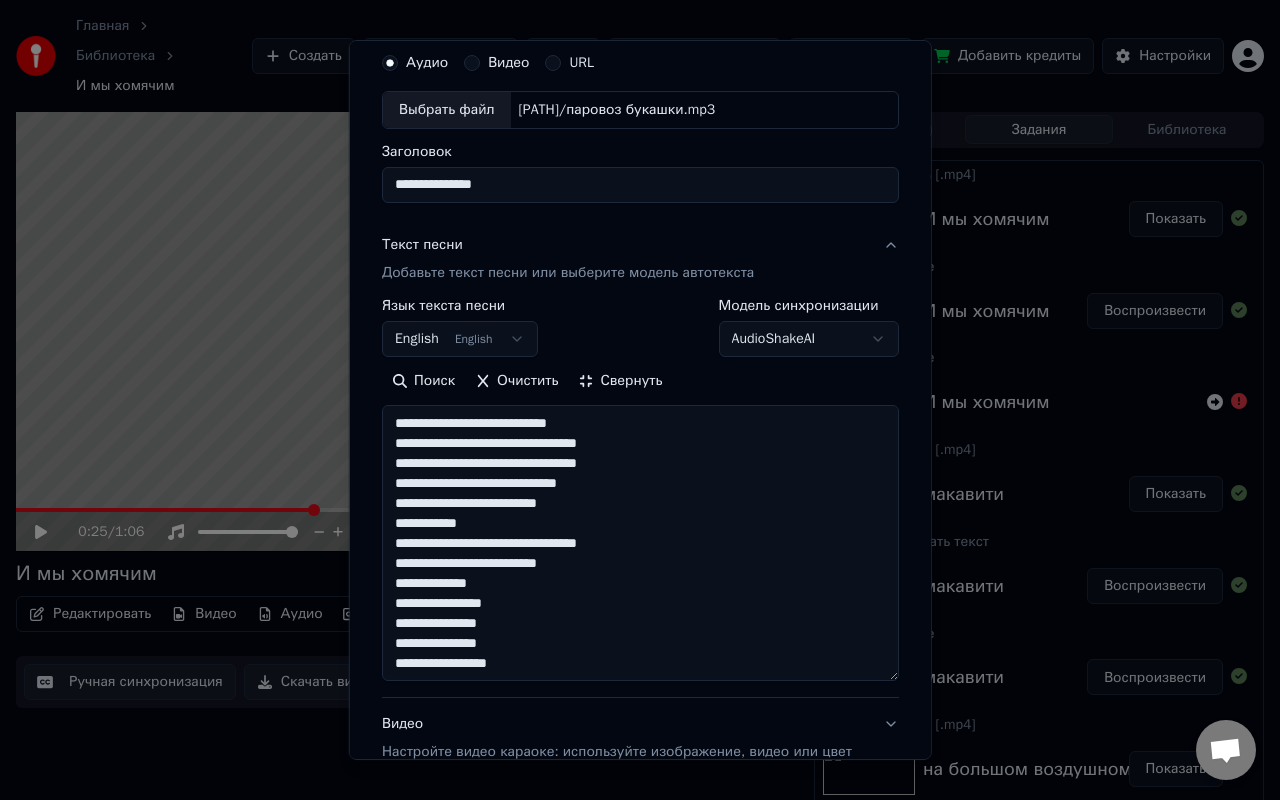 scroll, scrollTop: 2, scrollLeft: 0, axis: vertical 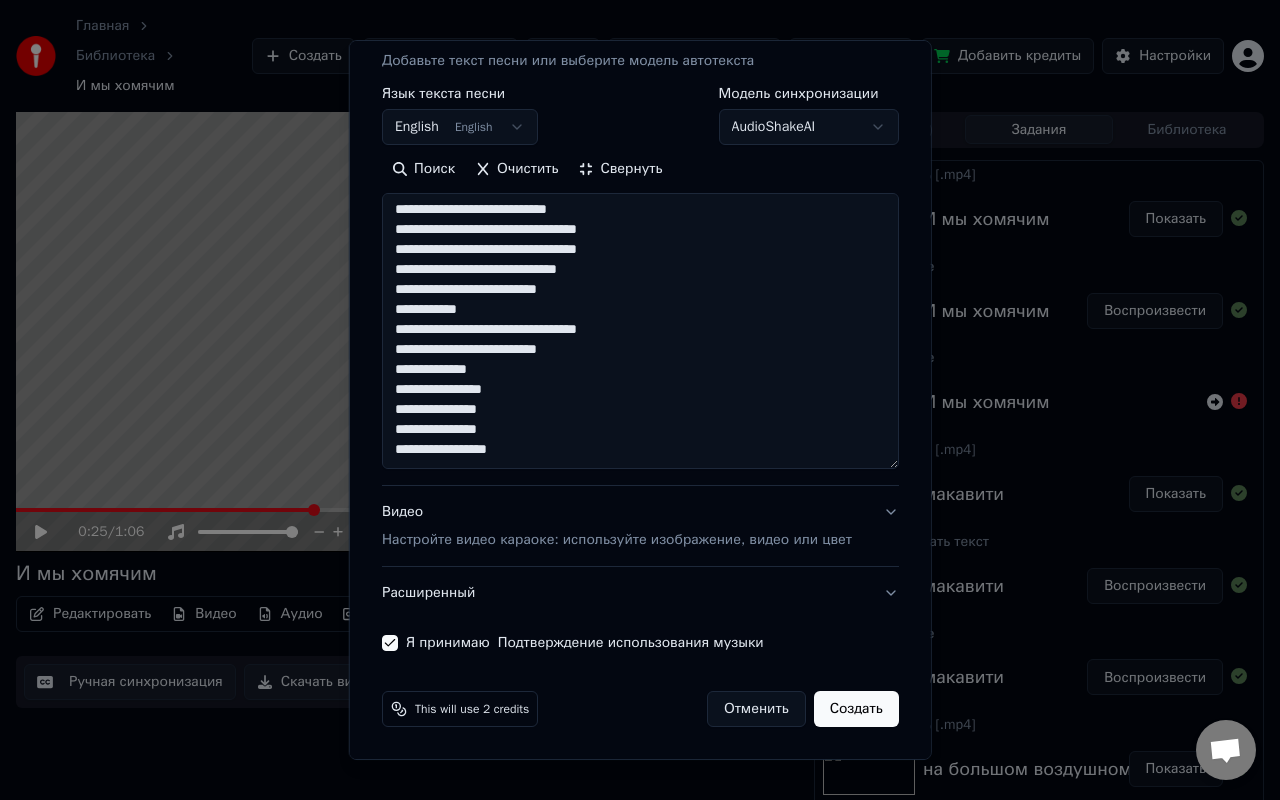 type on "**********" 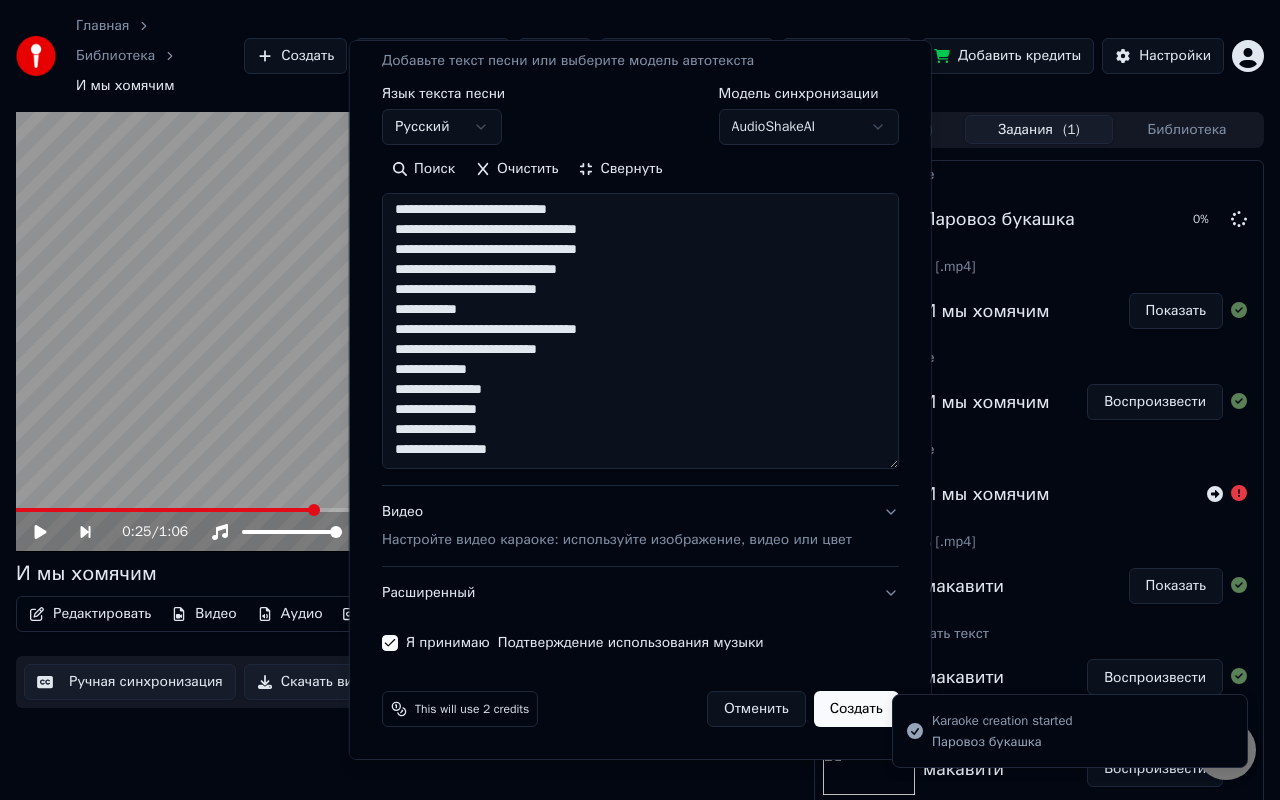 type 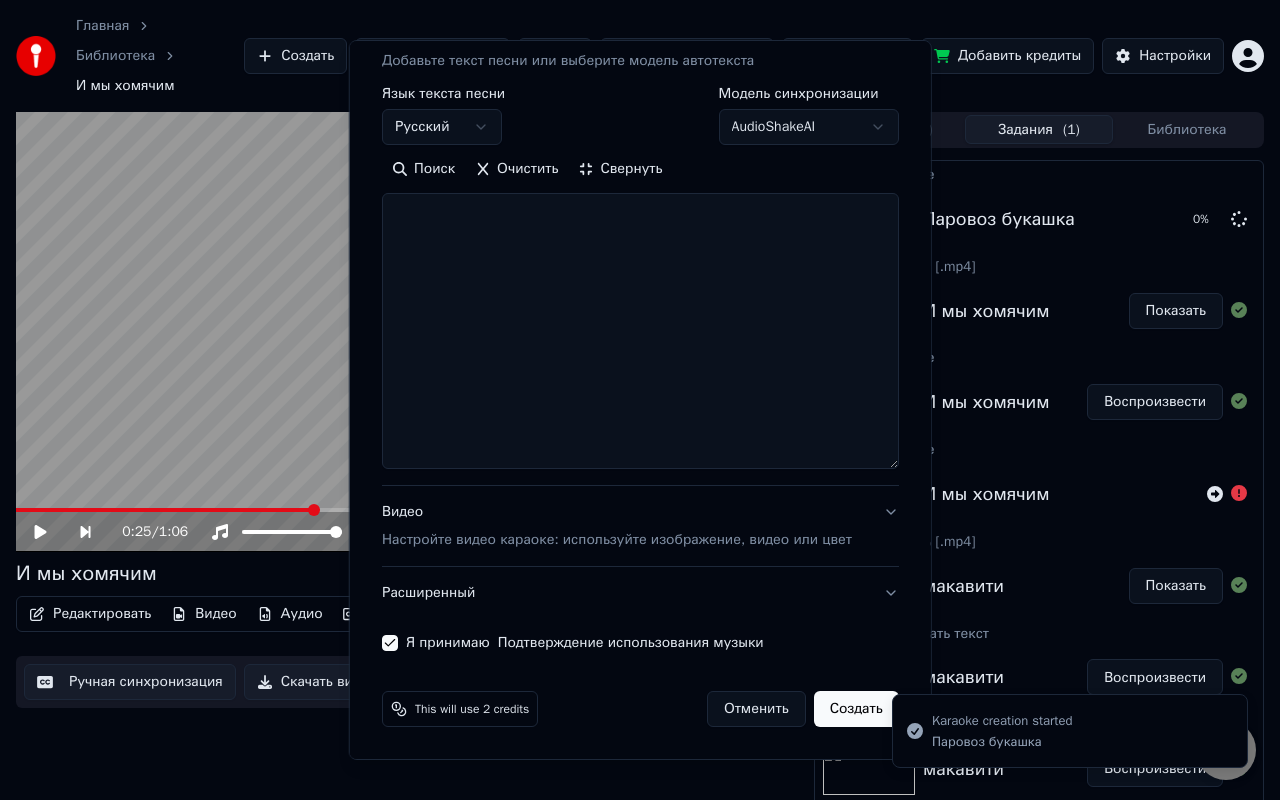select 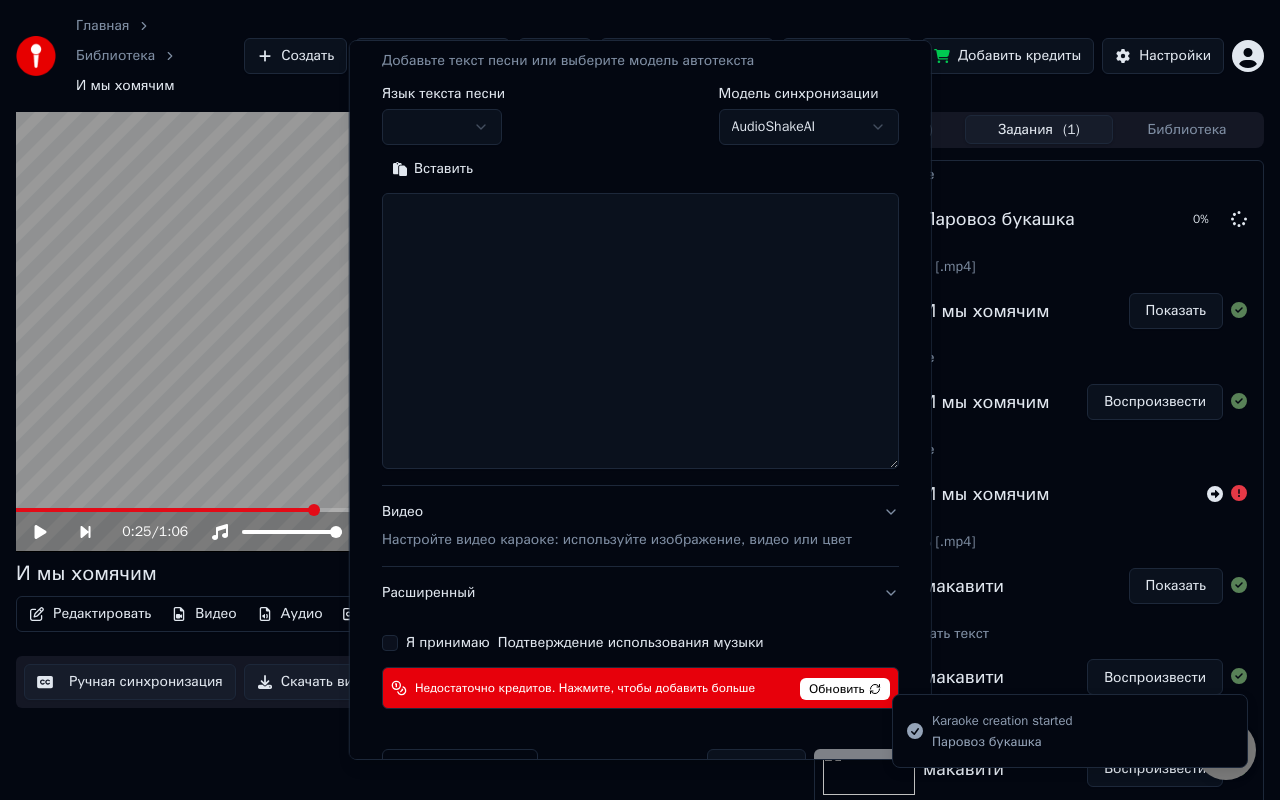 scroll, scrollTop: 0, scrollLeft: 0, axis: both 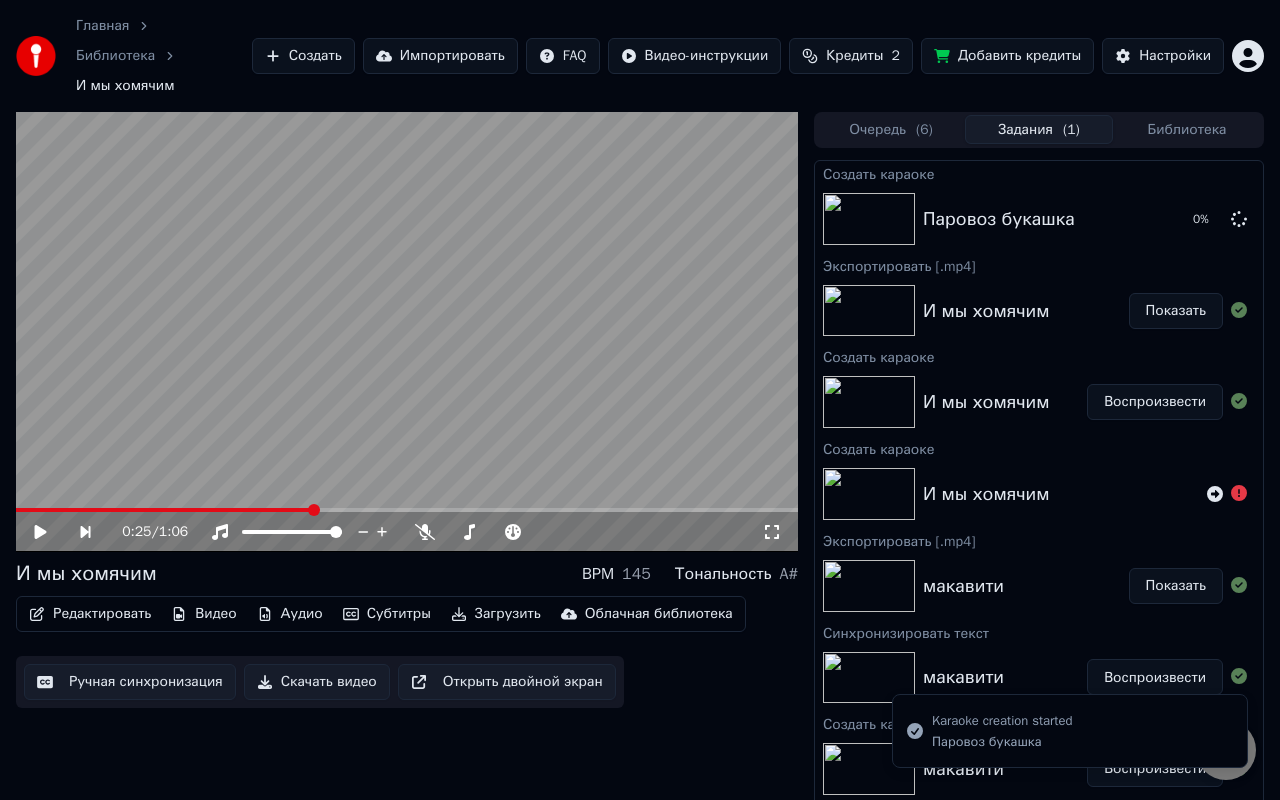 click at bounding box center (869, 311) 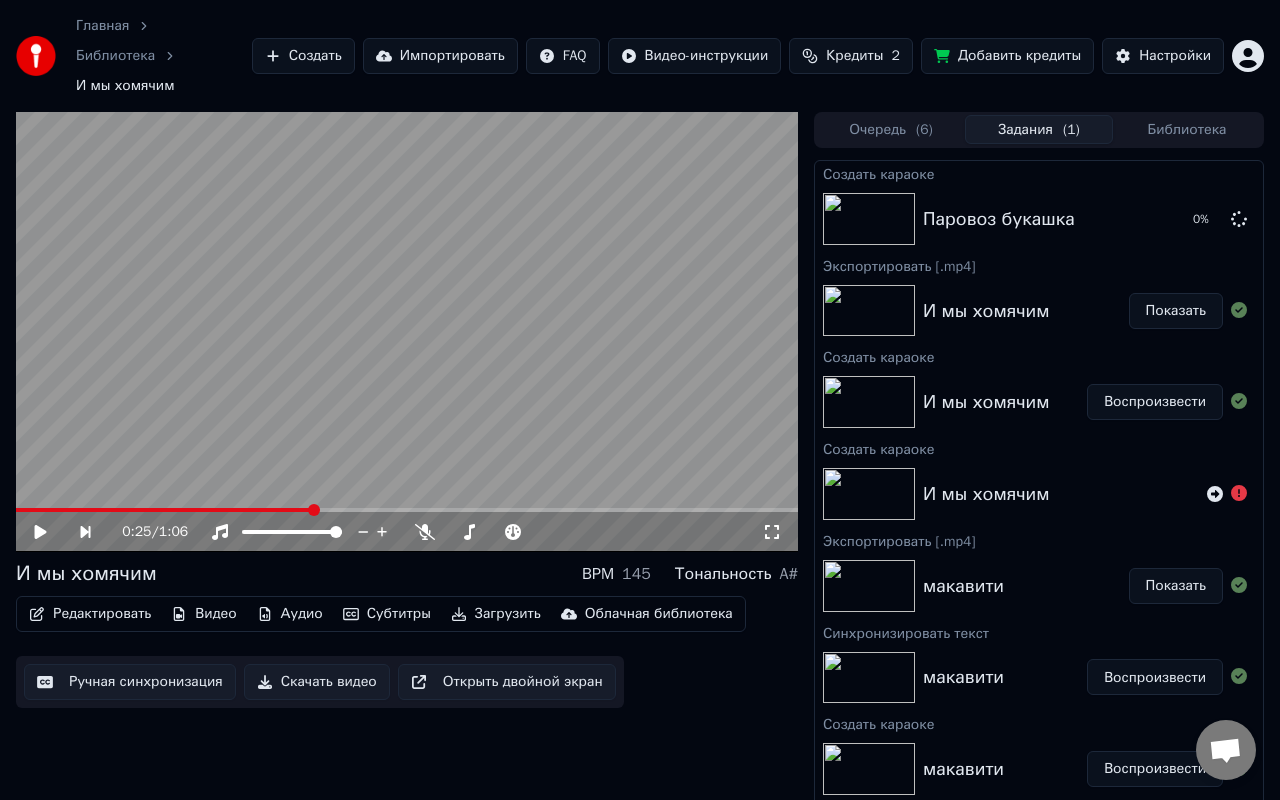 click on "Показать" at bounding box center [1176, 311] 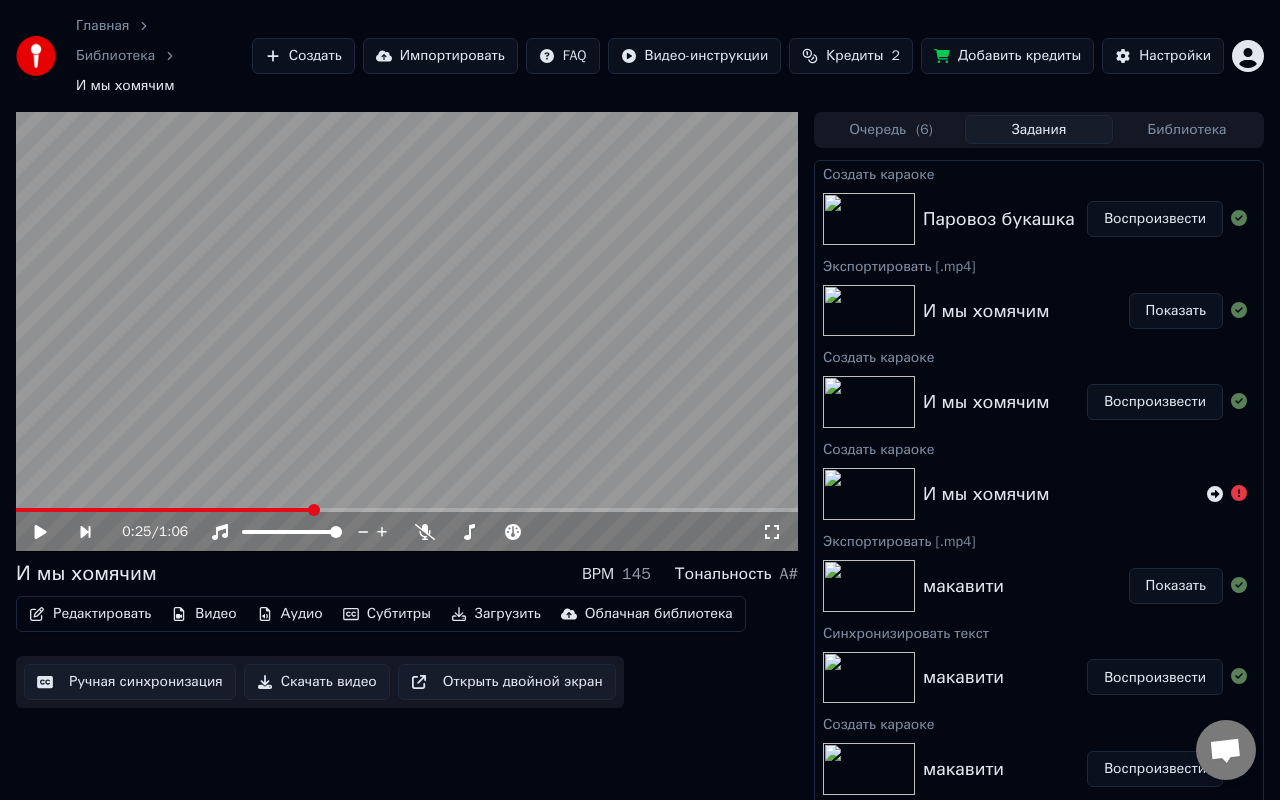 click at bounding box center [869, 219] 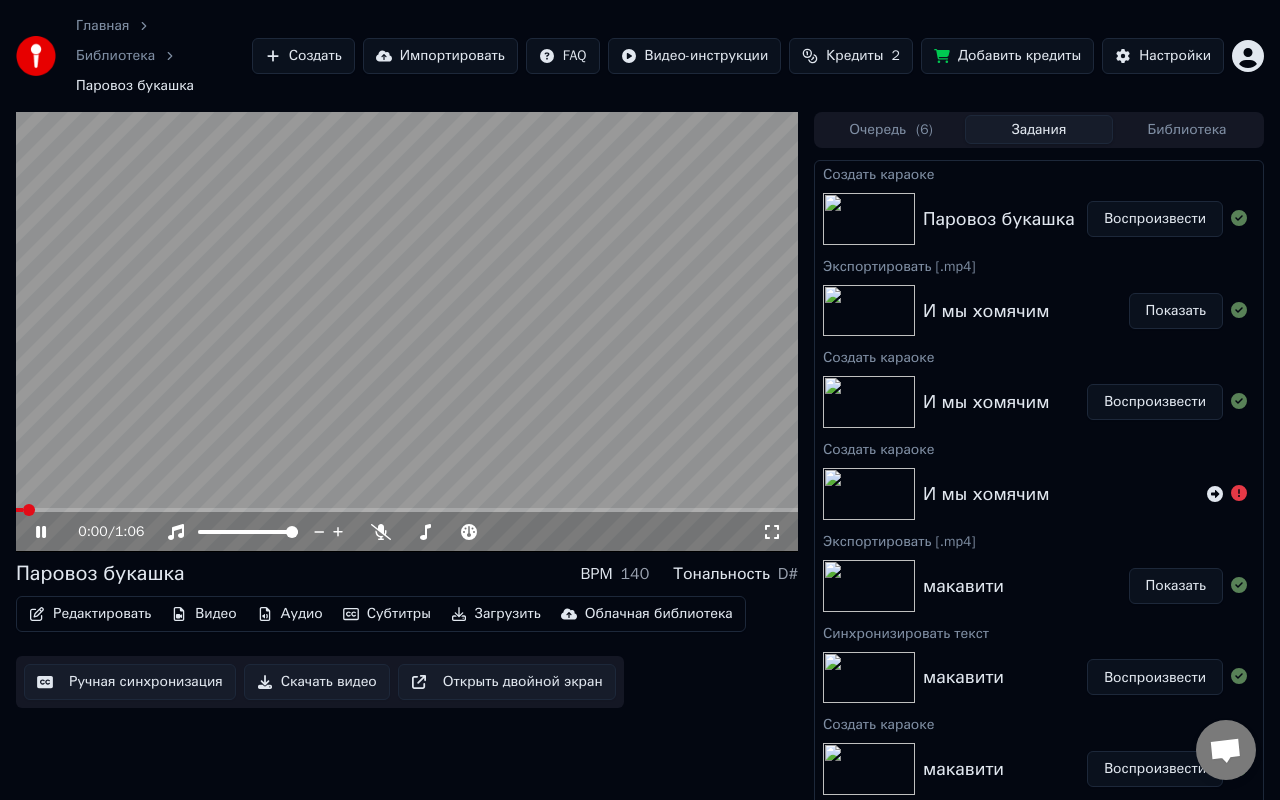 click 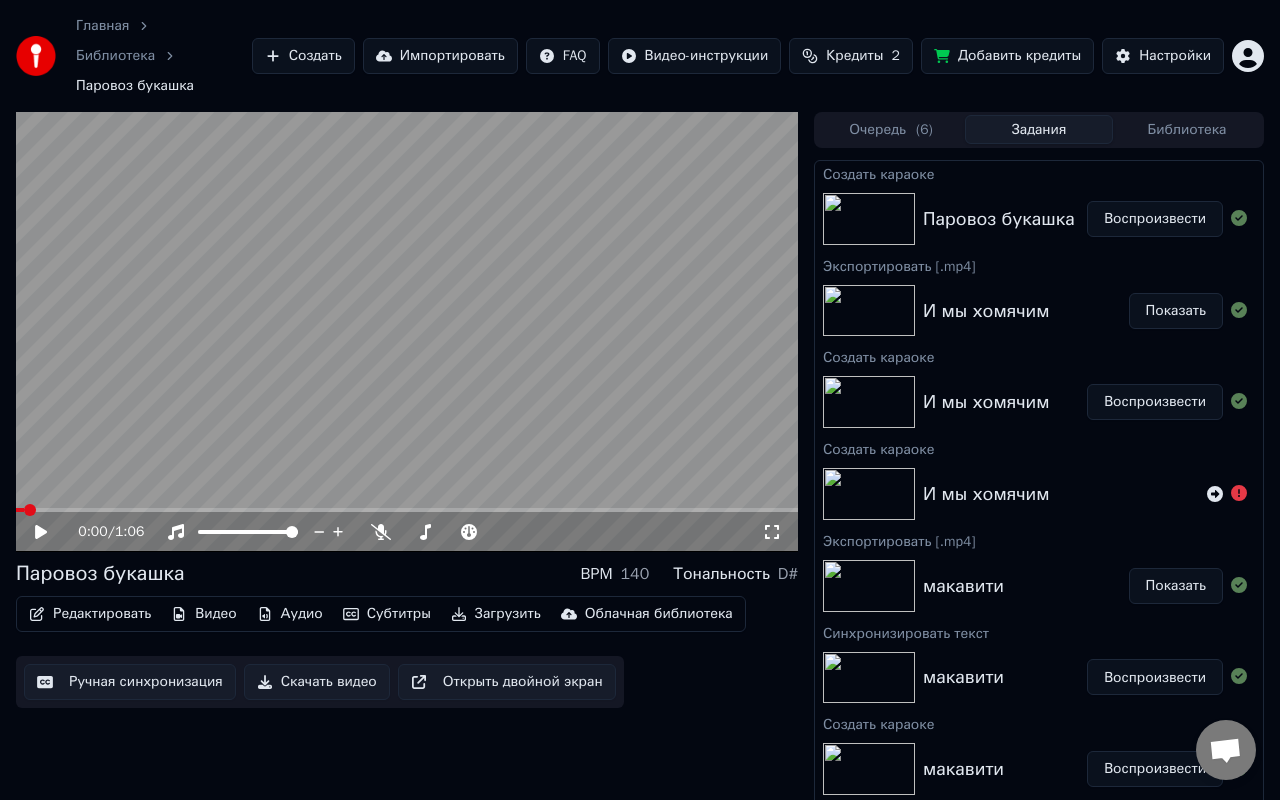 click on "Скачать видео" at bounding box center (317, 682) 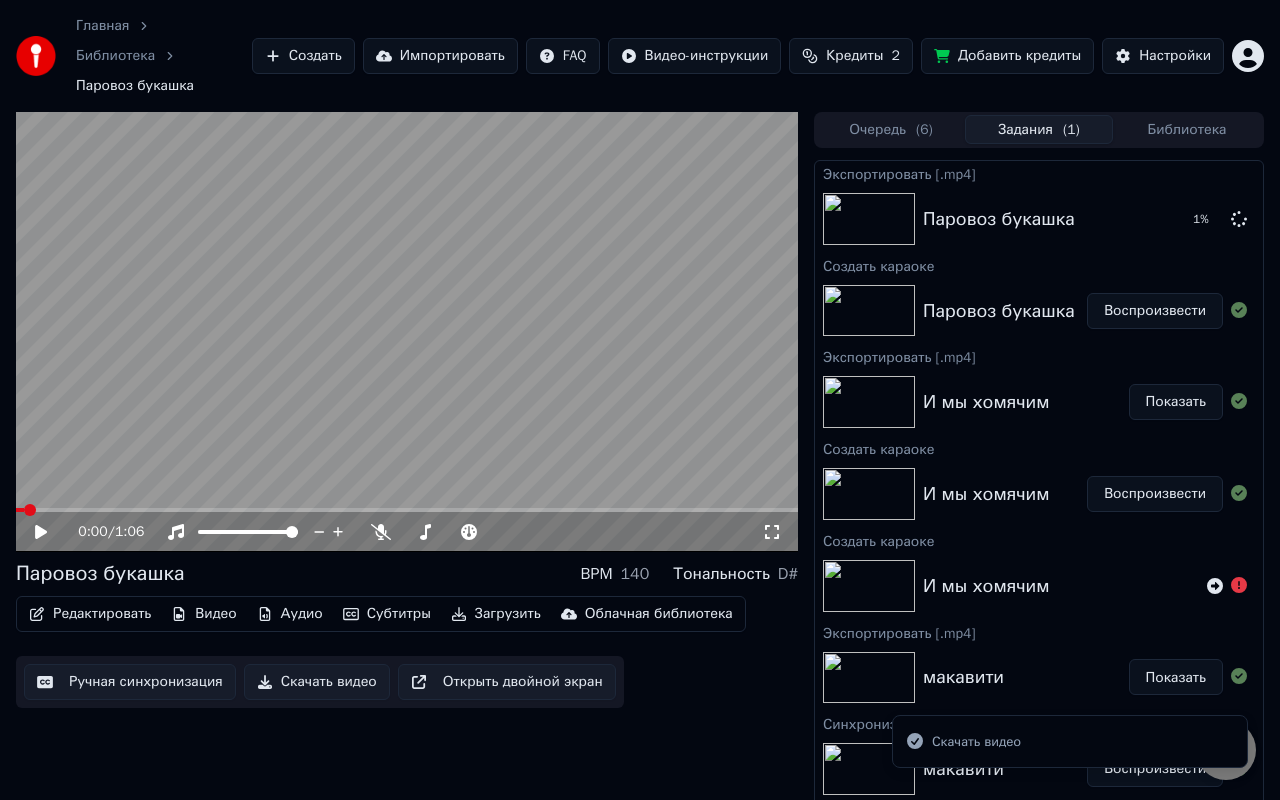 click on "Создать" at bounding box center [303, 56] 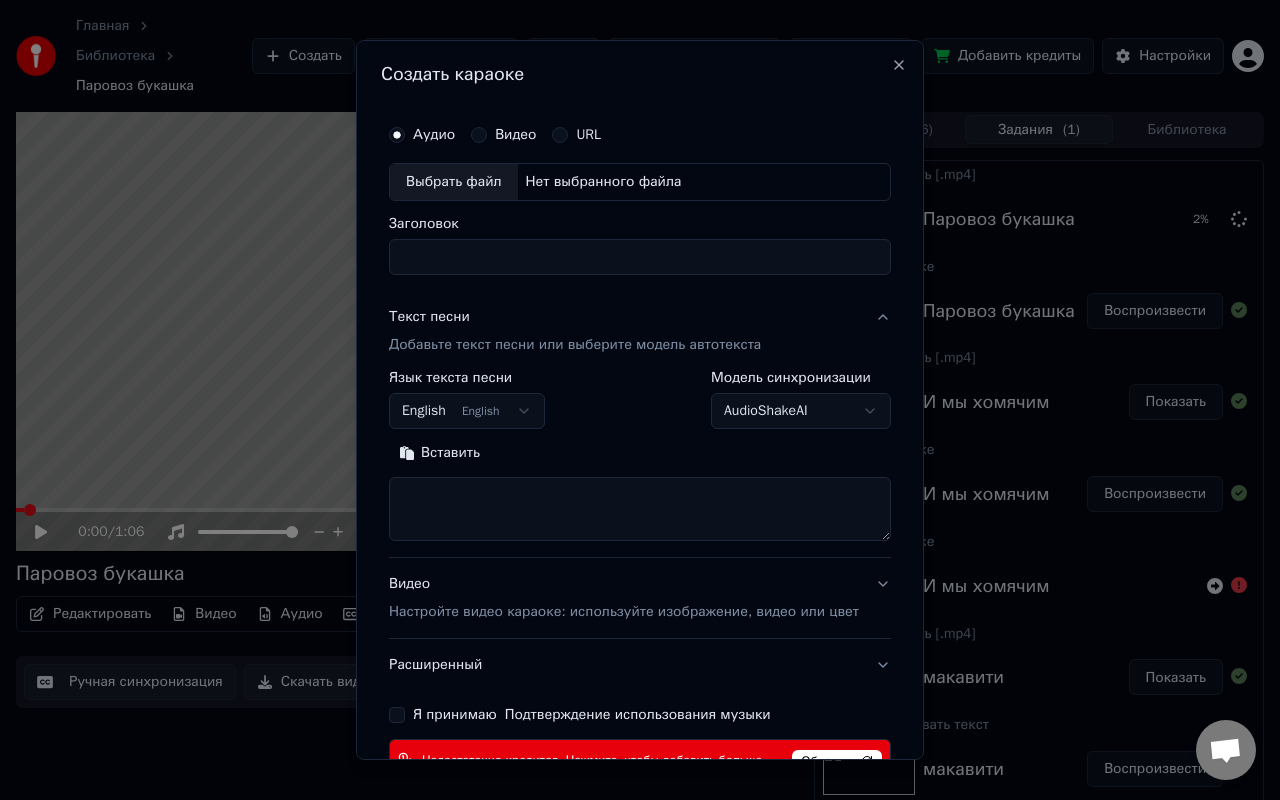 click on "Нет выбранного файла" at bounding box center [604, 182] 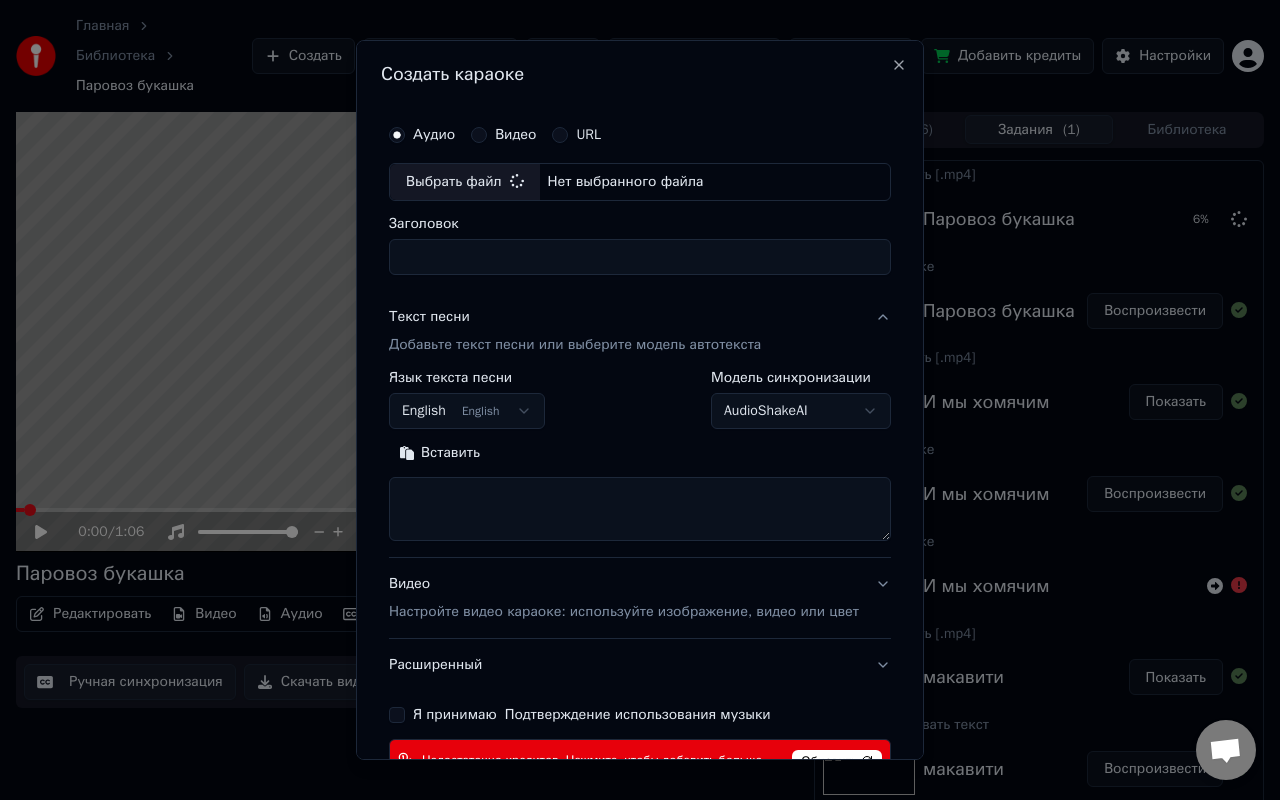 click on "Заголовок" at bounding box center [640, 257] 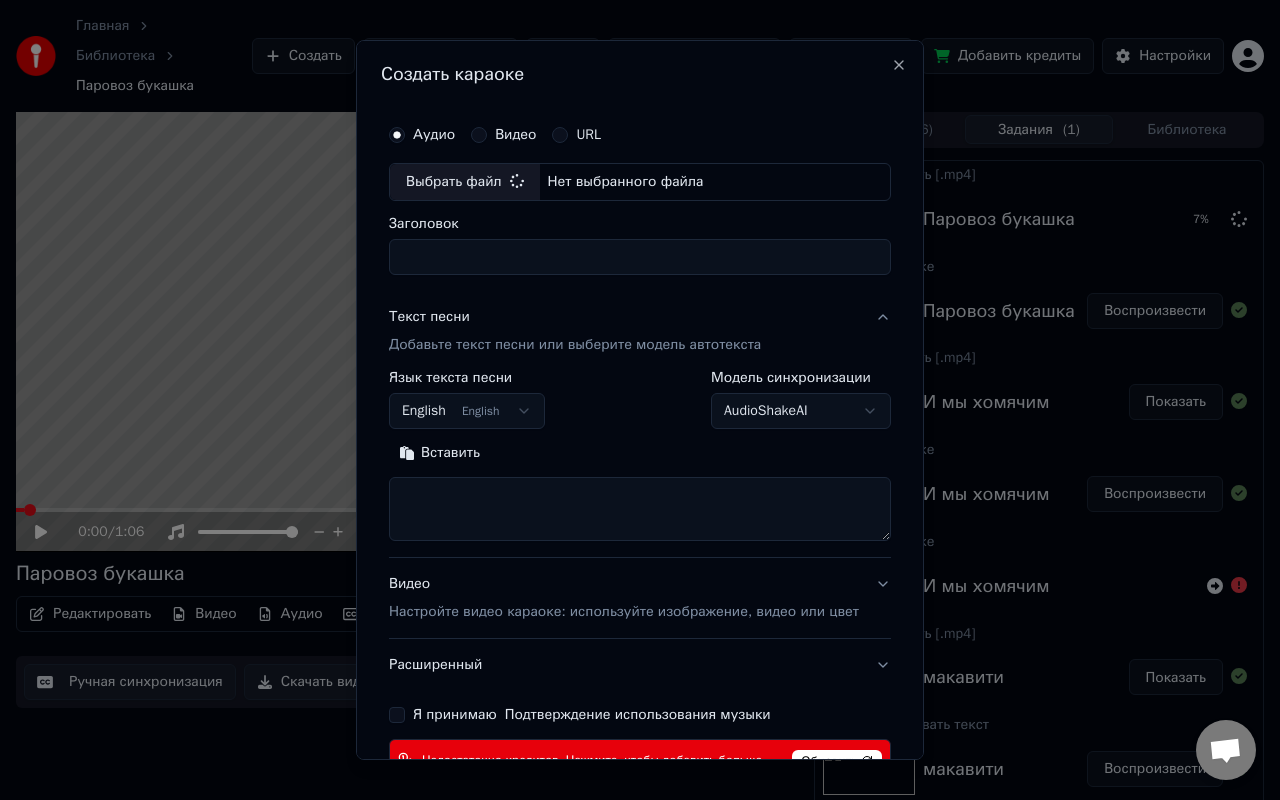 type on "**********" 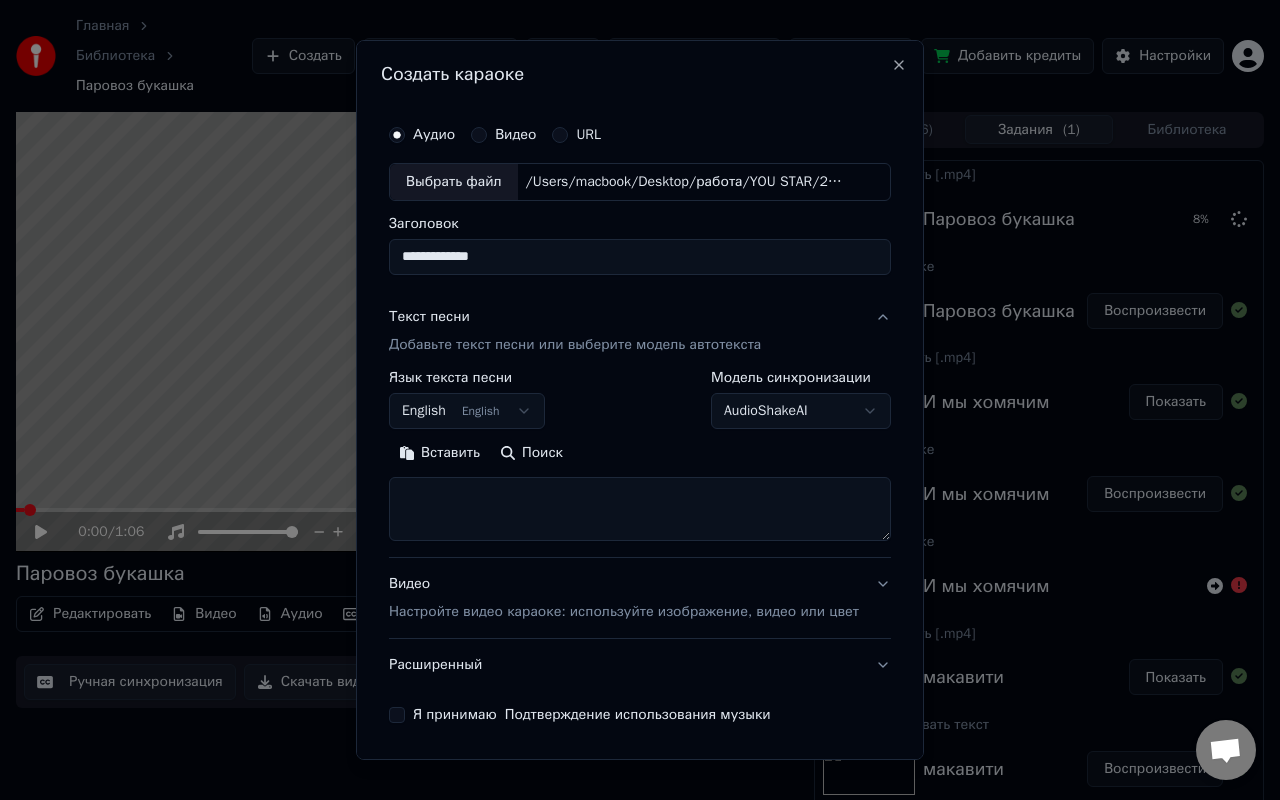 click on "English English" at bounding box center (467, 411) 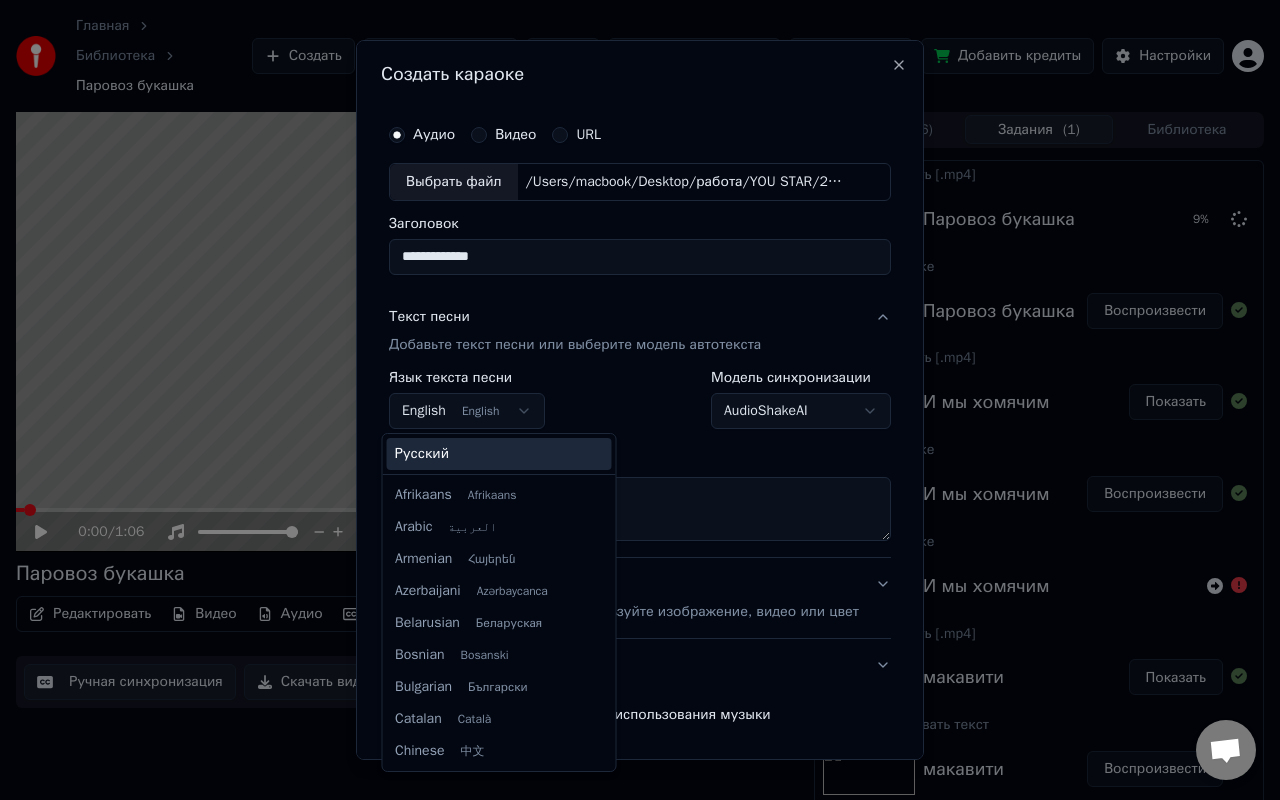 scroll, scrollTop: 160, scrollLeft: 0, axis: vertical 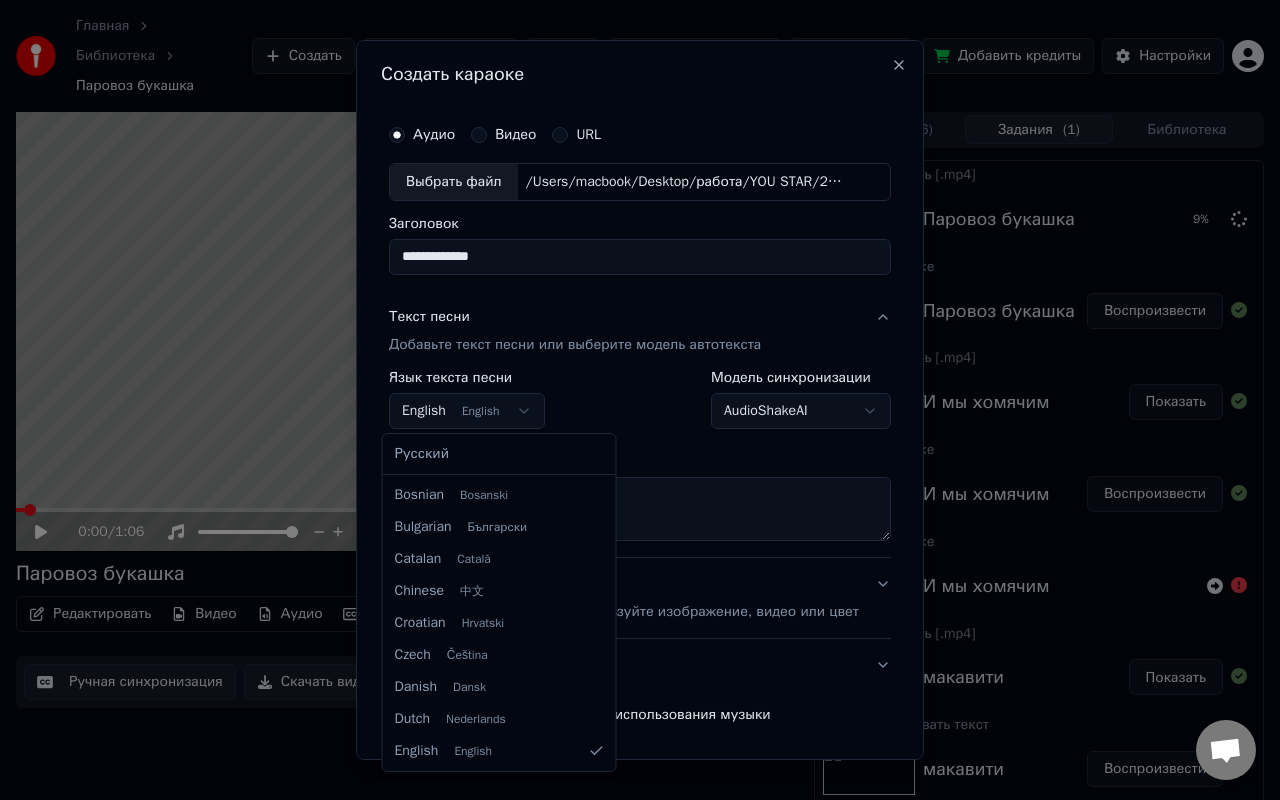 select on "**" 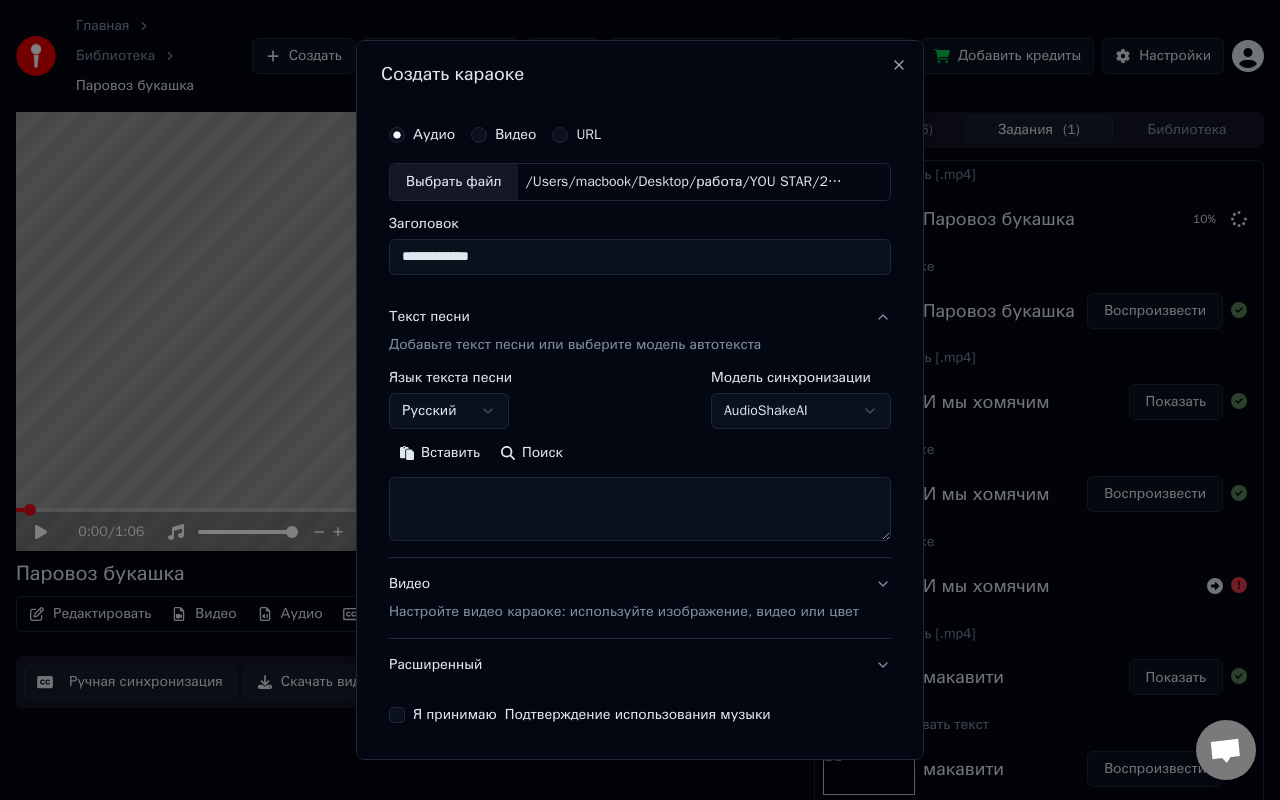 click at bounding box center (640, 509) 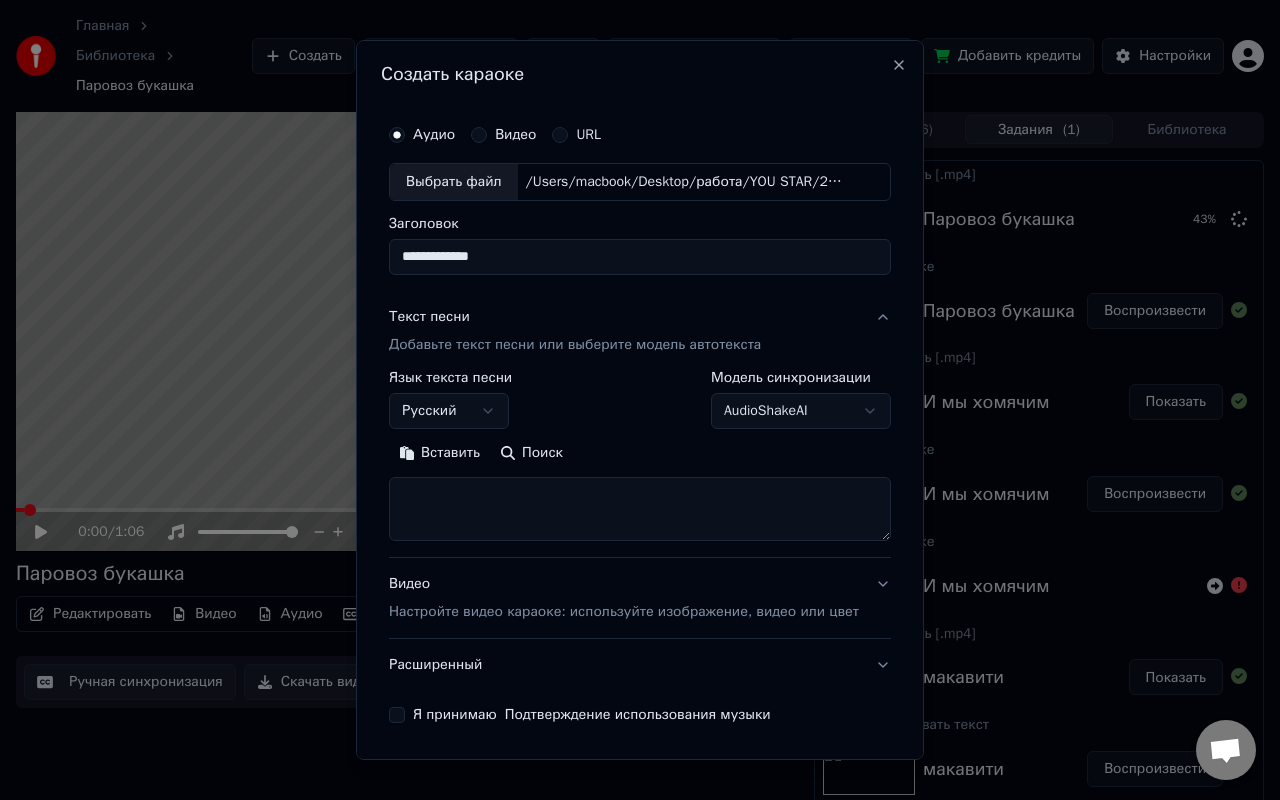 click on "Вставить" at bounding box center [439, 453] 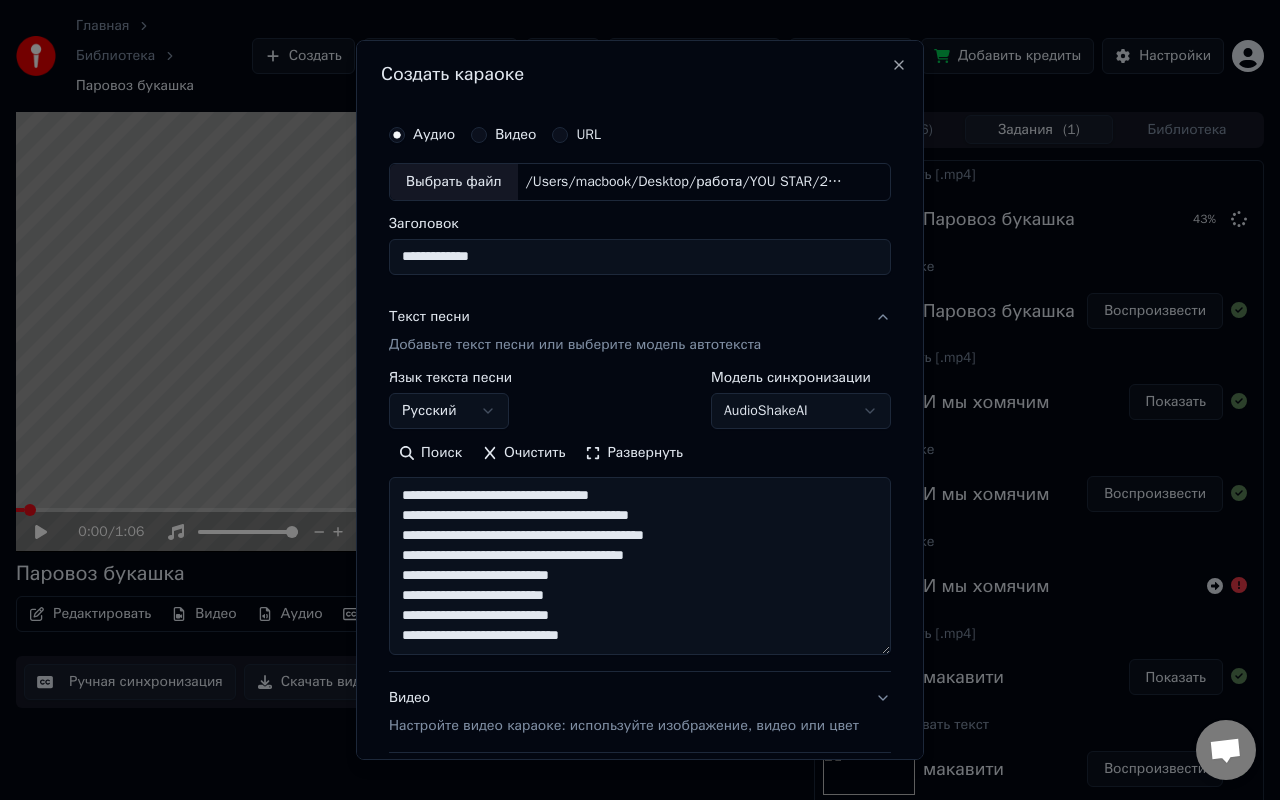 click on "**********" at bounding box center (640, 566) 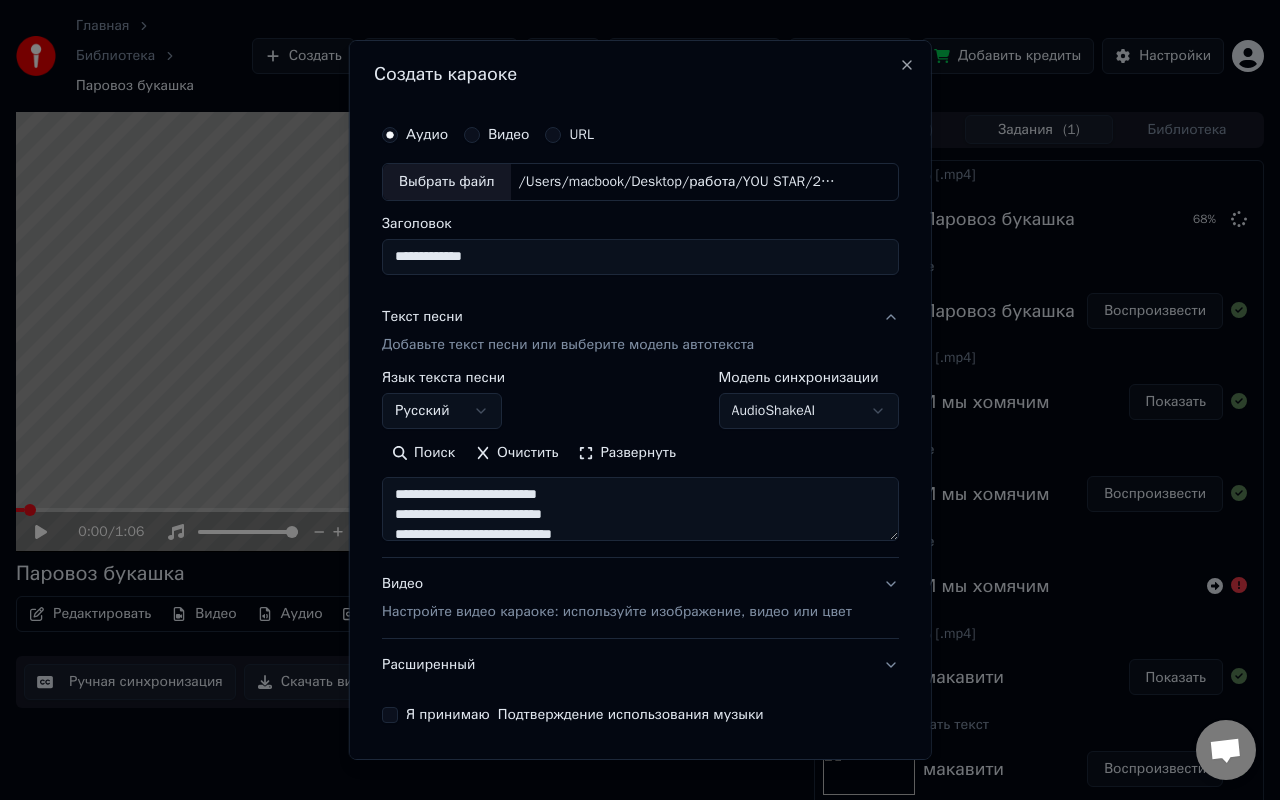 scroll, scrollTop: 114, scrollLeft: 0, axis: vertical 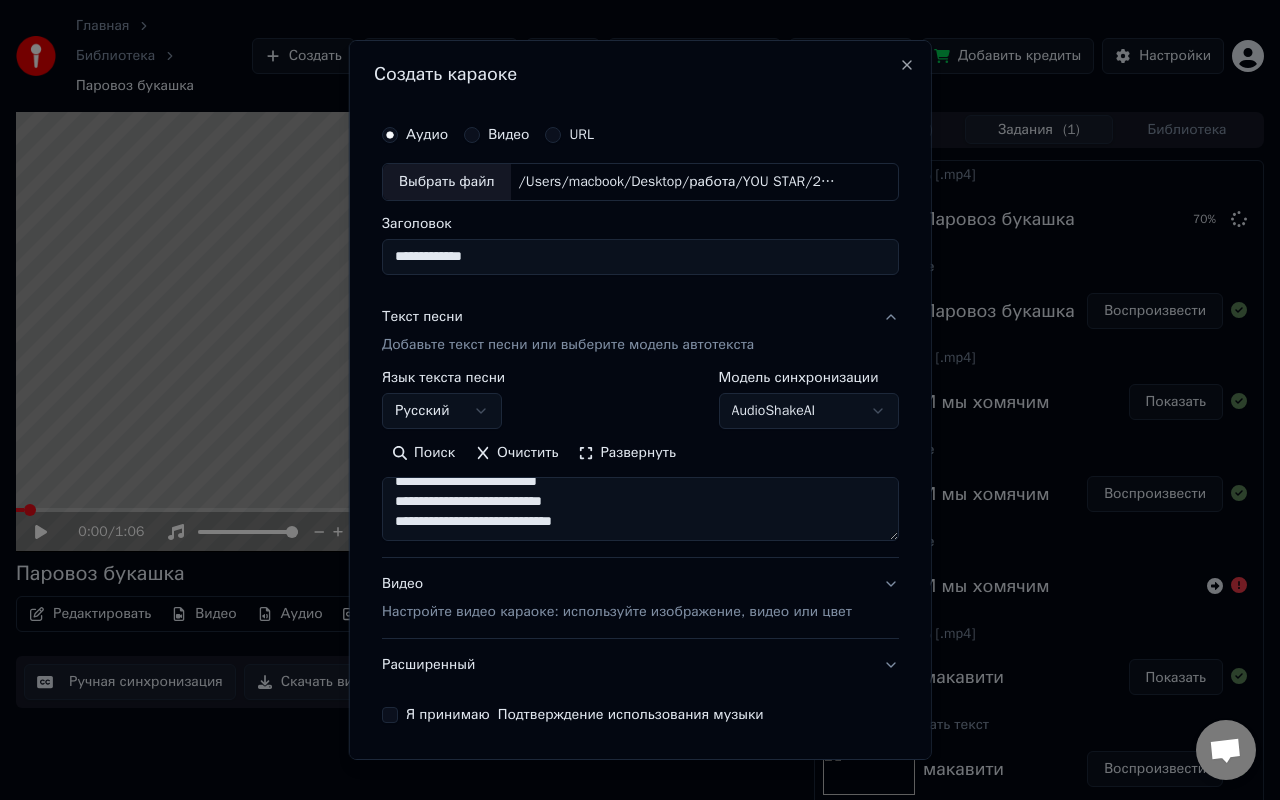 click on "**********" at bounding box center (640, 509) 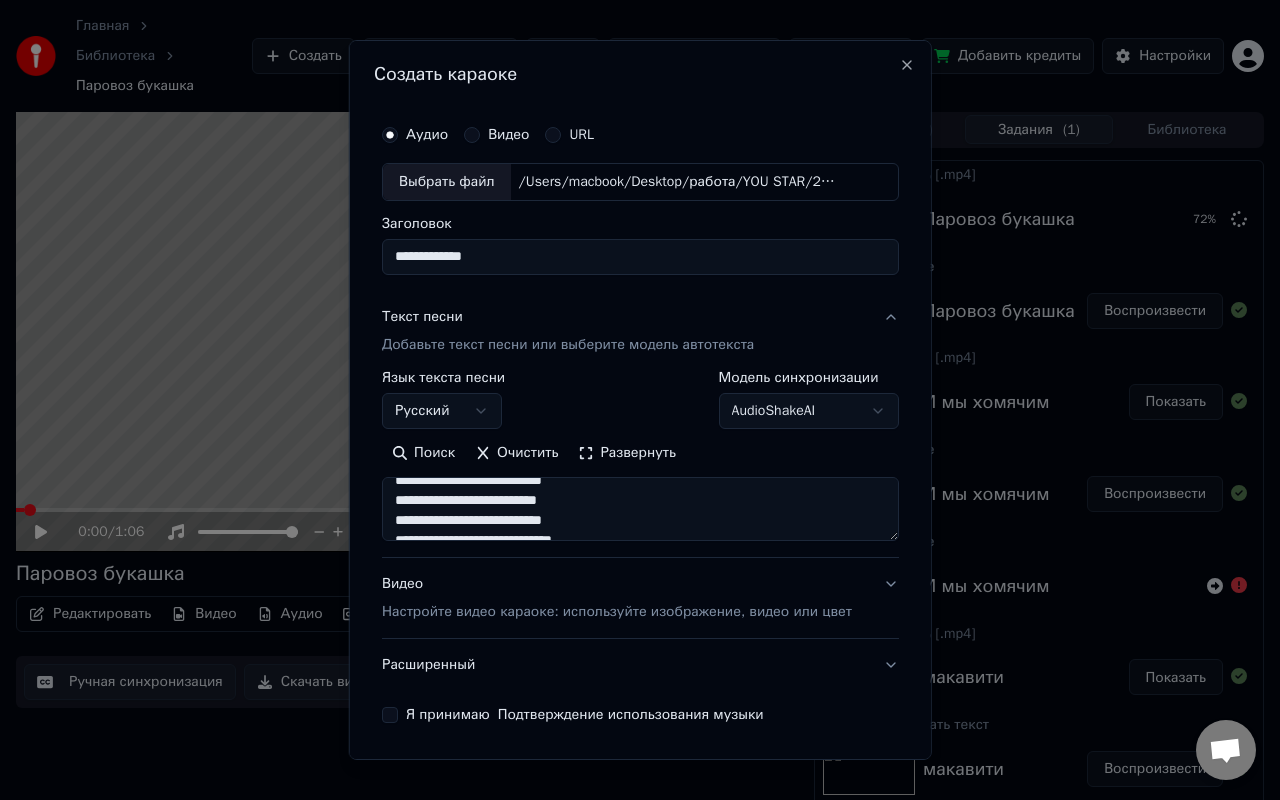scroll, scrollTop: 114, scrollLeft: 0, axis: vertical 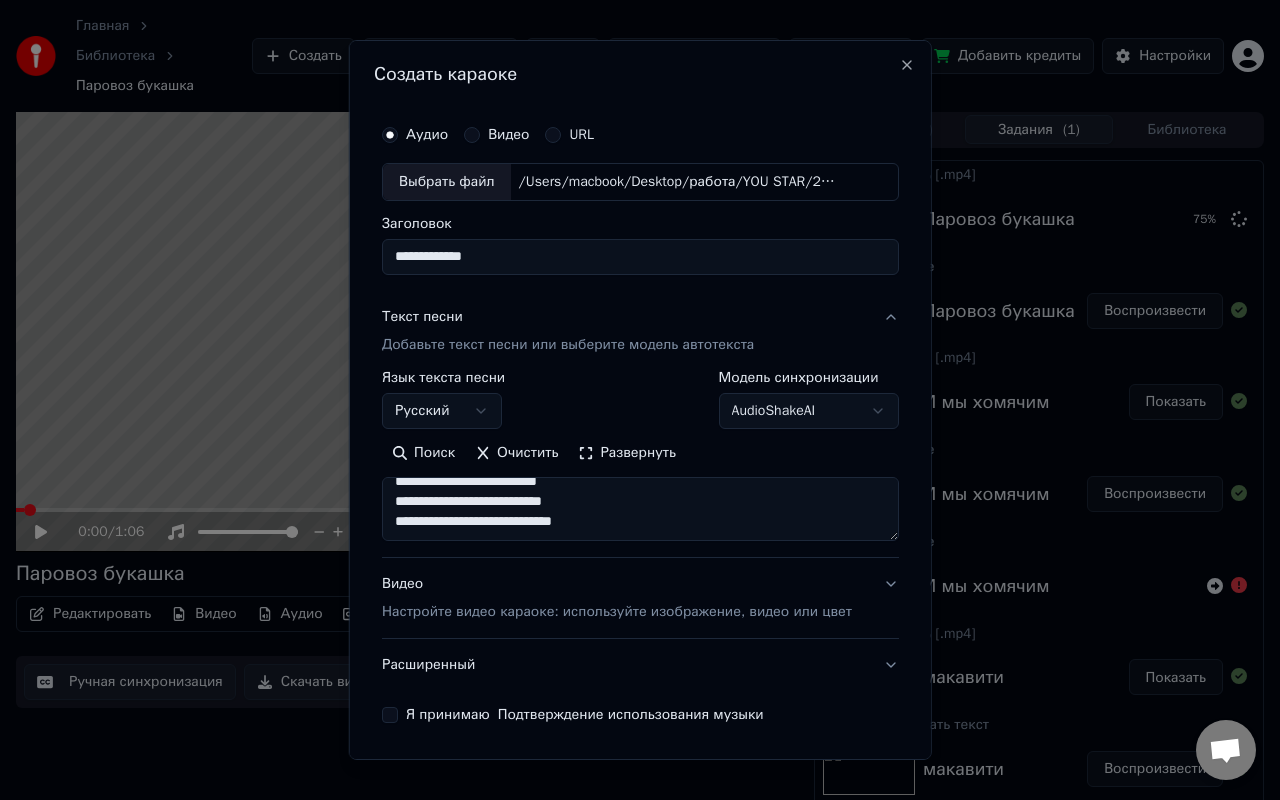 click on "Развернуть" at bounding box center (627, 453) 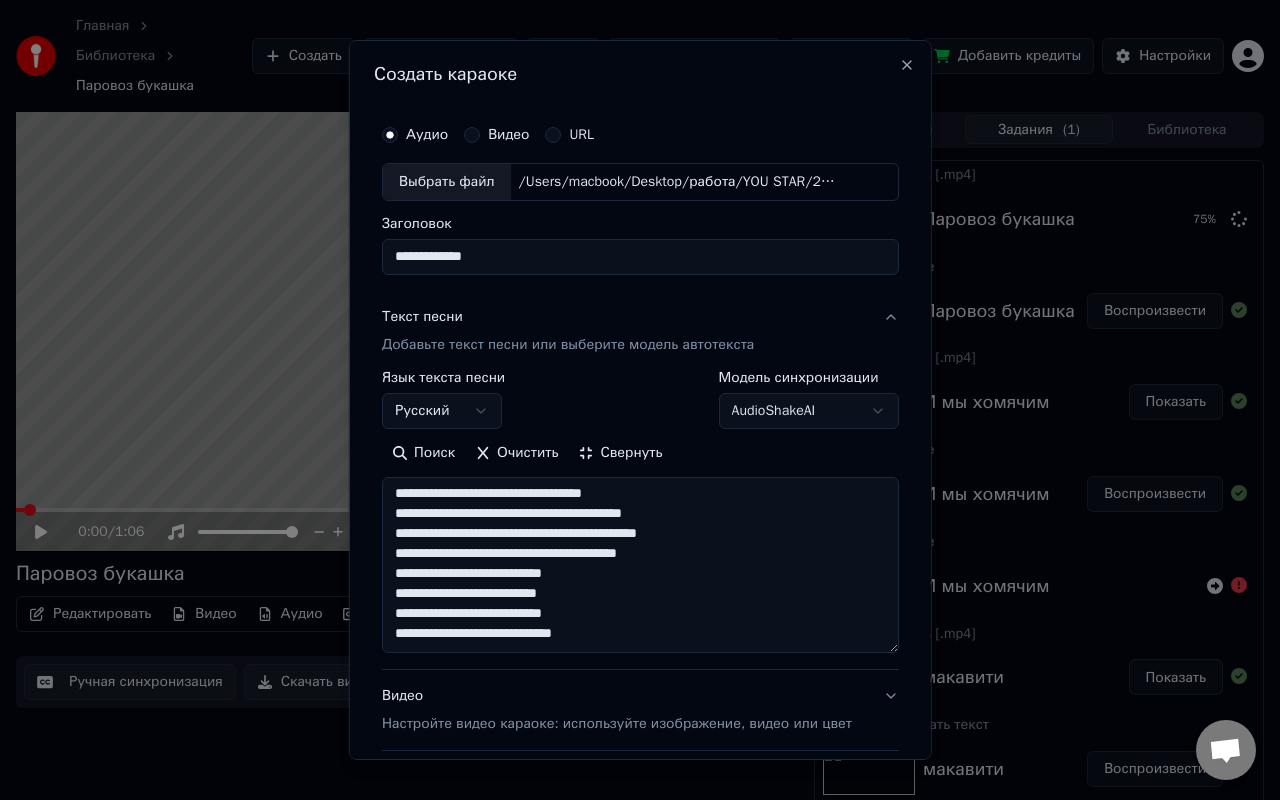 scroll, scrollTop: 2, scrollLeft: 0, axis: vertical 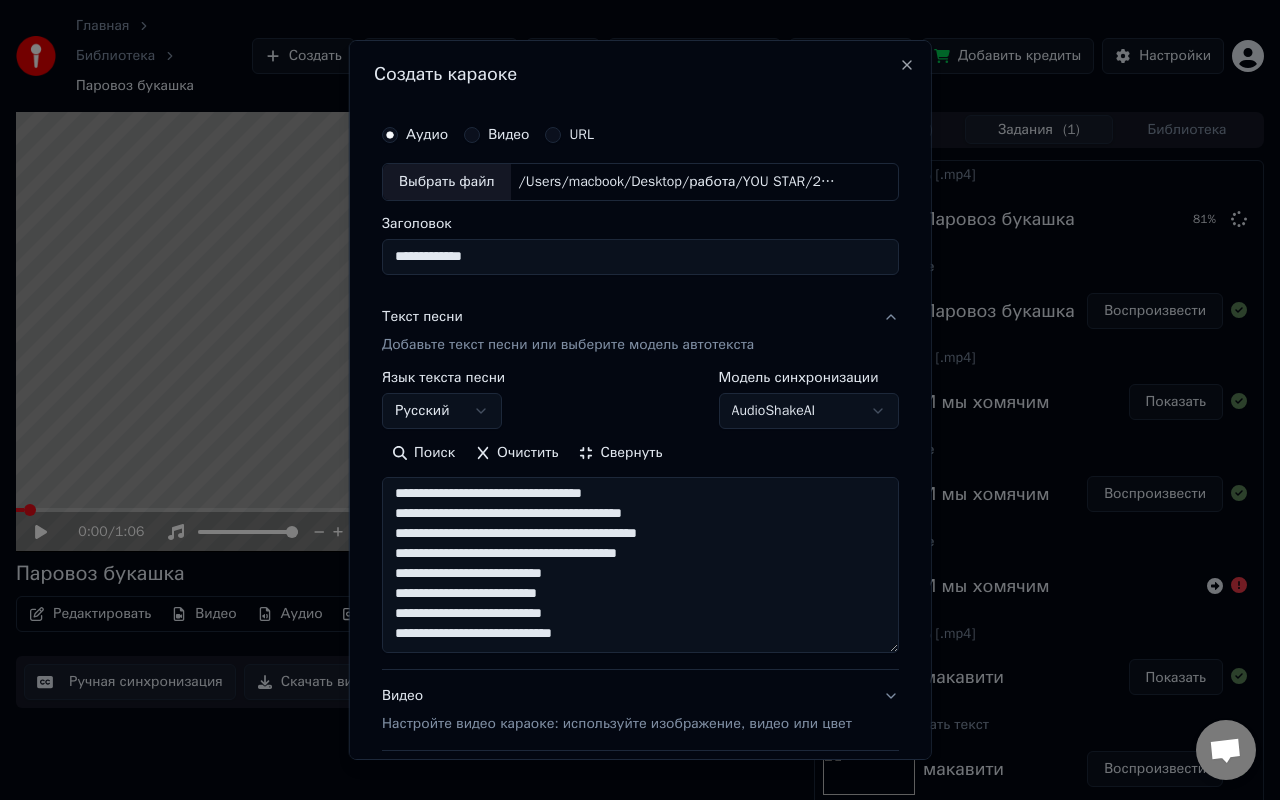 click on "**********" at bounding box center (640, 565) 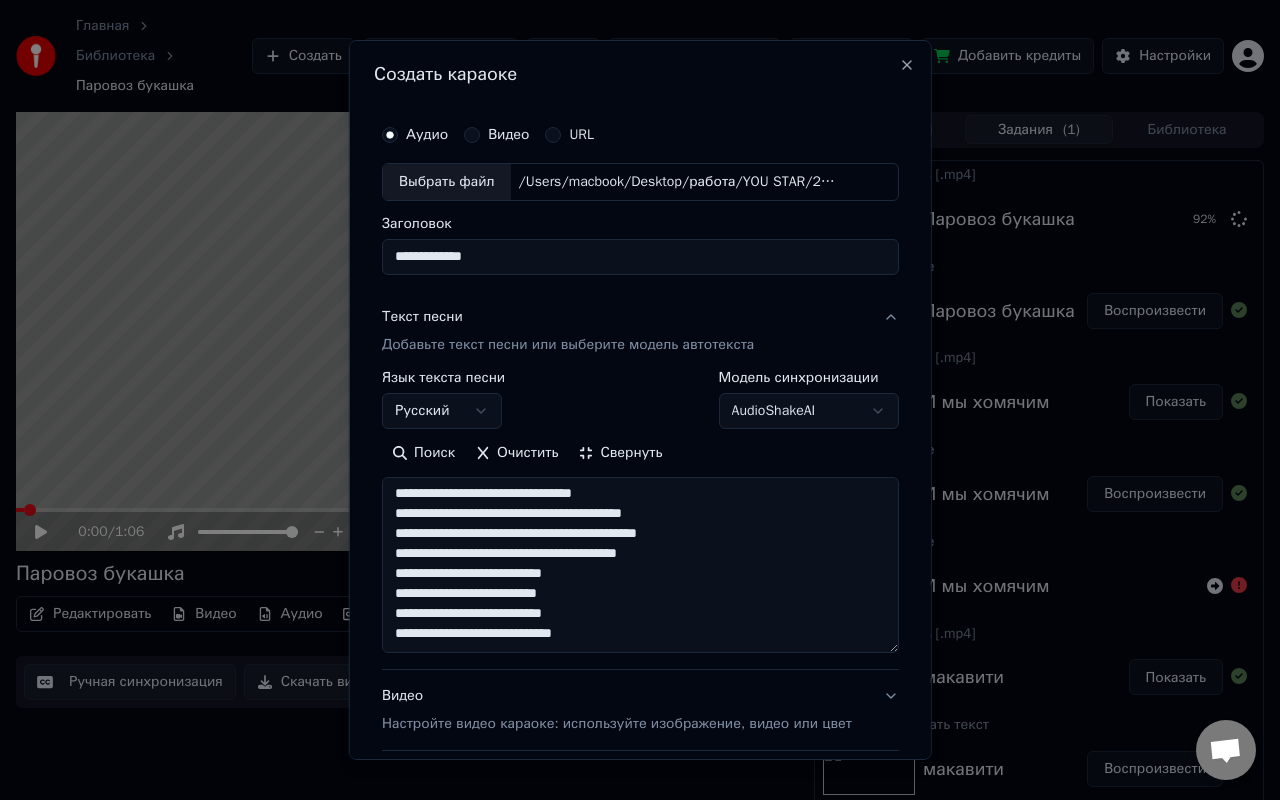 click on "**********" at bounding box center [640, 565] 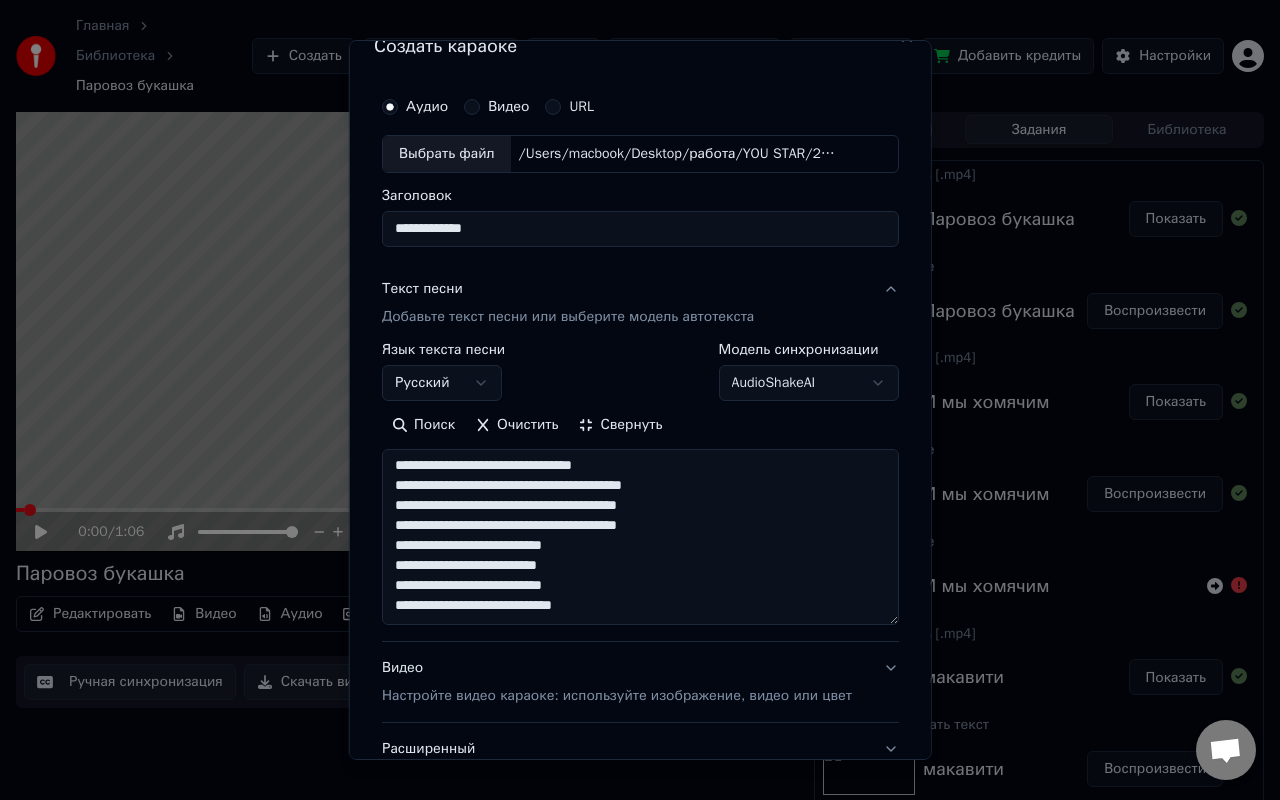 scroll, scrollTop: 27, scrollLeft: 0, axis: vertical 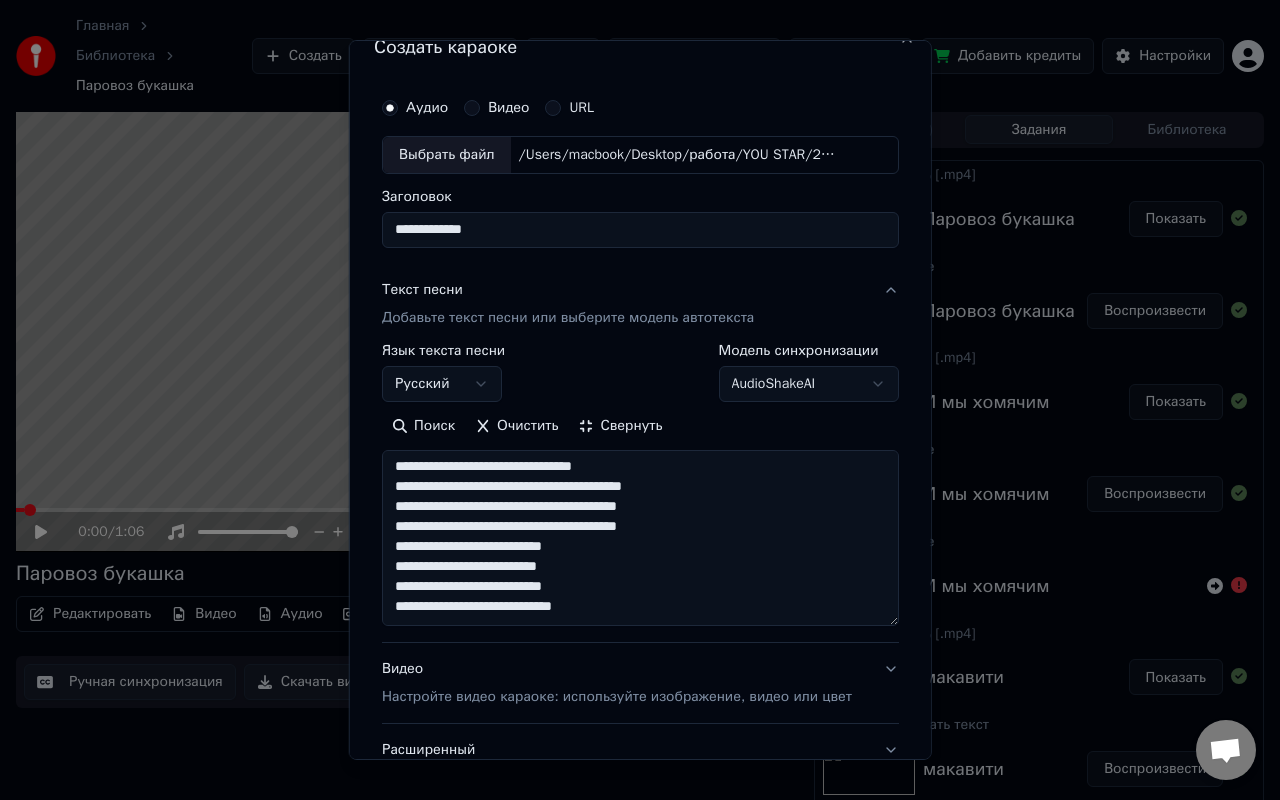 click on "**********" at bounding box center (640, 538) 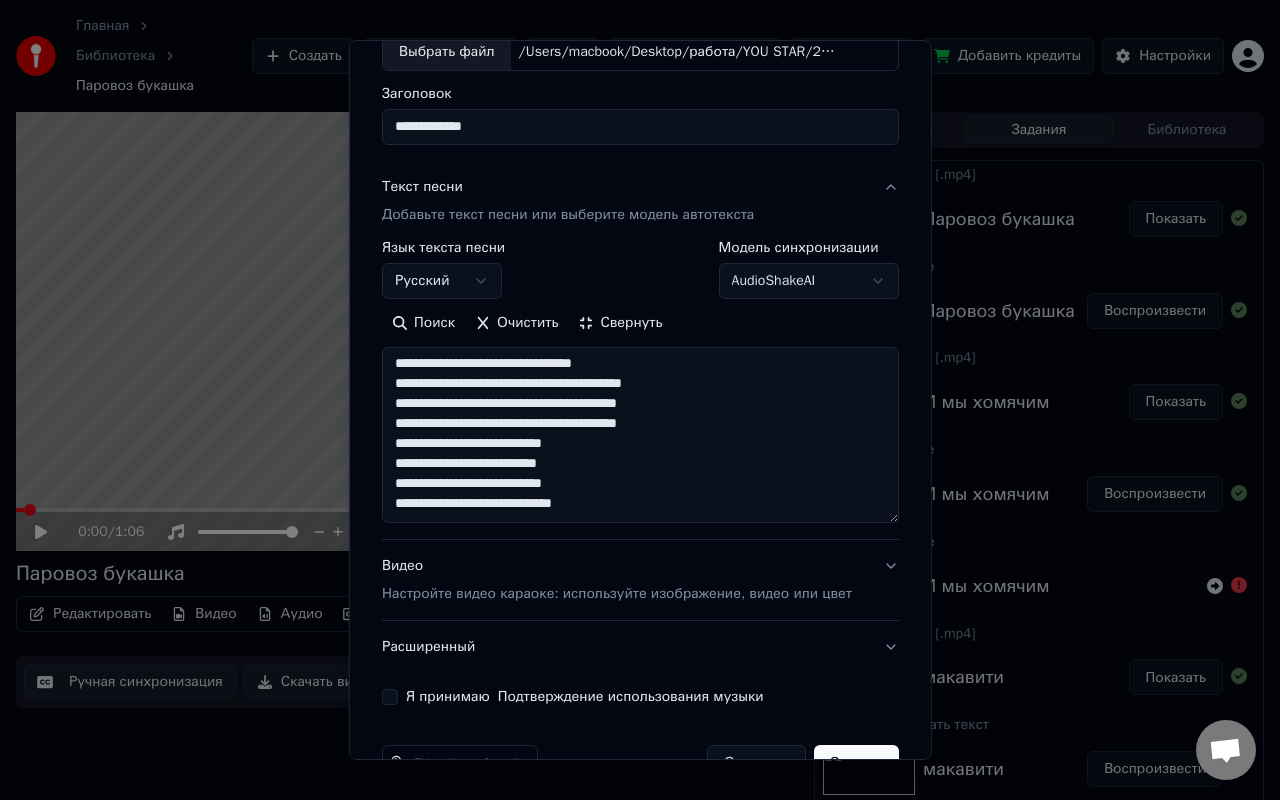 scroll, scrollTop: 158, scrollLeft: 0, axis: vertical 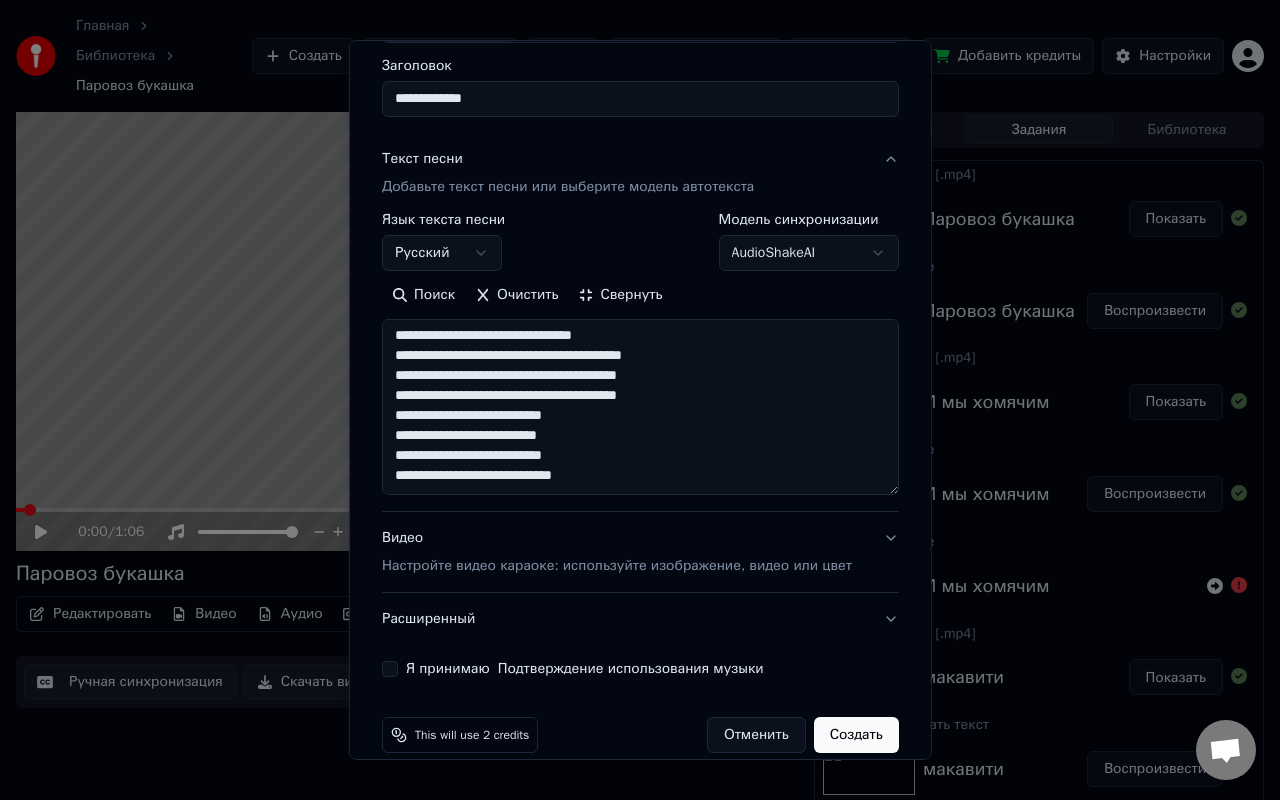 type on "**********" 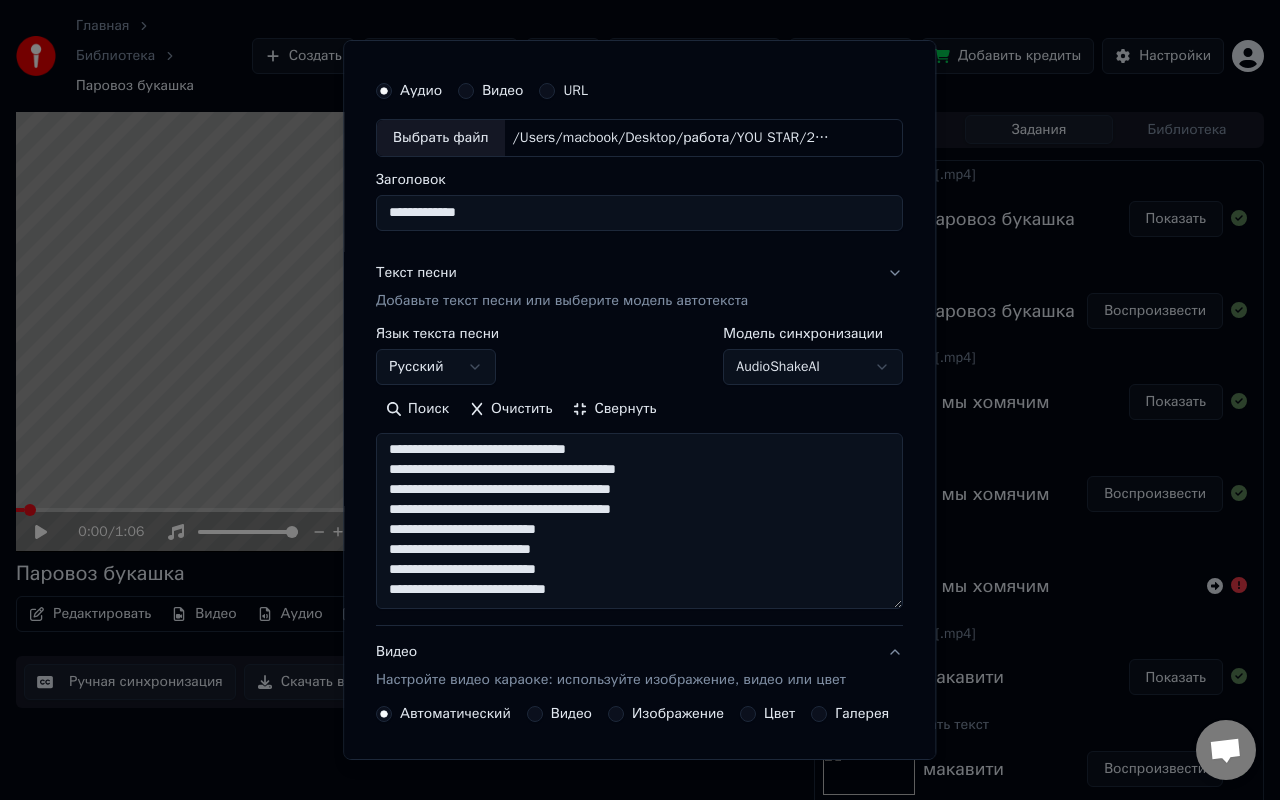 scroll, scrollTop: 18, scrollLeft: 0, axis: vertical 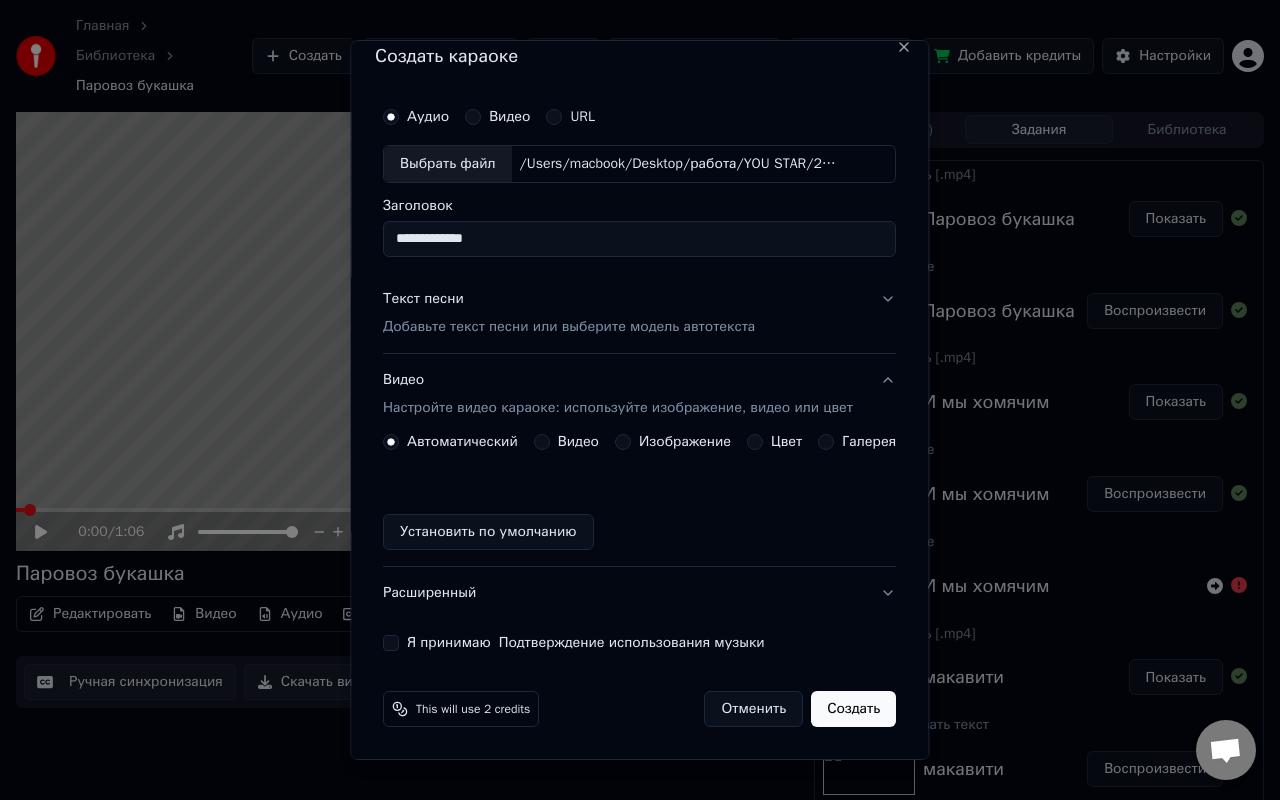 click on "Изображение" at bounding box center [623, 442] 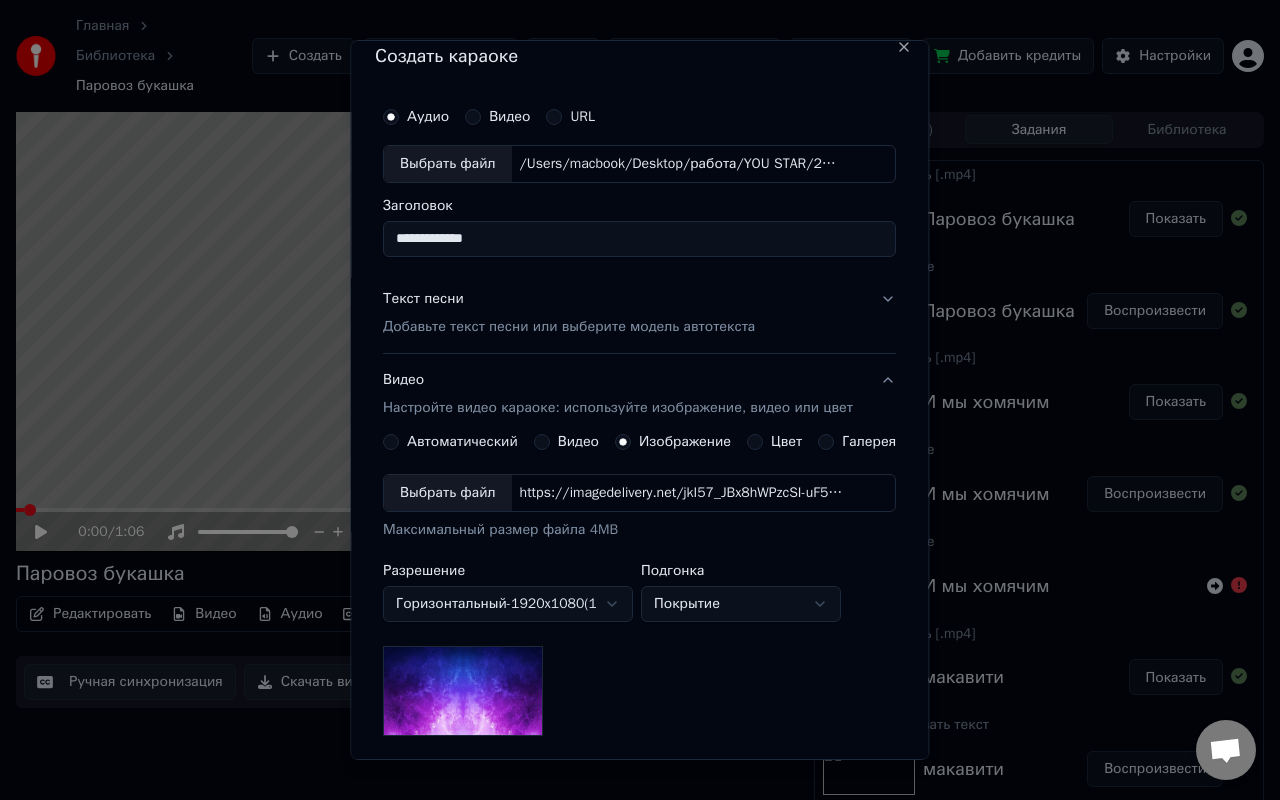 click on "Настройте видео караоке: используйте изображение, видео или цвет" at bounding box center [618, 408] 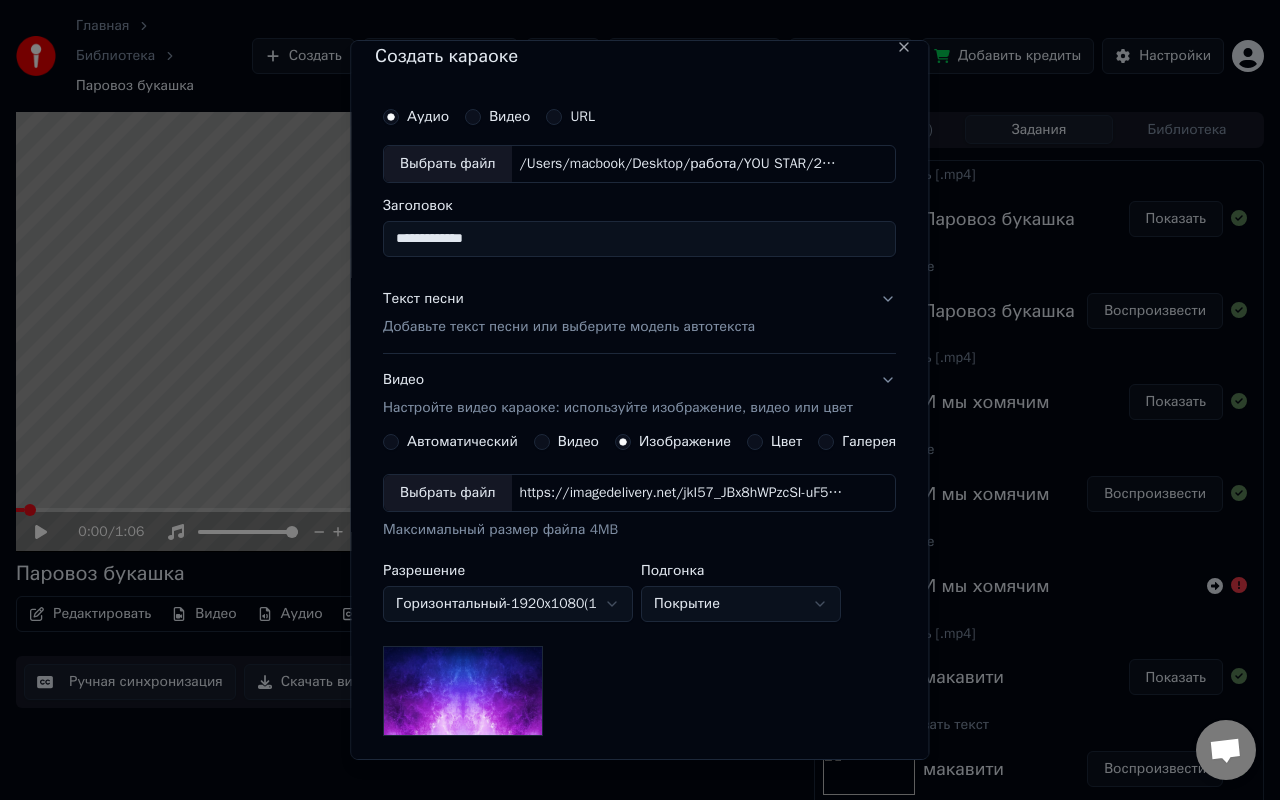 scroll, scrollTop: 0, scrollLeft: 0, axis: both 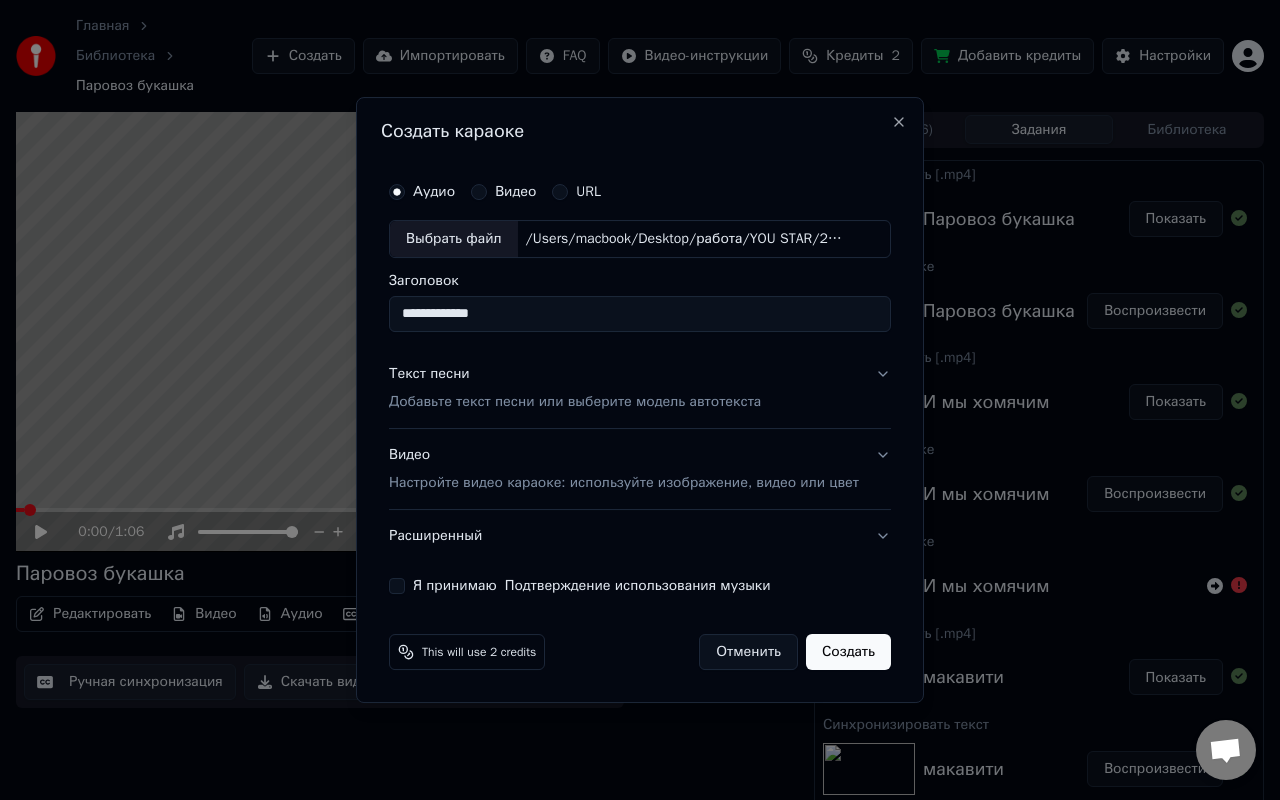 click on "Настройте видео караоке: используйте изображение, видео или цвет" at bounding box center [624, 483] 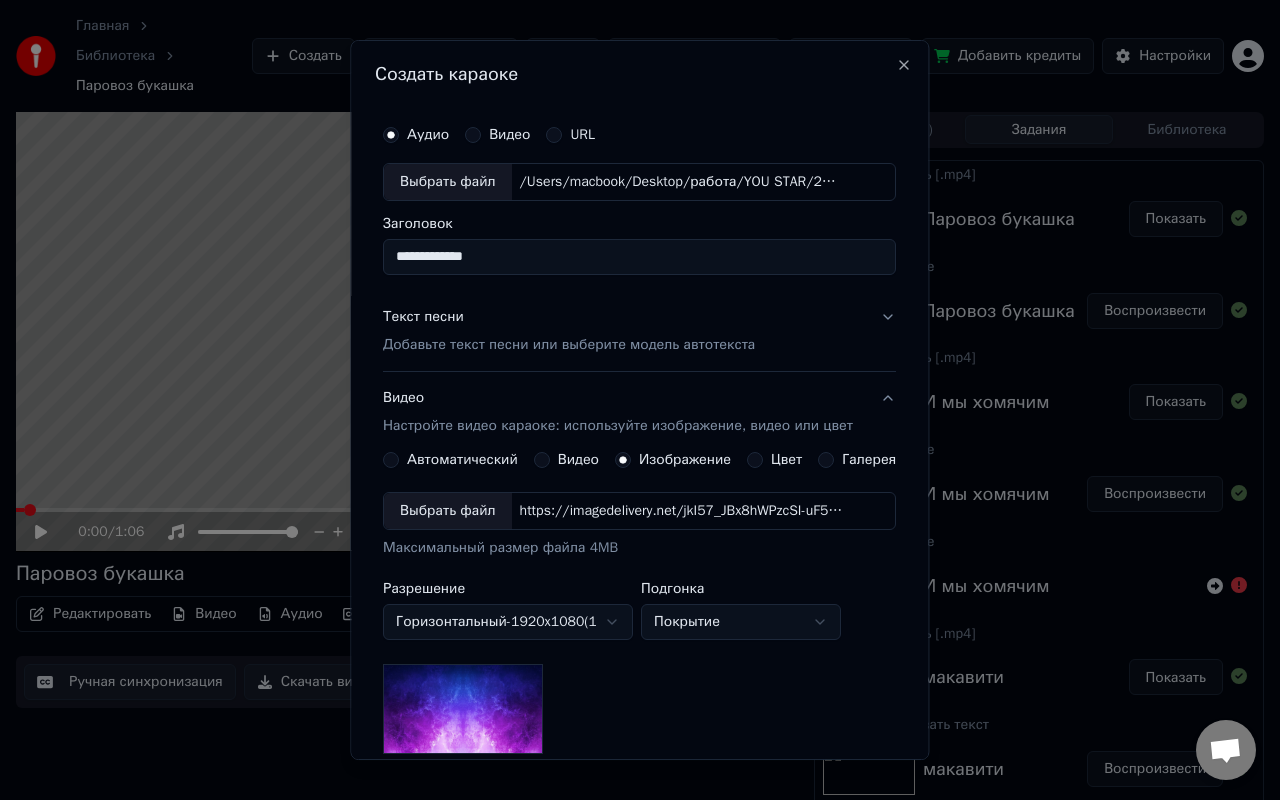 click on "https://imagedelivery.net/jkI57_JBx8hWPzcSI-uF5w/c7639807-3f76-4ea5-9112-66e75e03d200/16x9" at bounding box center [682, 511] 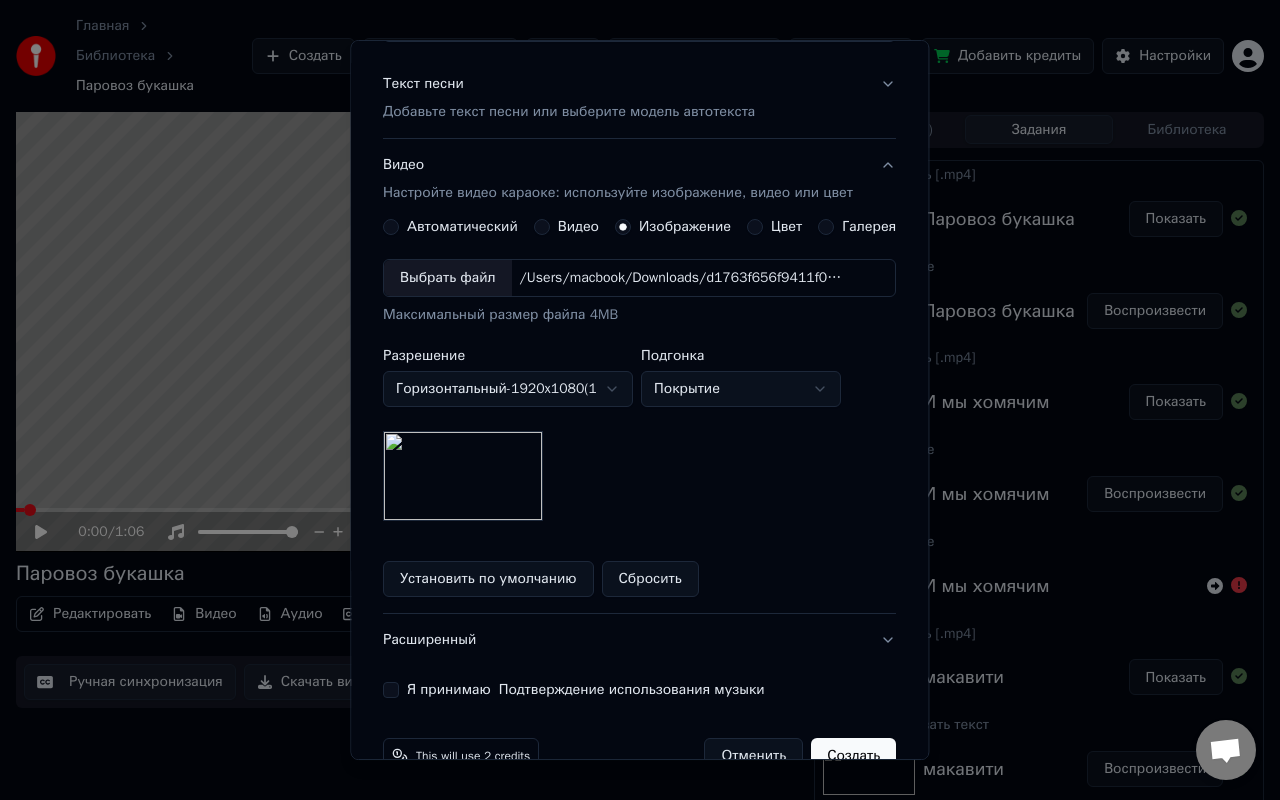scroll, scrollTop: 280, scrollLeft: 0, axis: vertical 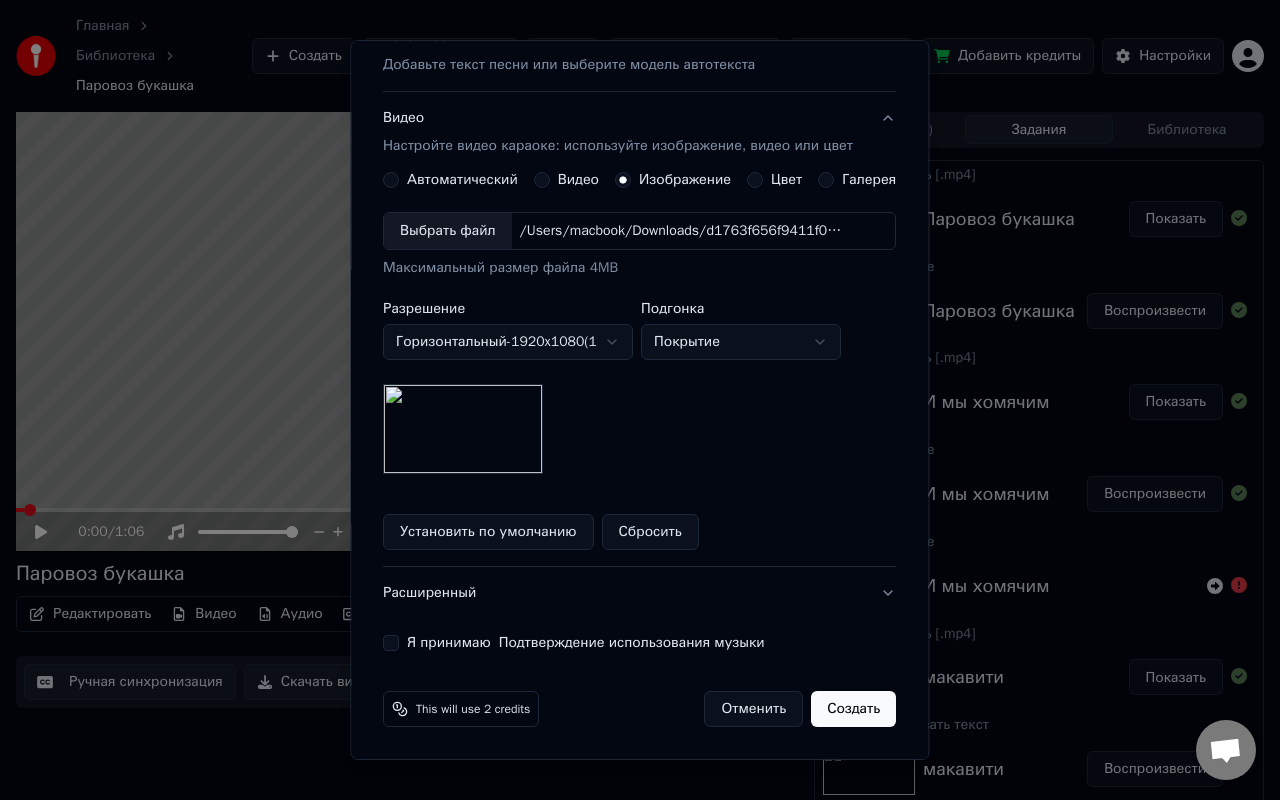 click on "Я принимаю   Подтверждение использования музыки" at bounding box center (391, 643) 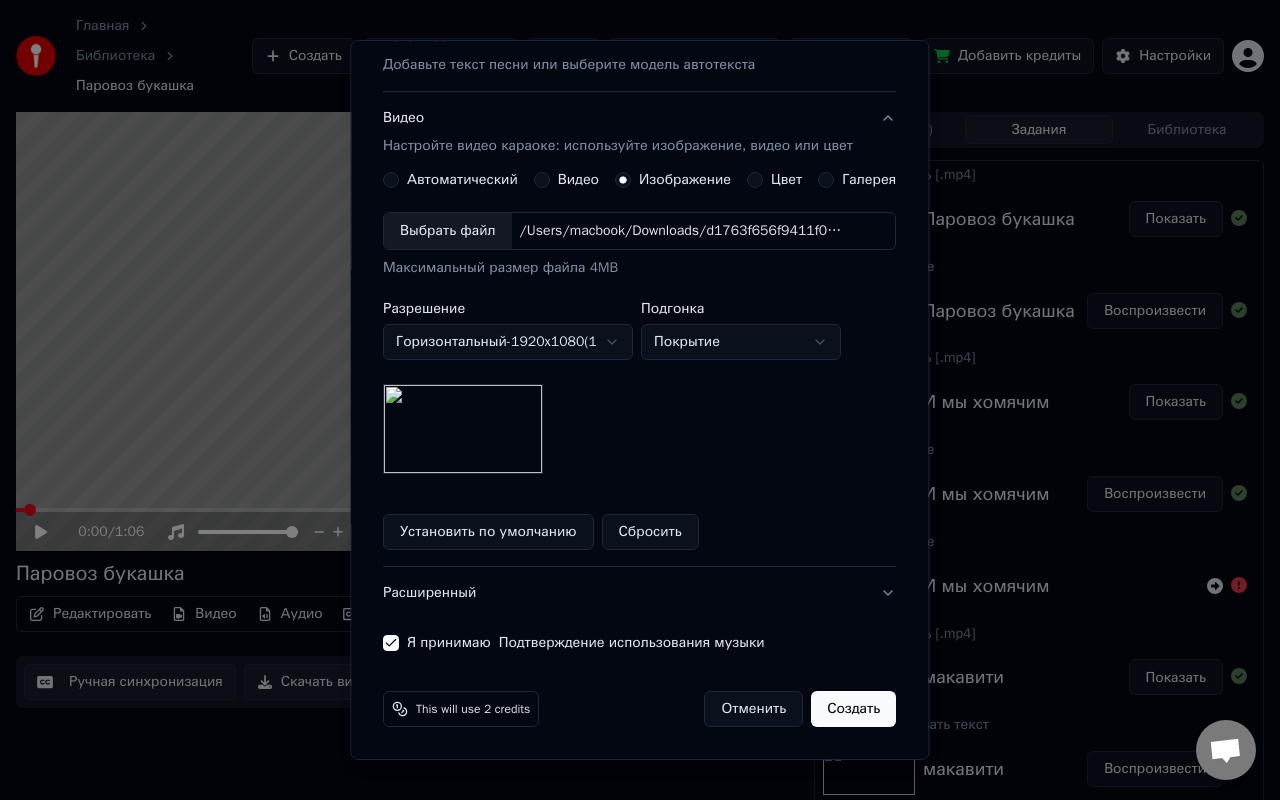 click on "Создать" at bounding box center [854, 709] 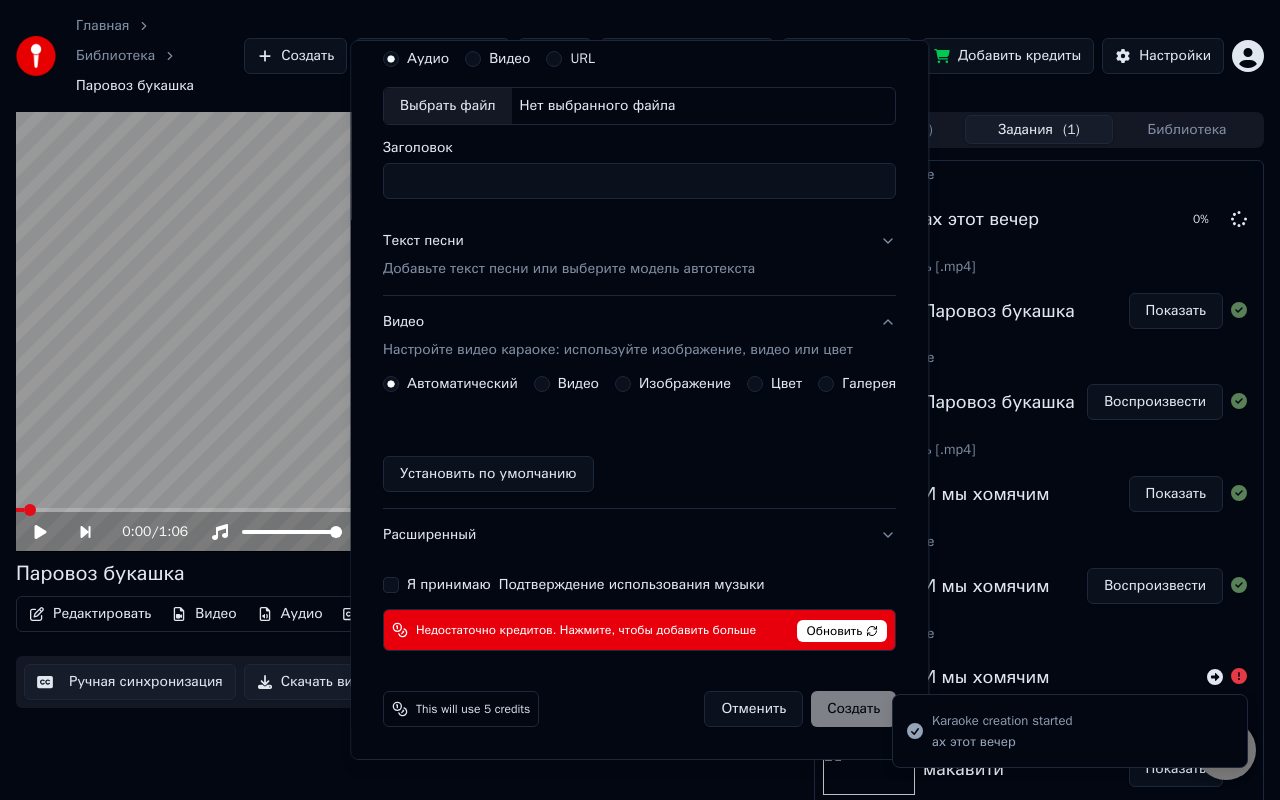 scroll, scrollTop: 0, scrollLeft: 0, axis: both 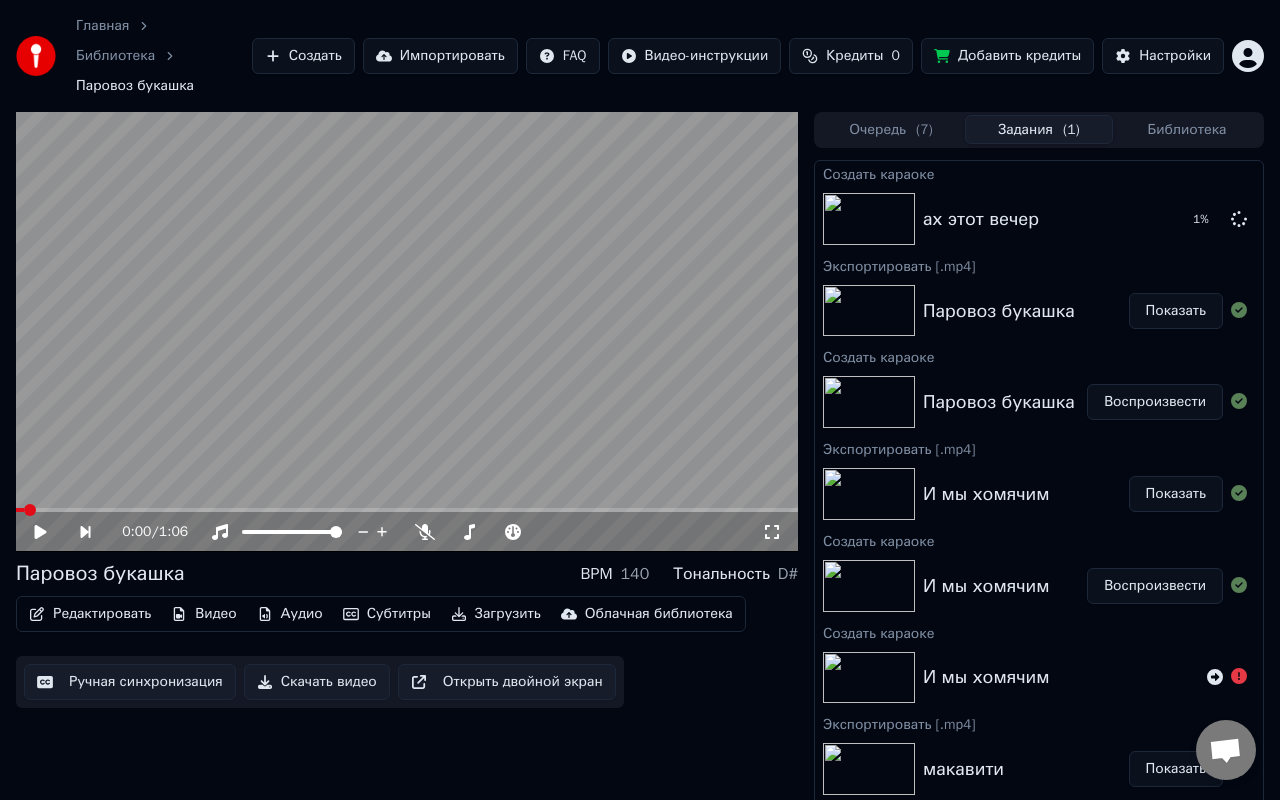 click on "Воспроизвести" at bounding box center [1155, 402] 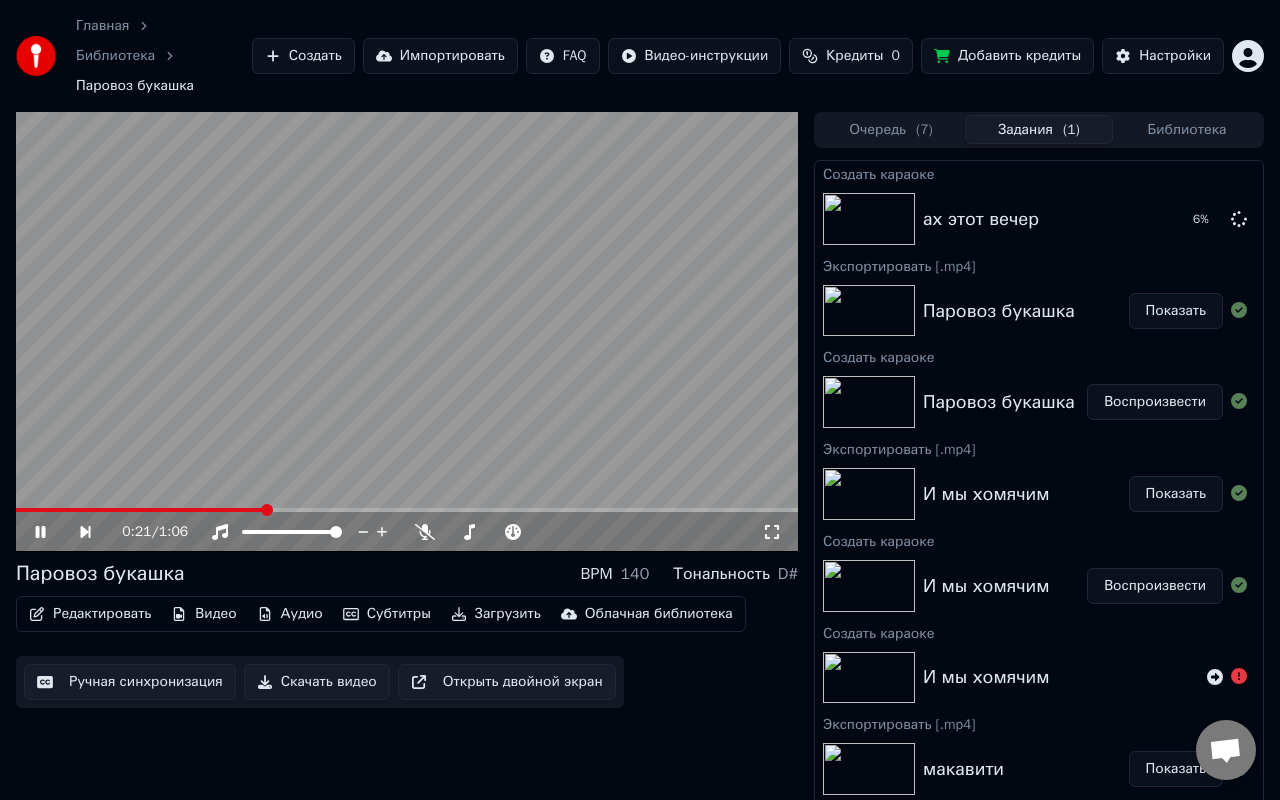click at bounding box center [407, 510] 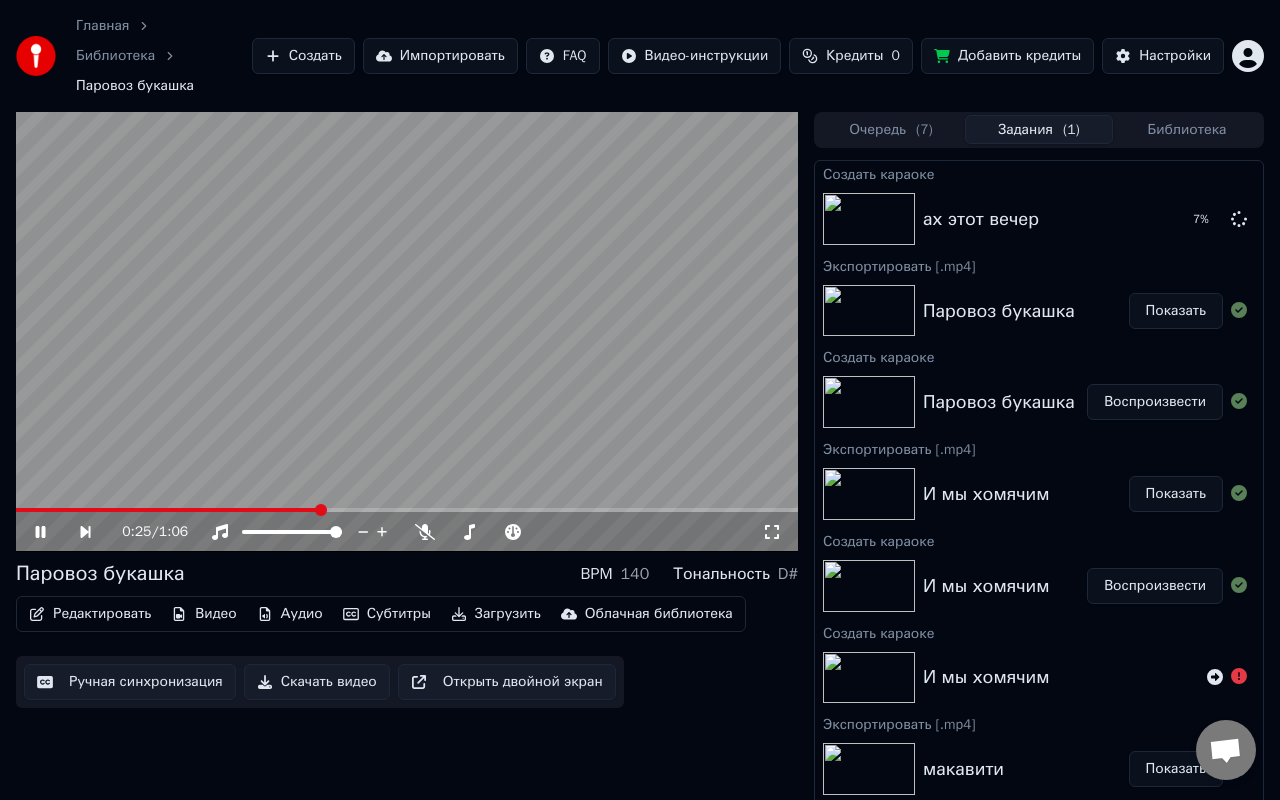 click at bounding box center (168, 510) 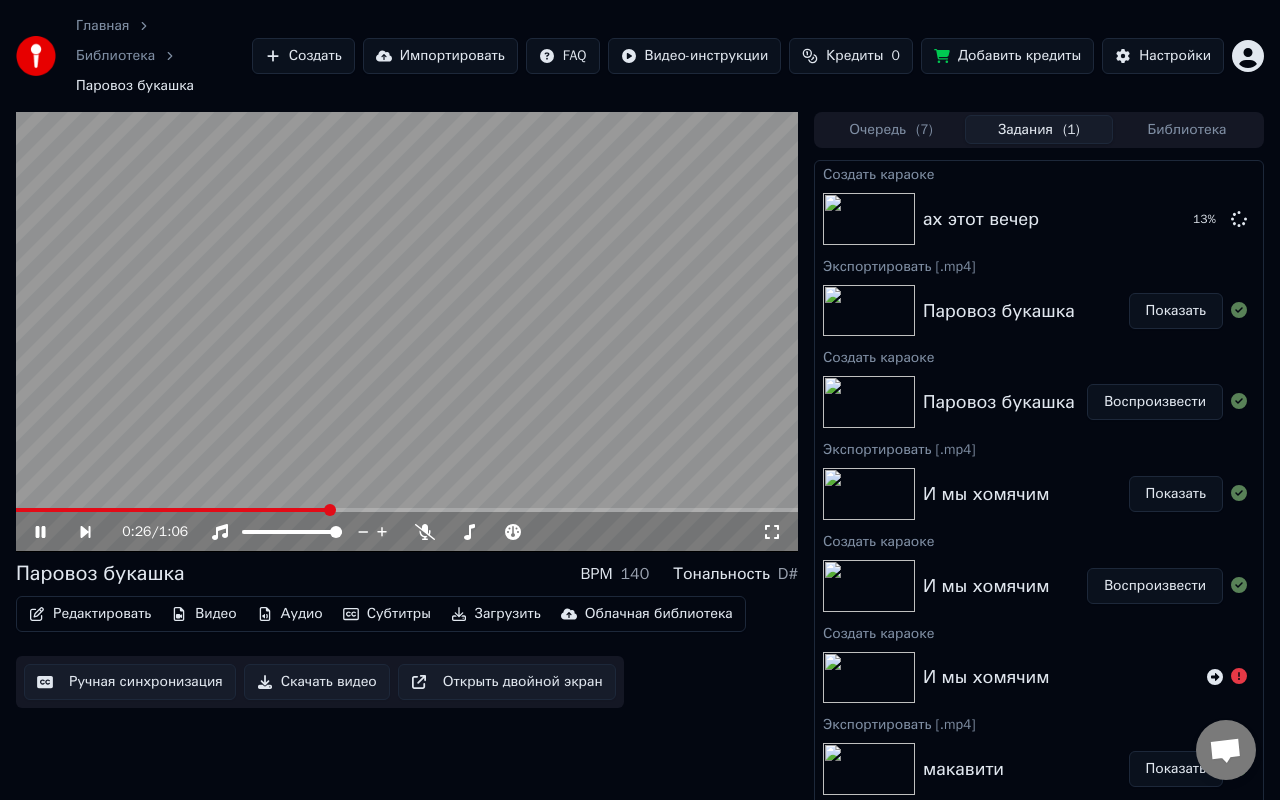 click 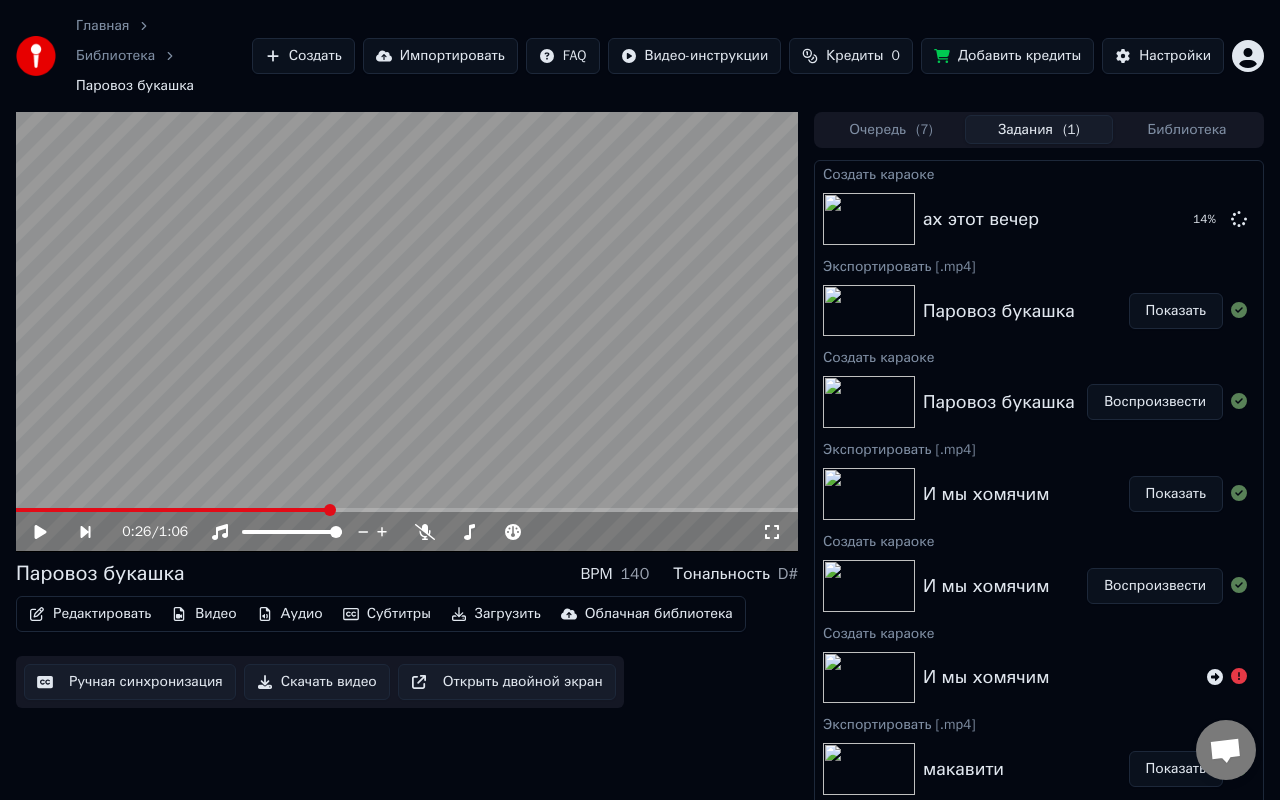 click on "Показать" at bounding box center (1176, 311) 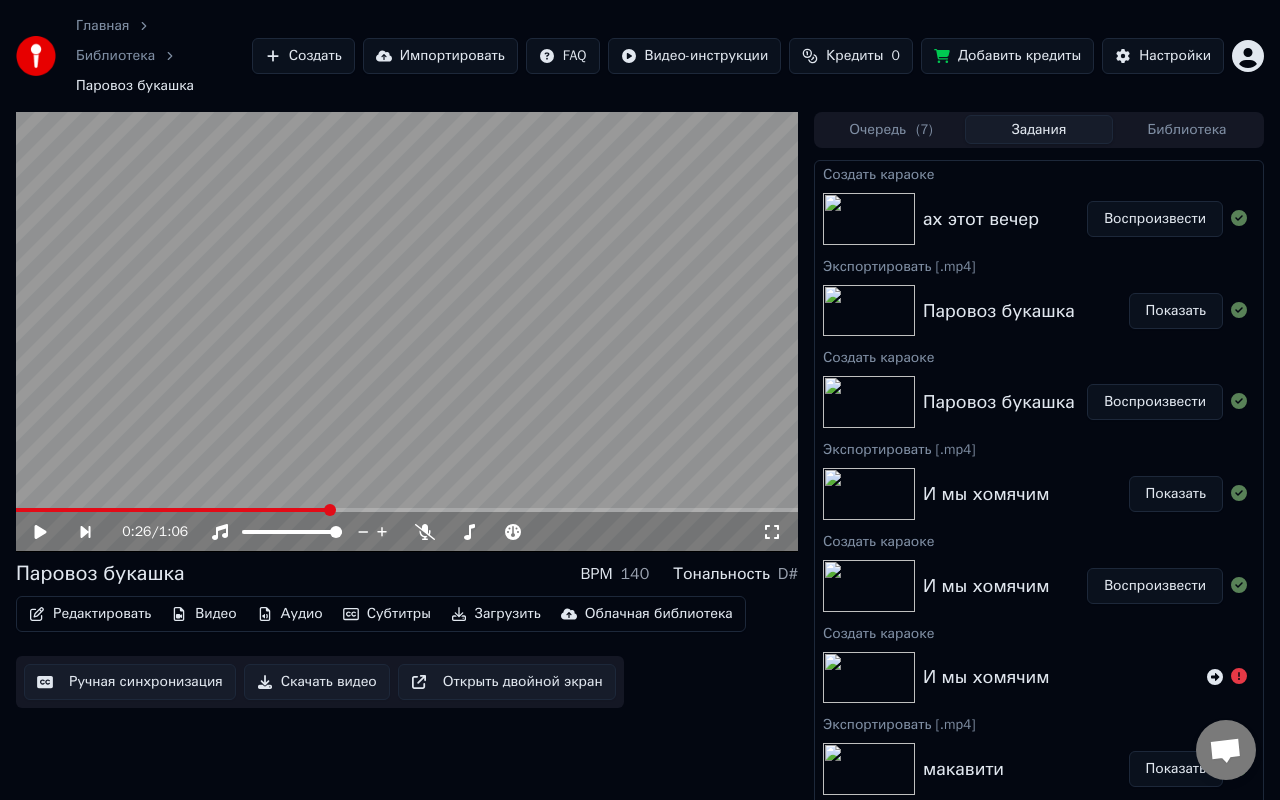 click on "Воспроизвести" at bounding box center [1155, 219] 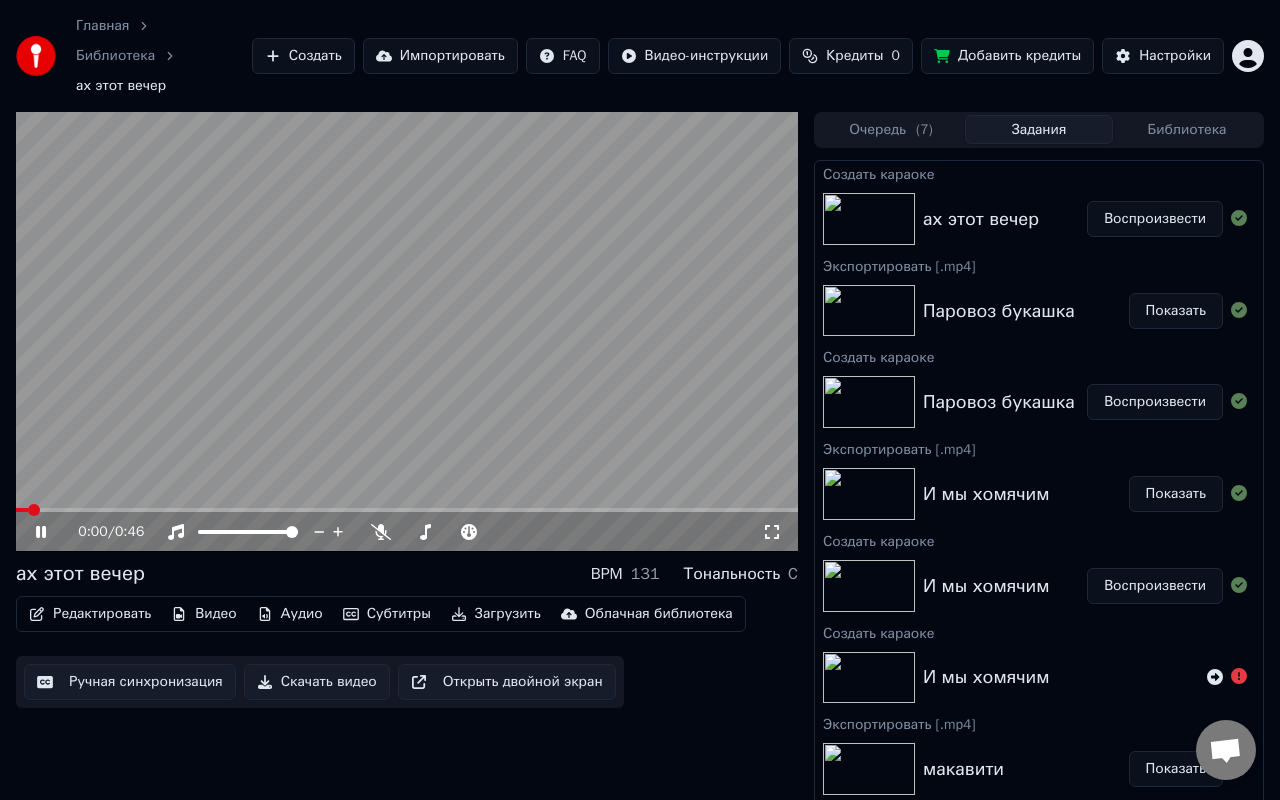click at bounding box center [407, 510] 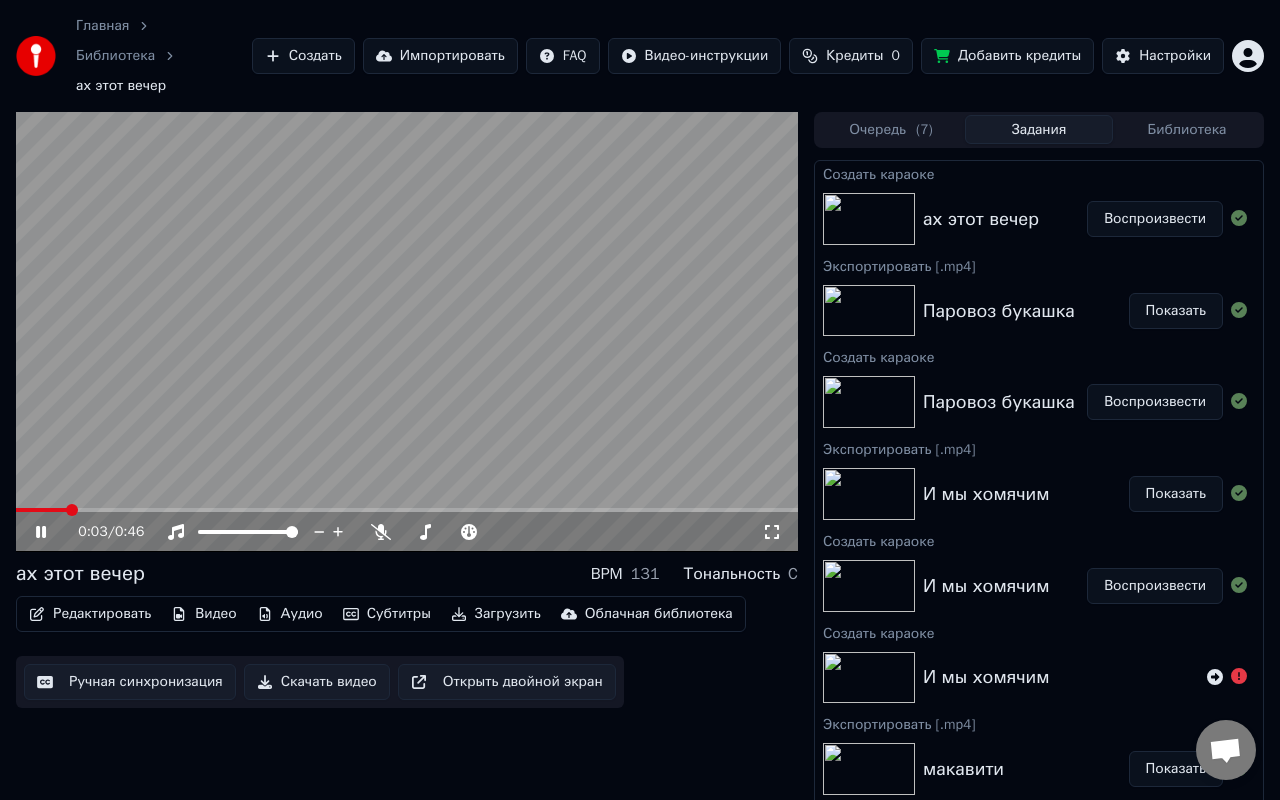 click at bounding box center [407, 510] 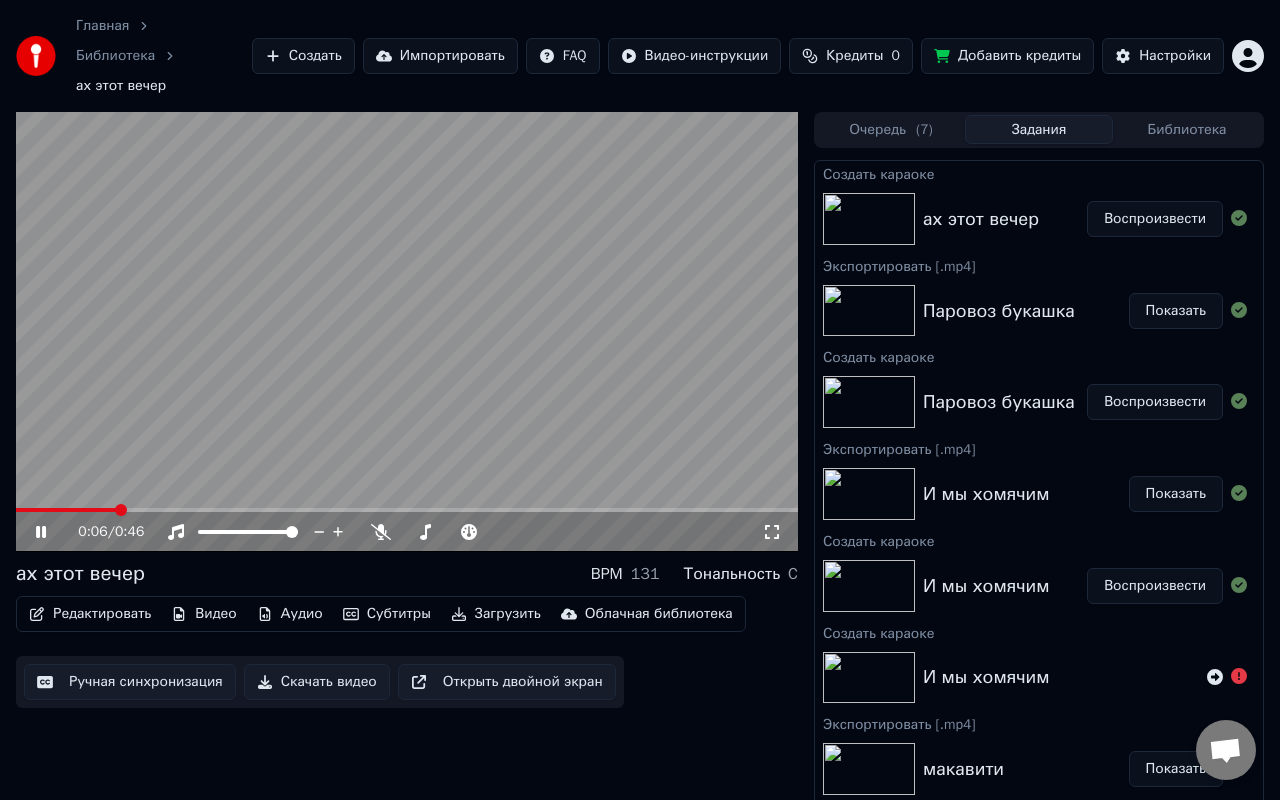 click at bounding box center (407, 510) 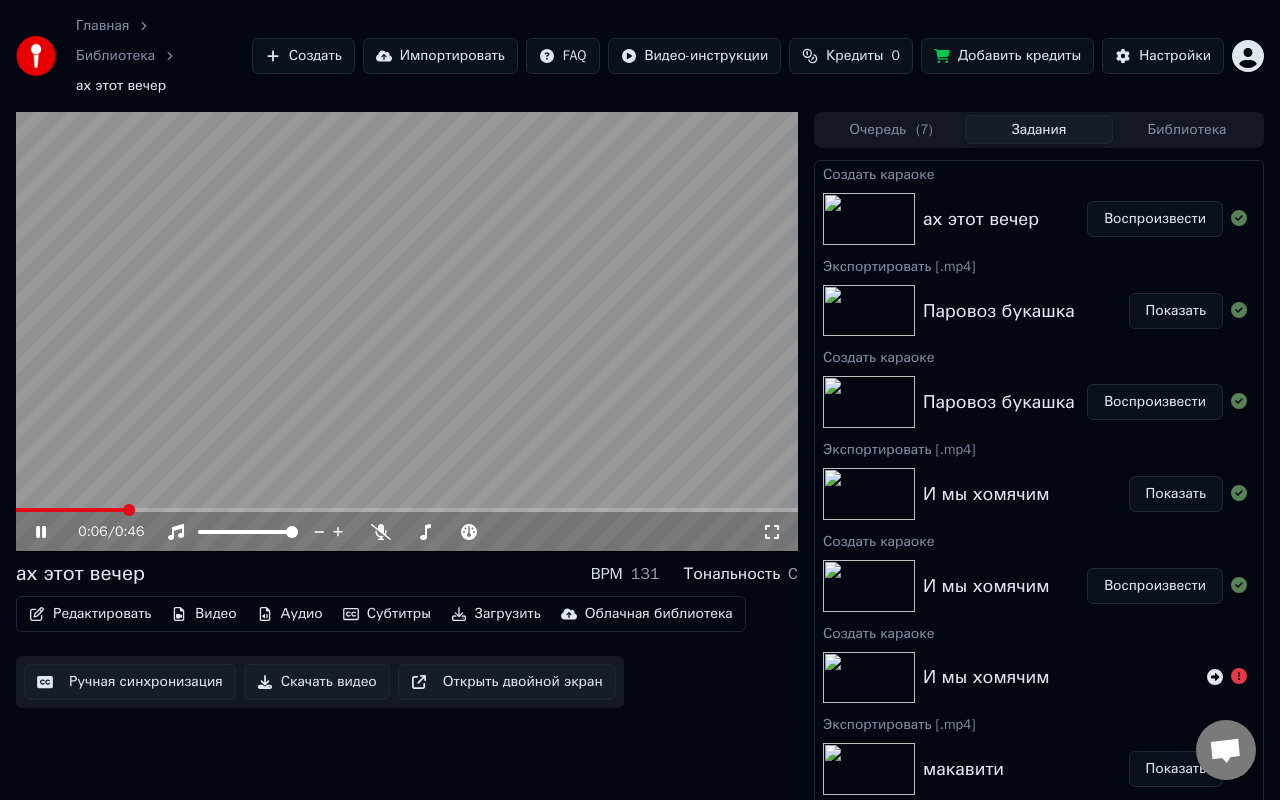 click at bounding box center (407, 510) 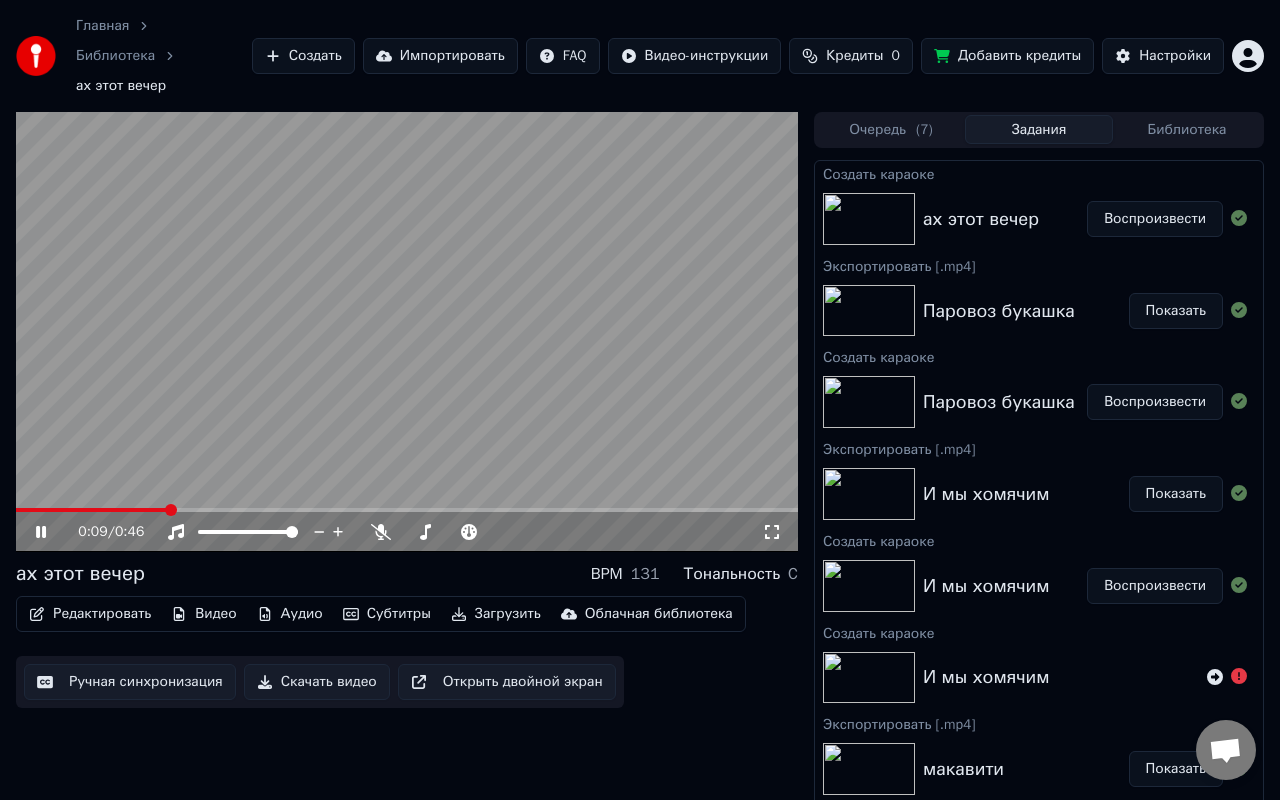 click on "0:09  /  0:46" at bounding box center [407, 532] 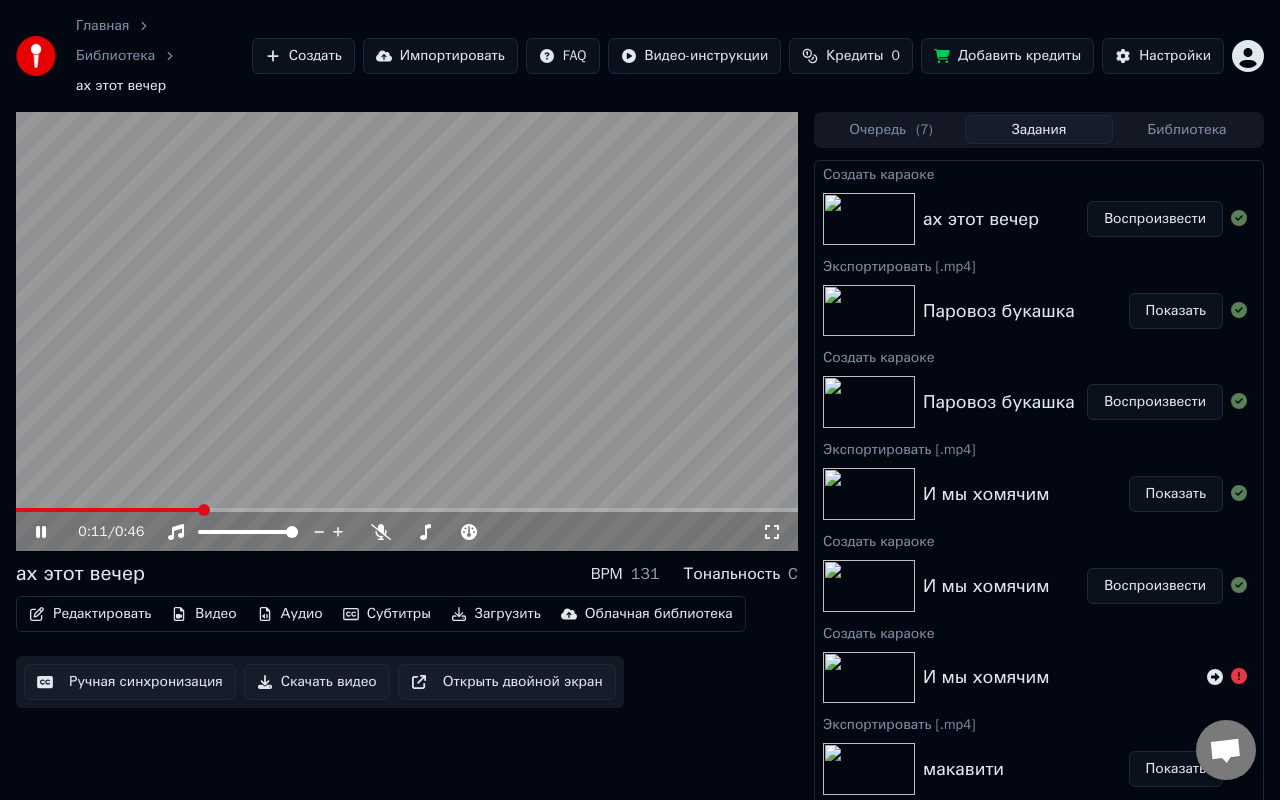 click at bounding box center [407, 510] 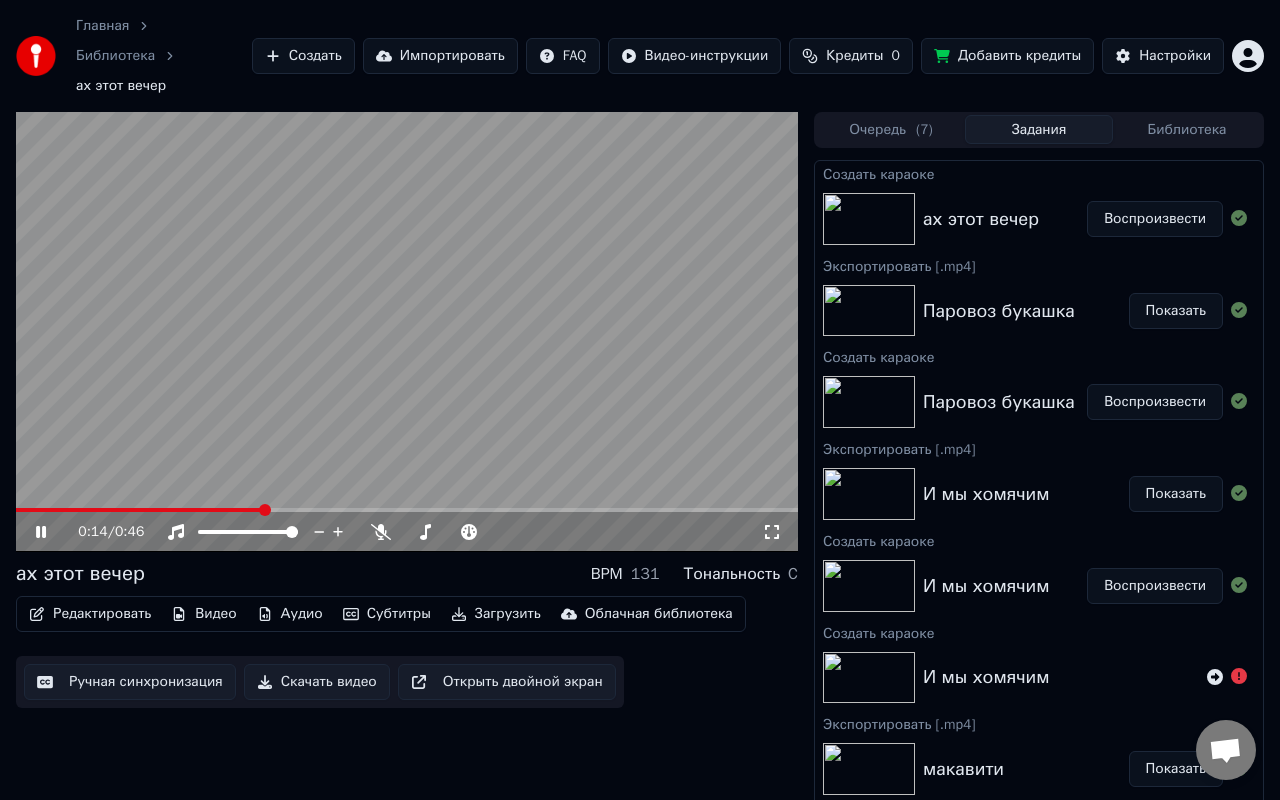 click at bounding box center (407, 510) 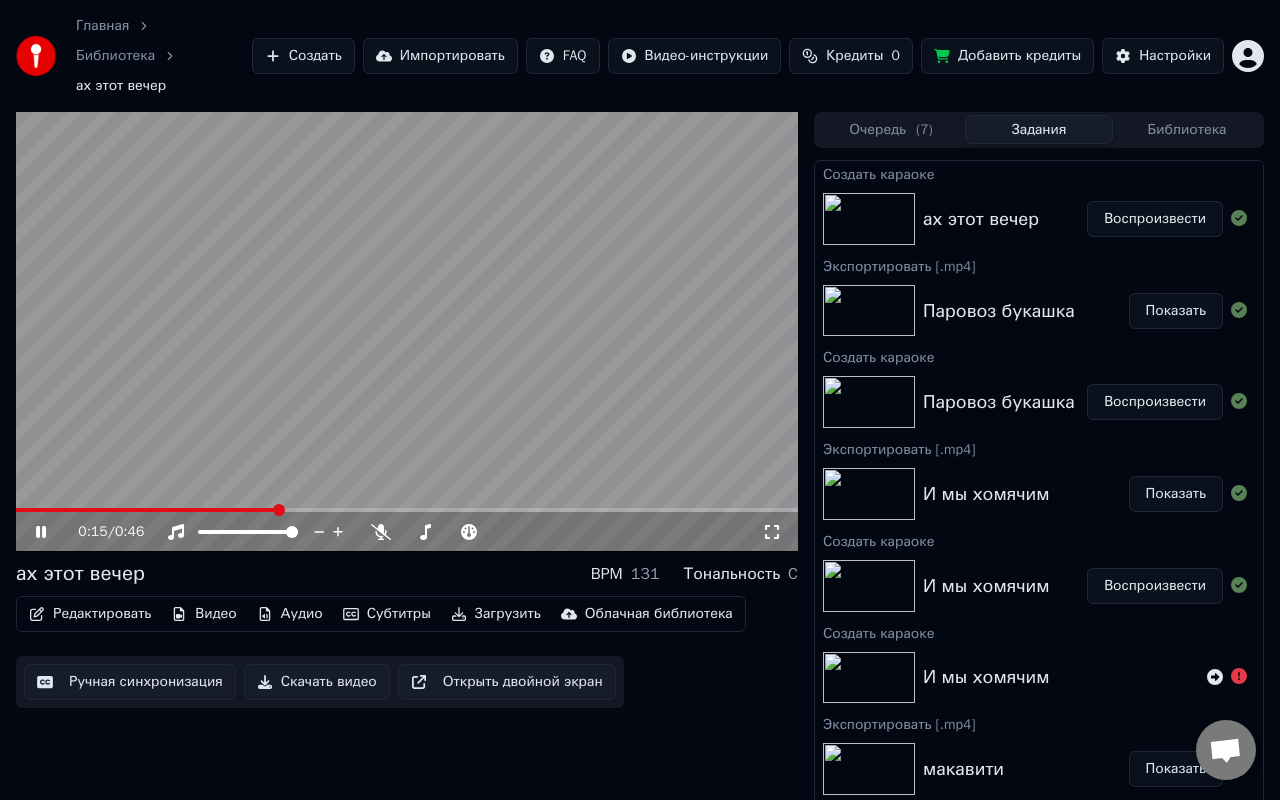 click 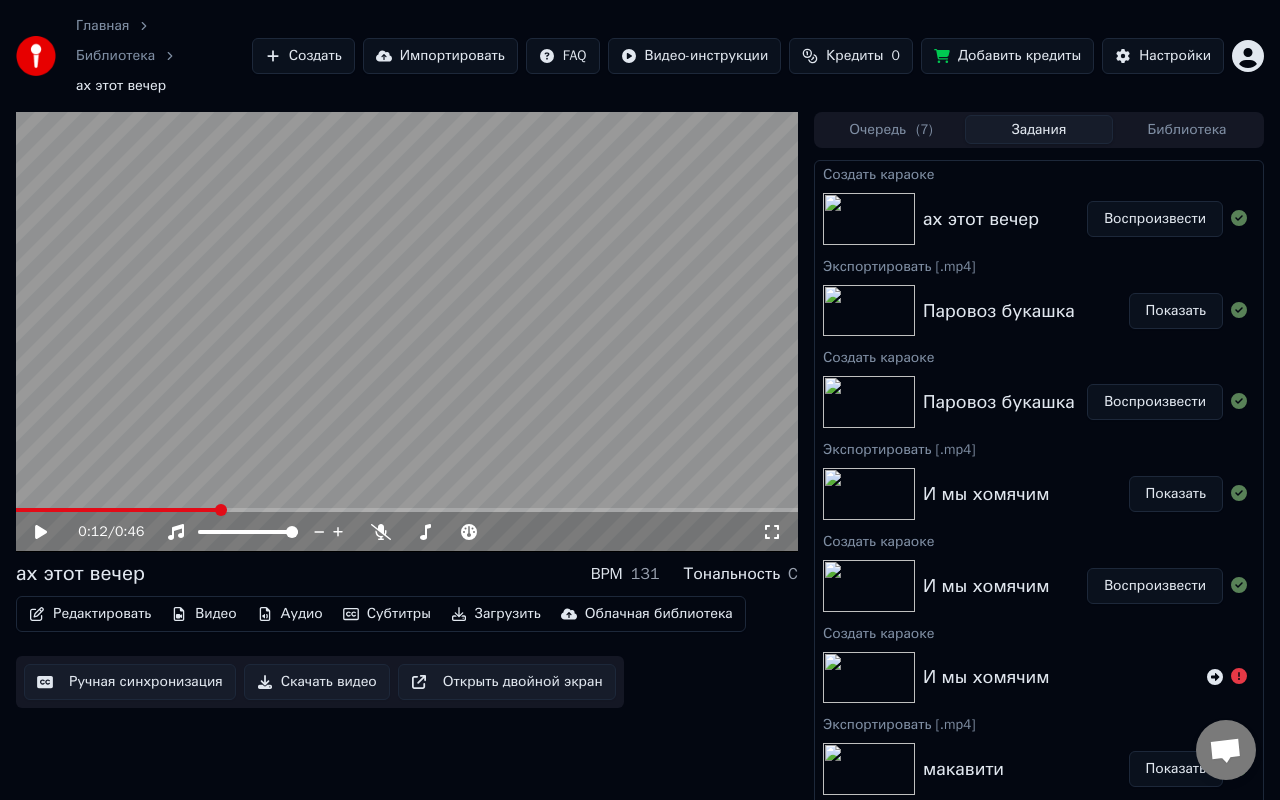 click at bounding box center [117, 510] 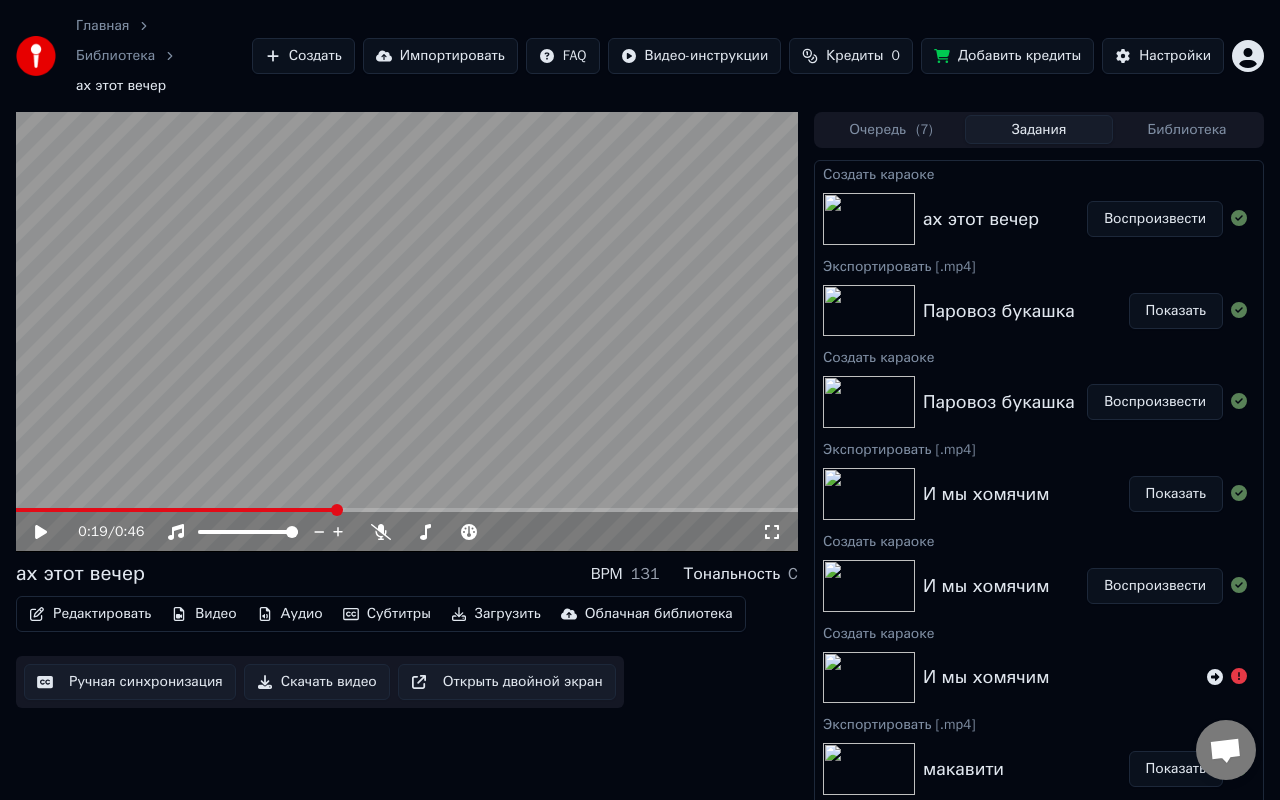 scroll, scrollTop: 40, scrollLeft: 0, axis: vertical 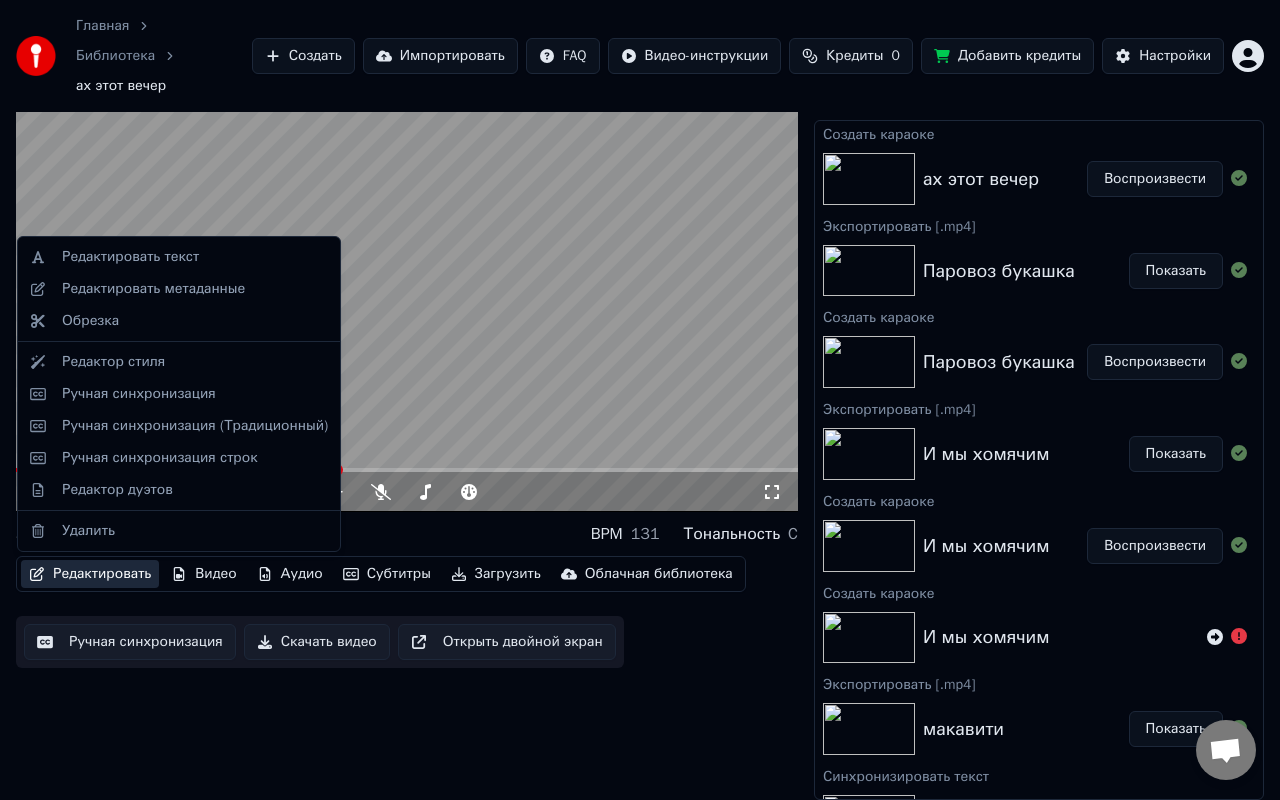 click on "Редактировать" at bounding box center [90, 574] 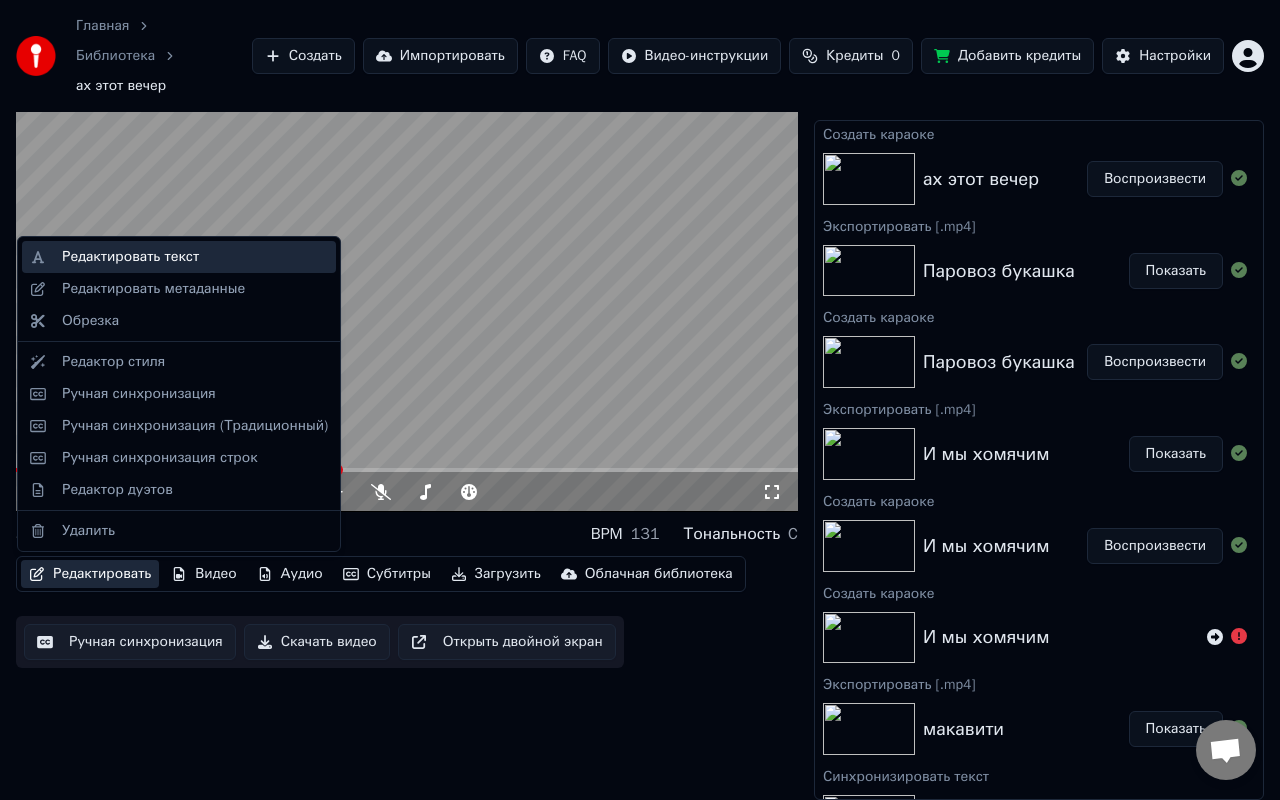 click on "Редактировать текст" at bounding box center [130, 257] 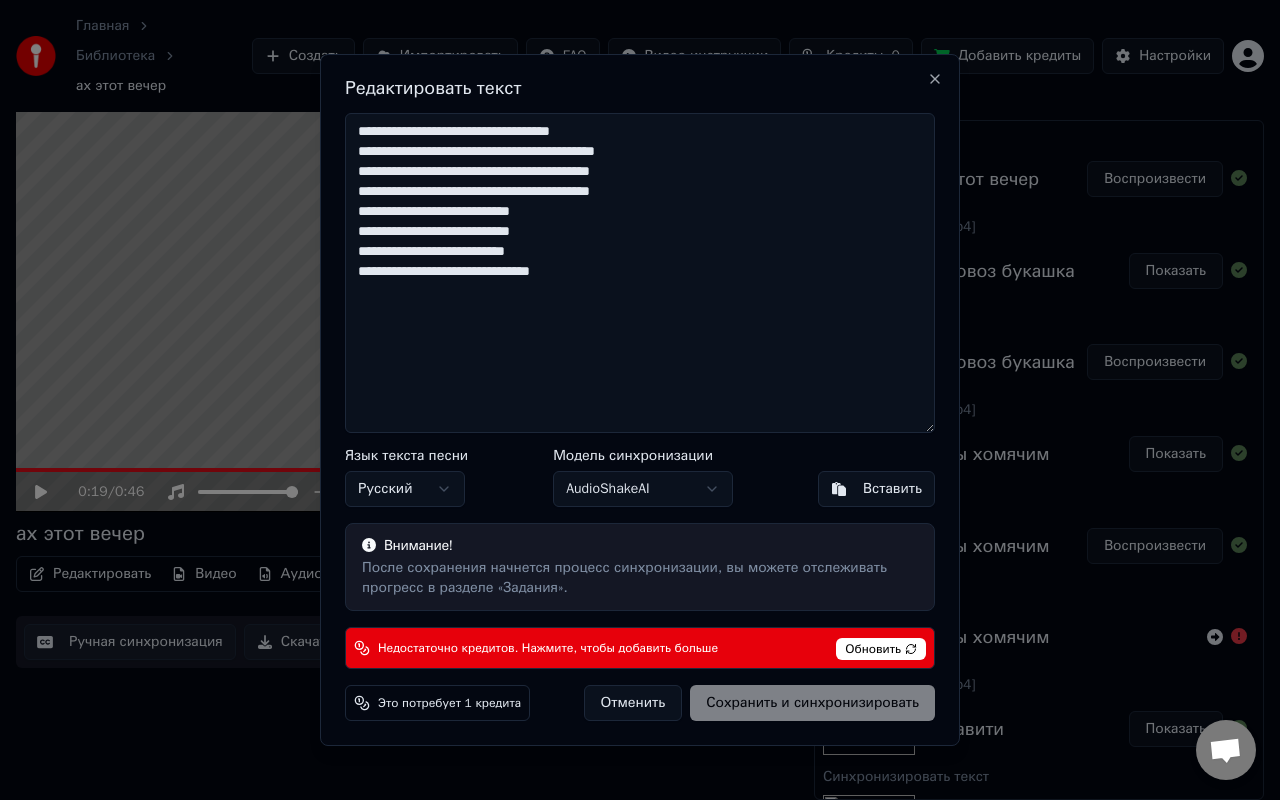 click on "**********" at bounding box center [640, 273] 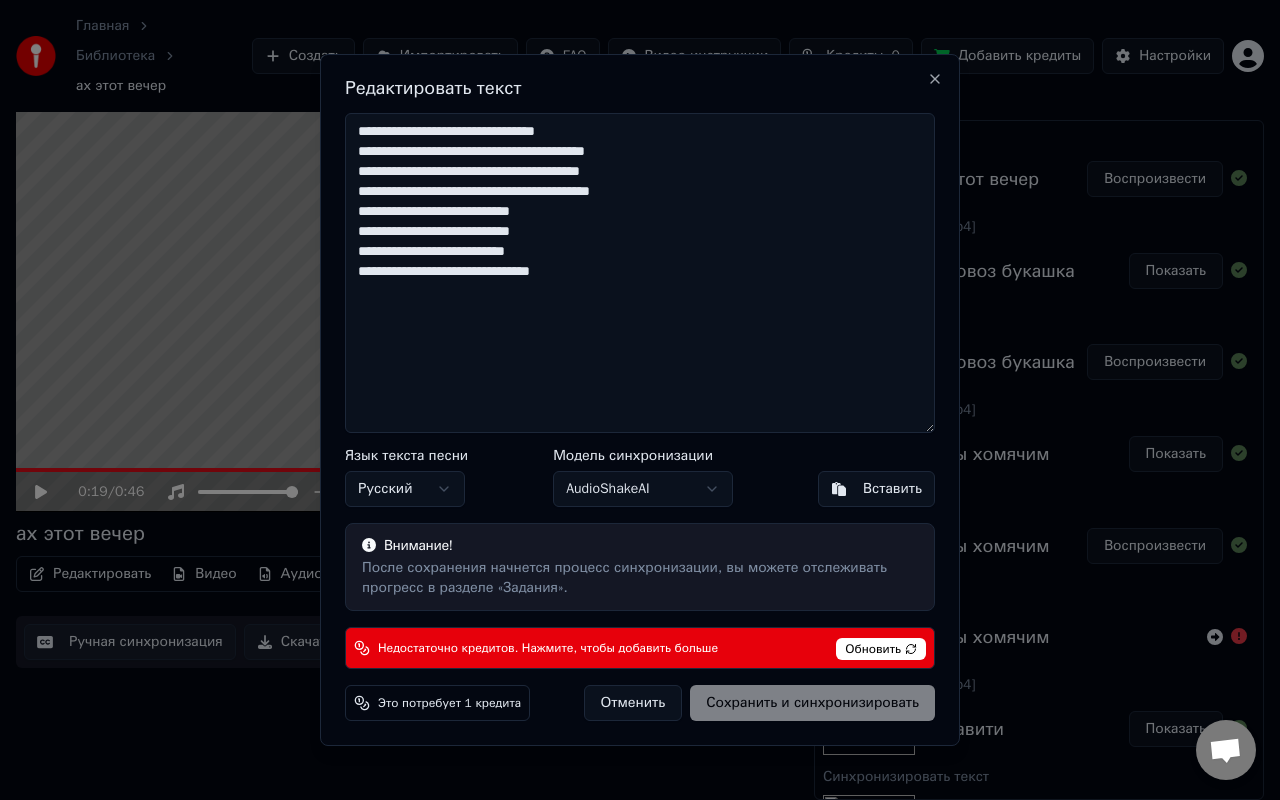 click on "Главная Библиотека ах этот вечер Создать Импортировать FAQ Видео-инструкции Кредиты 0 Добавить кредиты Настройки 0:19  /  0:46 ах этот вечер BPM 131 Тональность C Редактировать Видео Аудио Субтитры Загрузить Облачная библиотека Ручная синхронизация Скачать видео Открыть двойной экран Очередь ( 7 ) Задания Библиотека Создать караоке ах этот вечер Воспроизвести Экспортировать [.mp4] Паровоз букашка Показать Создать караоке Паровоз букашка Воспроизвести Экспортировать [.mp4] И мы хомячим Показать Создать караоке И мы хомячим Воспроизвести Создать караоке макавити" at bounding box center (640, 360) 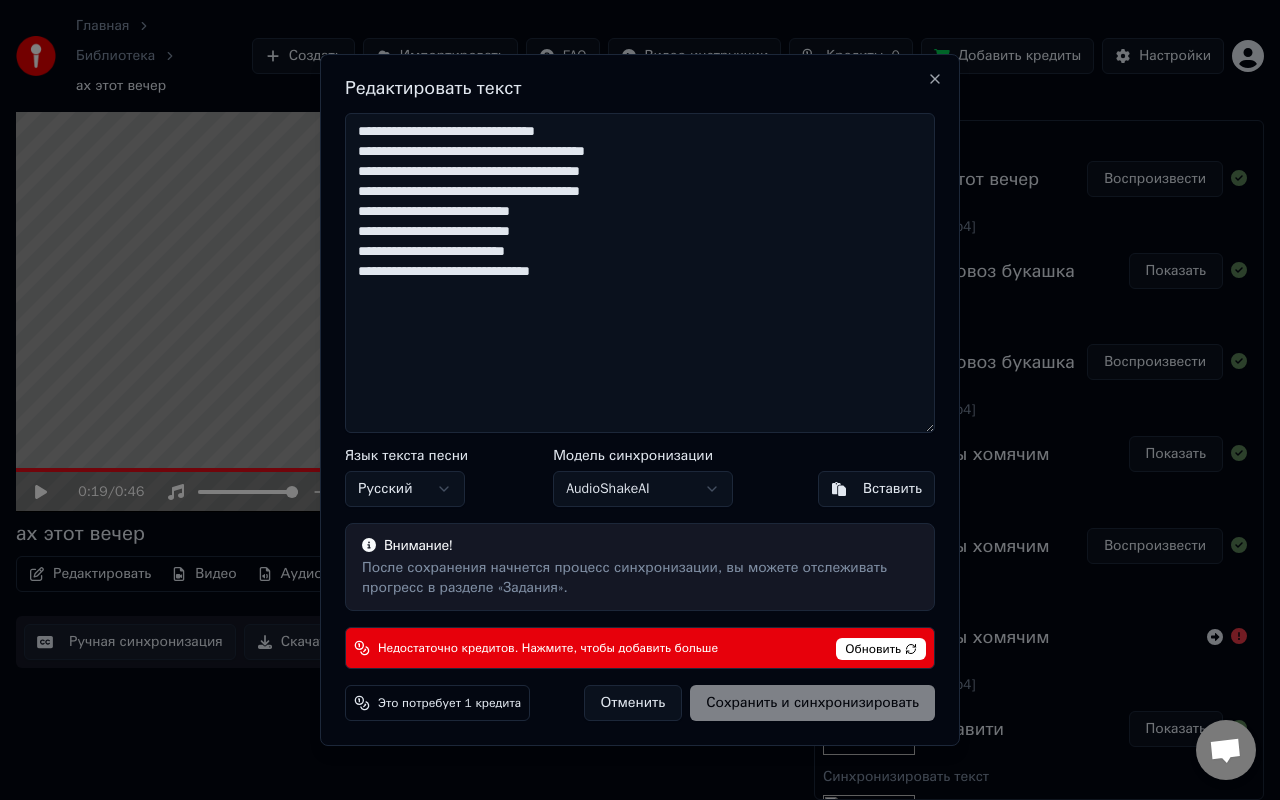 click on "**********" at bounding box center (640, 273) 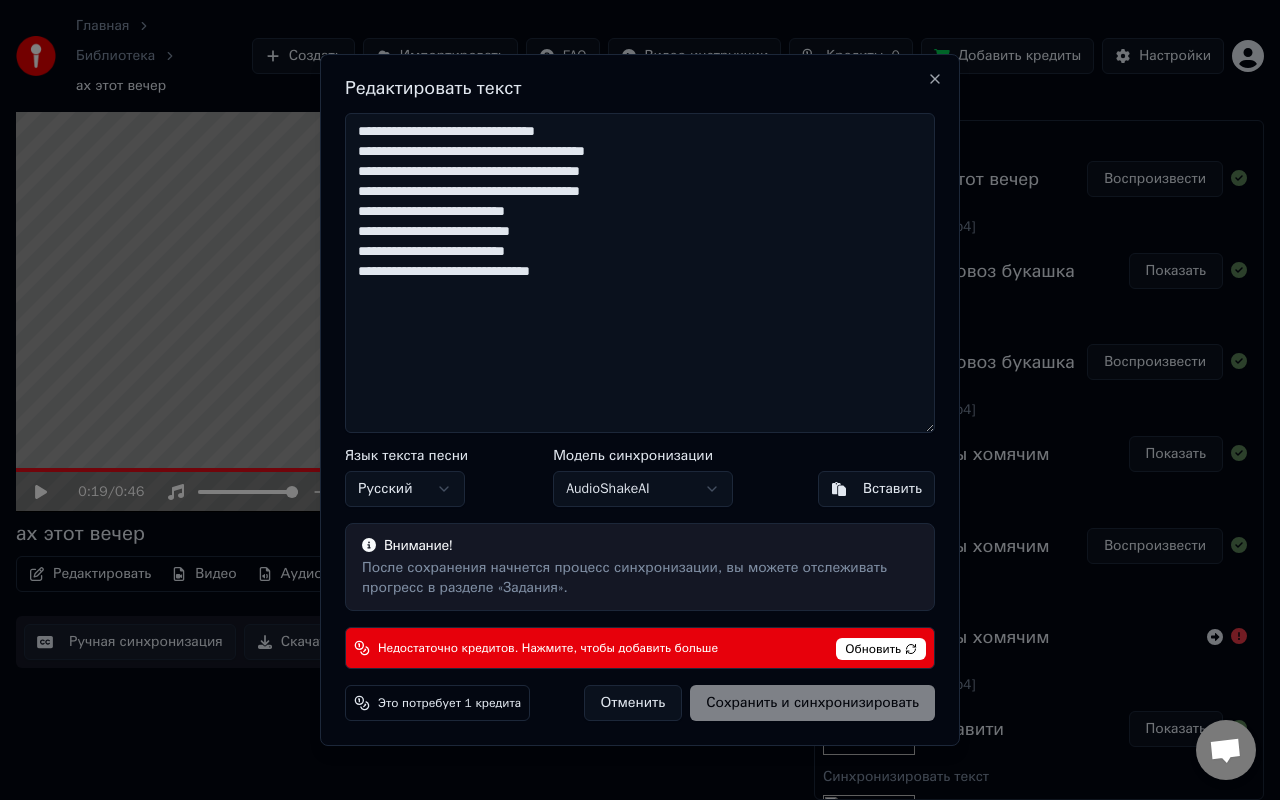 click on "**********" at bounding box center (640, 273) 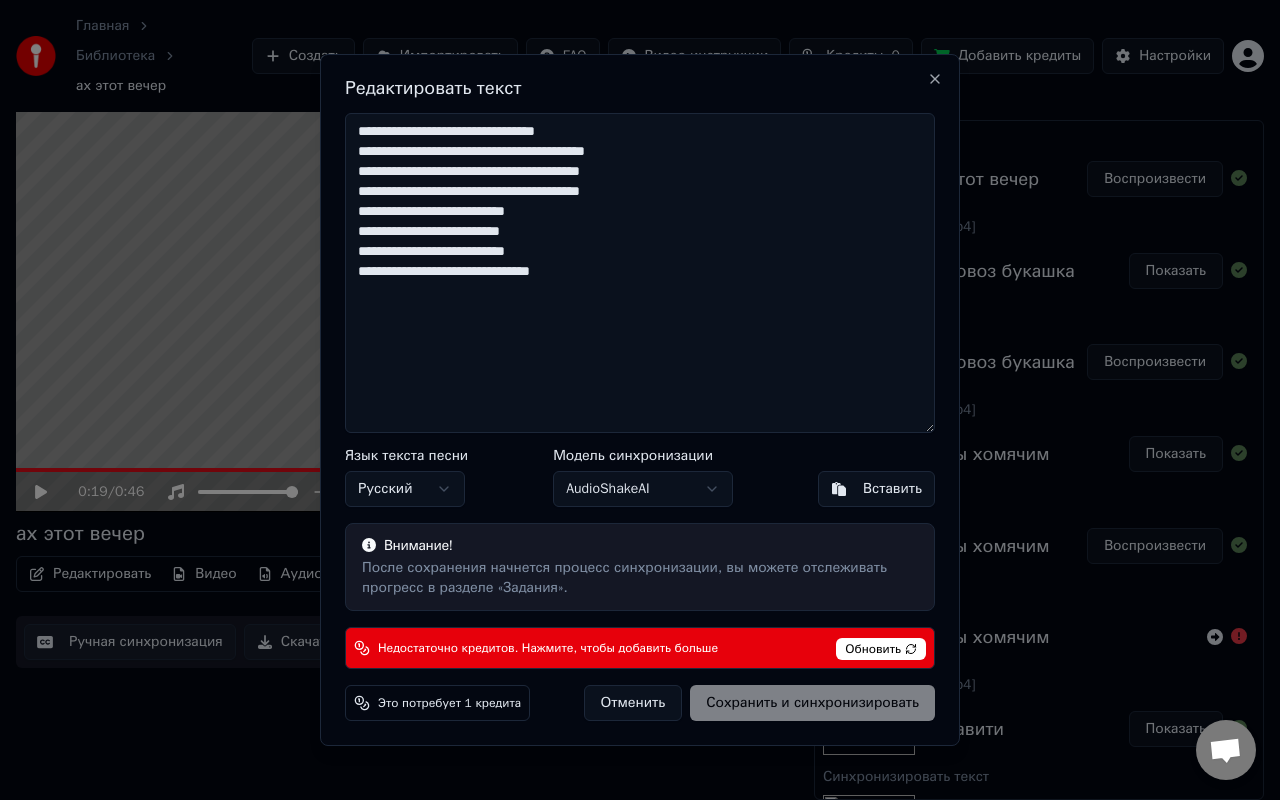 click on "**********" at bounding box center [640, 273] 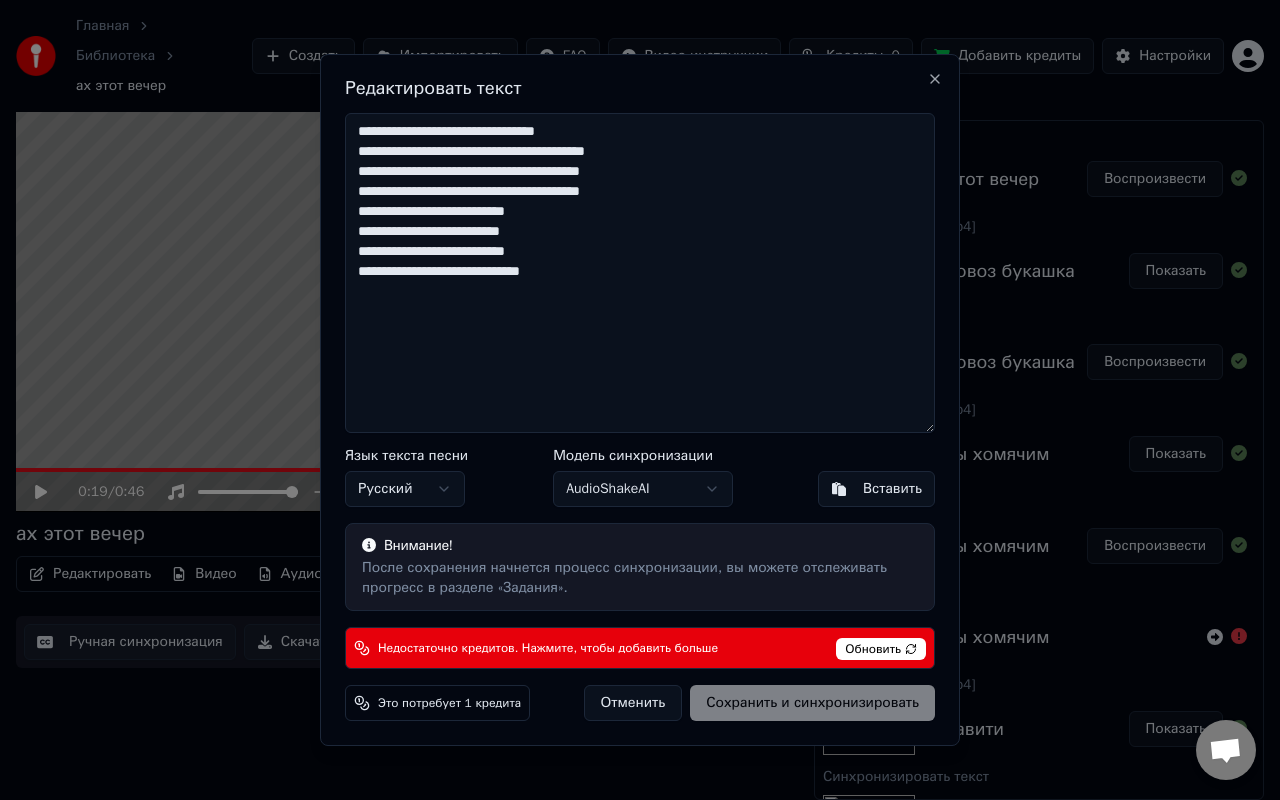 click on "**********" at bounding box center [640, 273] 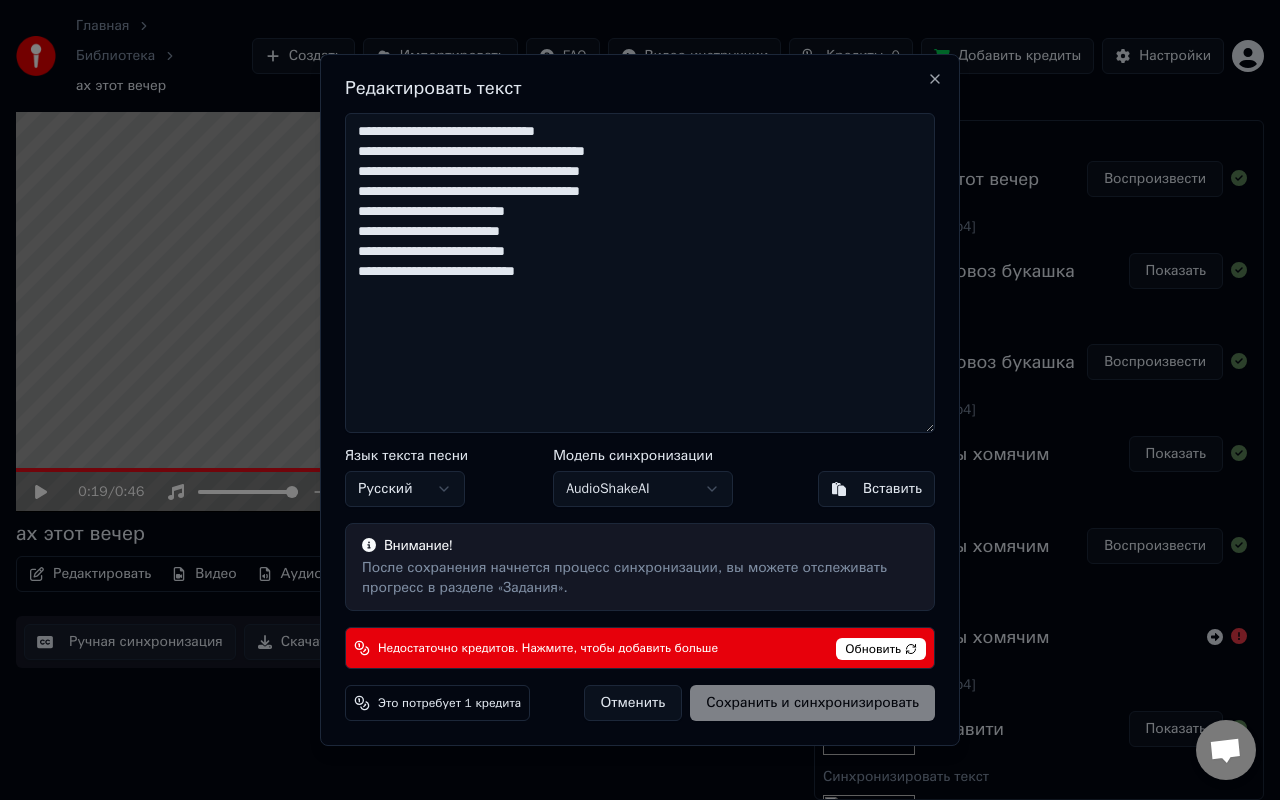 click on "**********" at bounding box center (640, 273) 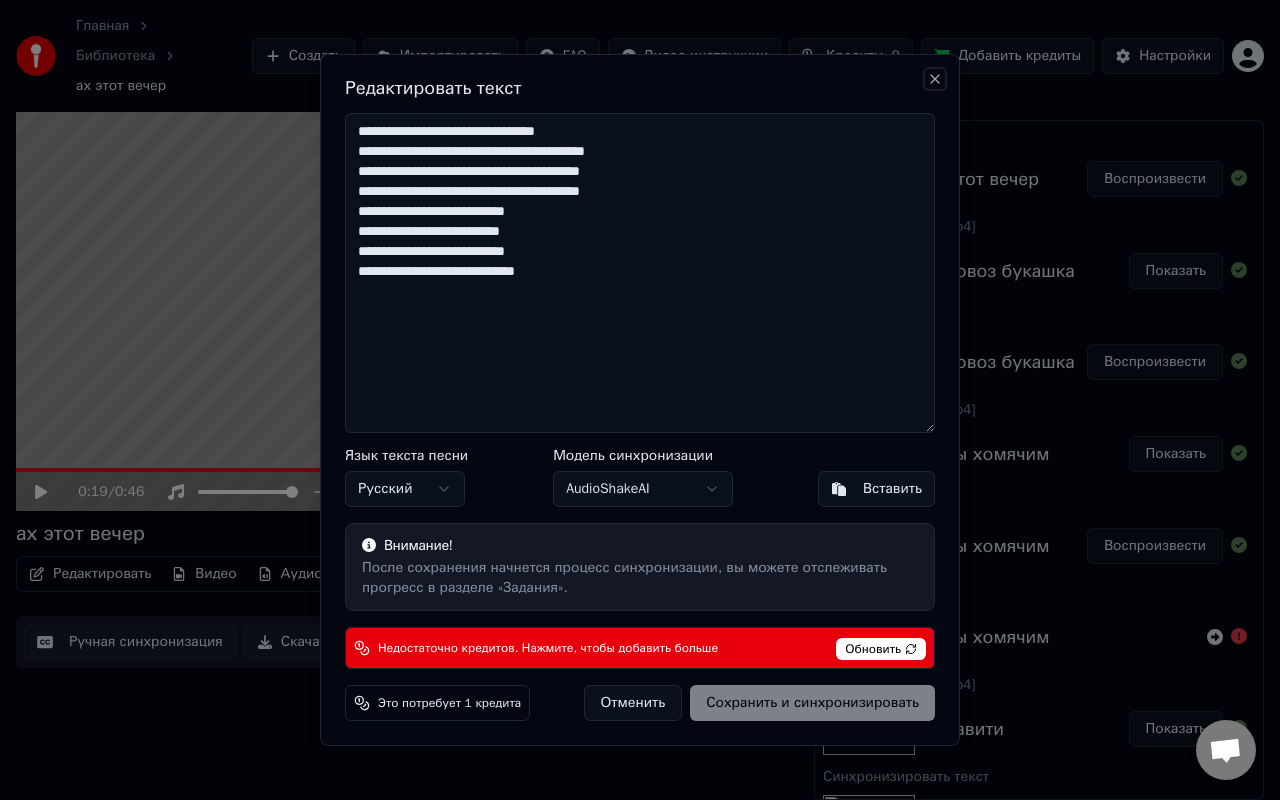 click on "Close" at bounding box center [935, 79] 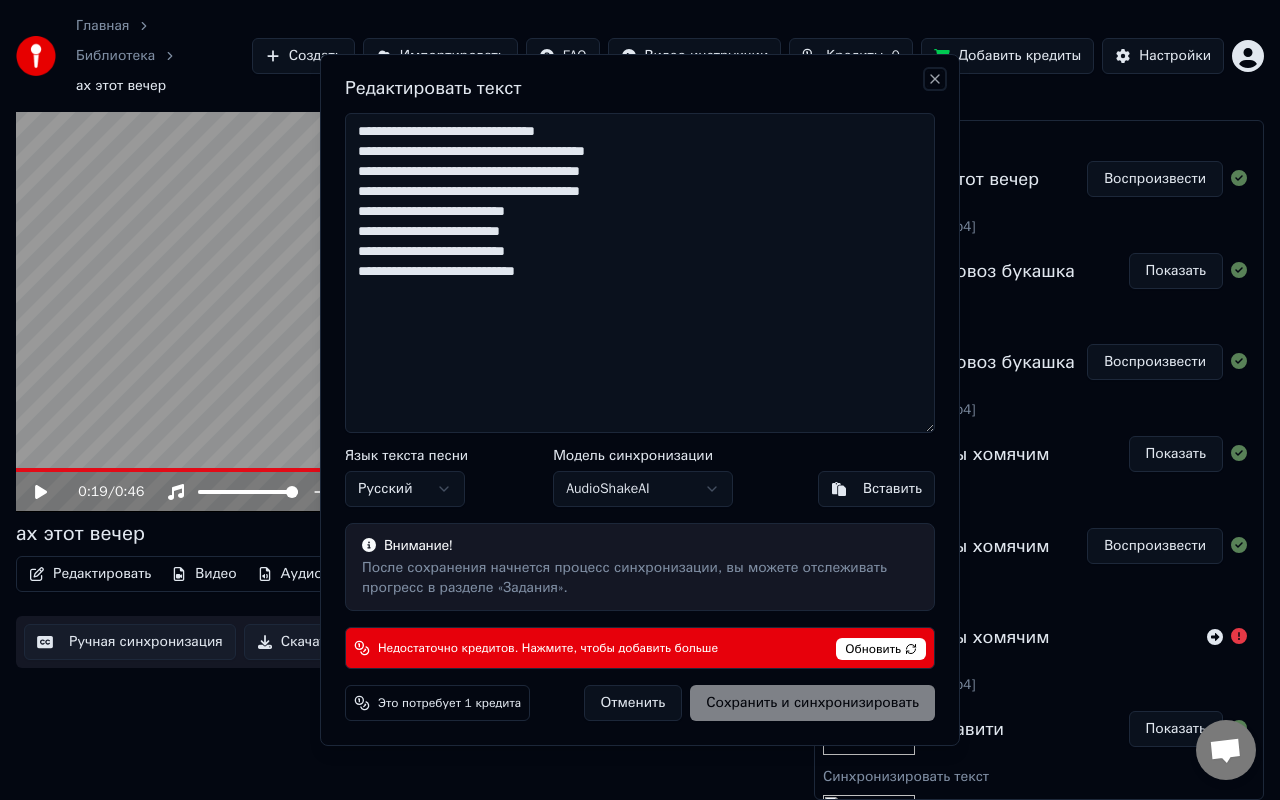 type on "**********" 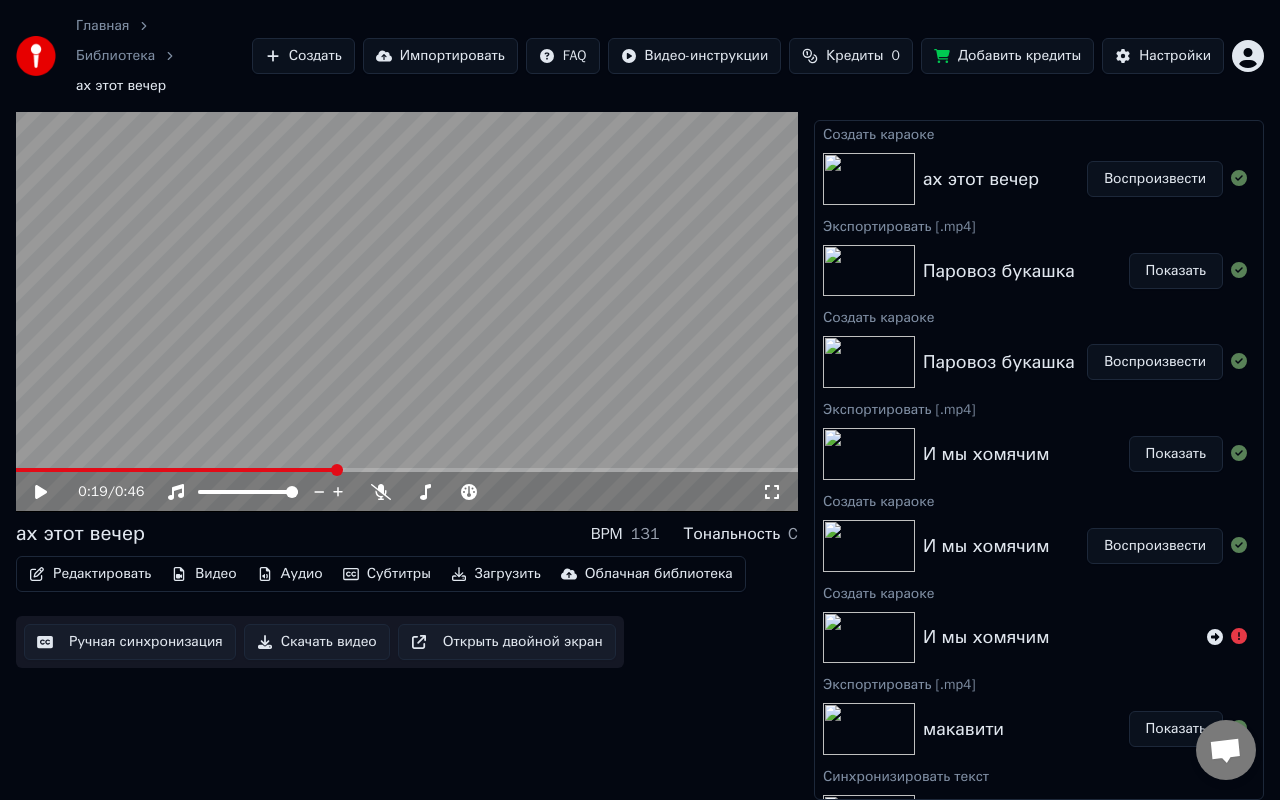 click on "Главная Библиотека ах этот вечер Создать Импортировать FAQ Видео-инструкции Кредиты 0 Добавить кредиты Настройки 0:19  /  0:46 ах этот вечер BPM 131 Тональность C Редактировать Видео Аудио Субтитры Загрузить Облачная библиотека Ручная синхронизация Скачать видео Открыть двойной экран Очередь ( 7 ) Задания Библиотека Создать караоке ах этот вечер Воспроизвести Экспортировать [.mp4] Паровоз букашка Показать Создать караоке Паровоз букашка Воспроизвести Экспортировать [.mp4] И мы хомячим Показать Создать караоке И мы хомячим Воспроизвести Создать караоке макавити" at bounding box center [640, 360] 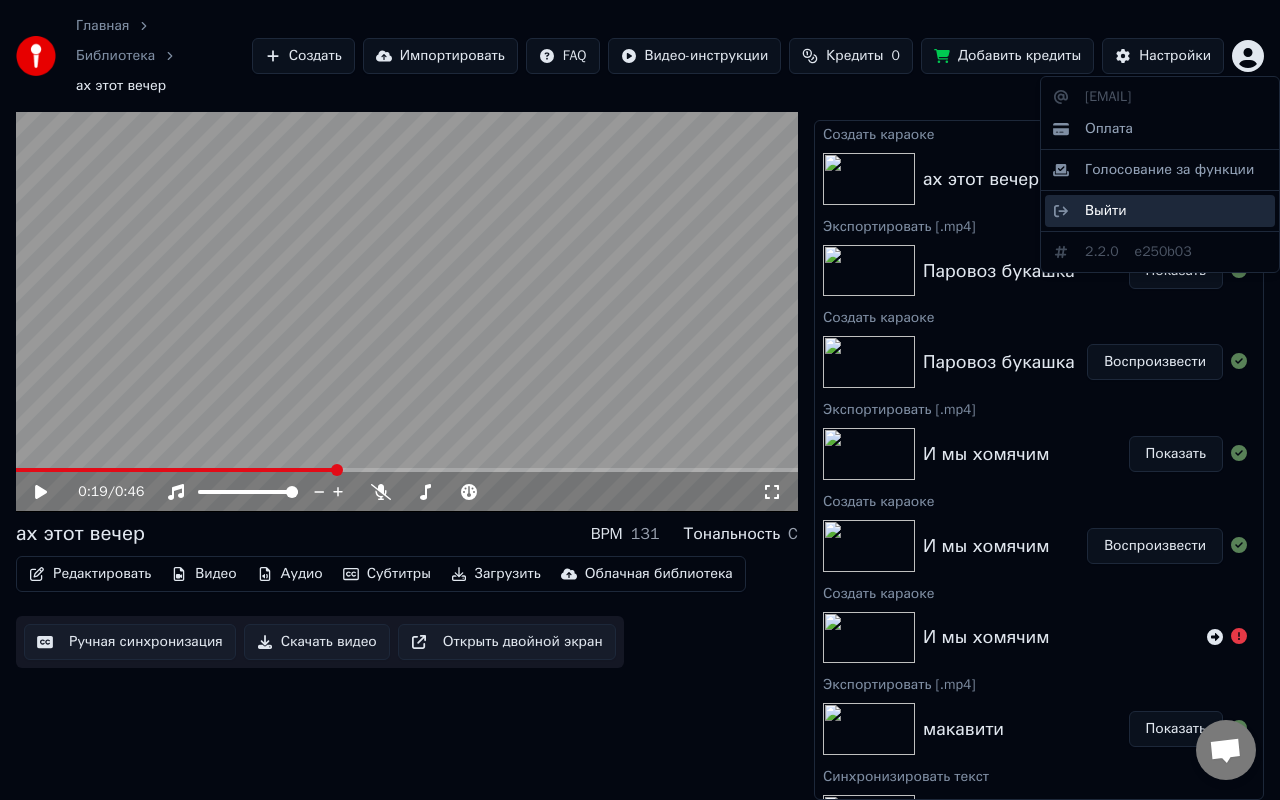 click on "Выйти" at bounding box center (1106, 211) 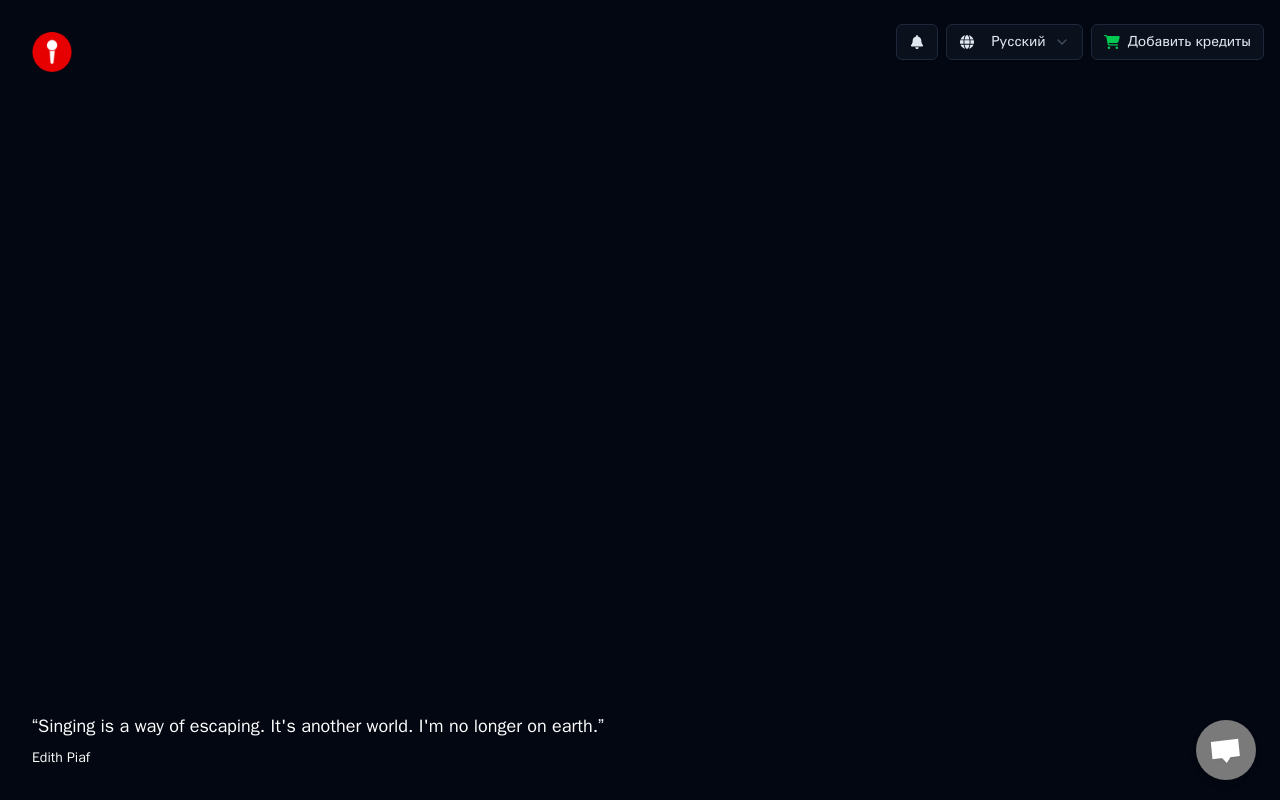scroll, scrollTop: 0, scrollLeft: 0, axis: both 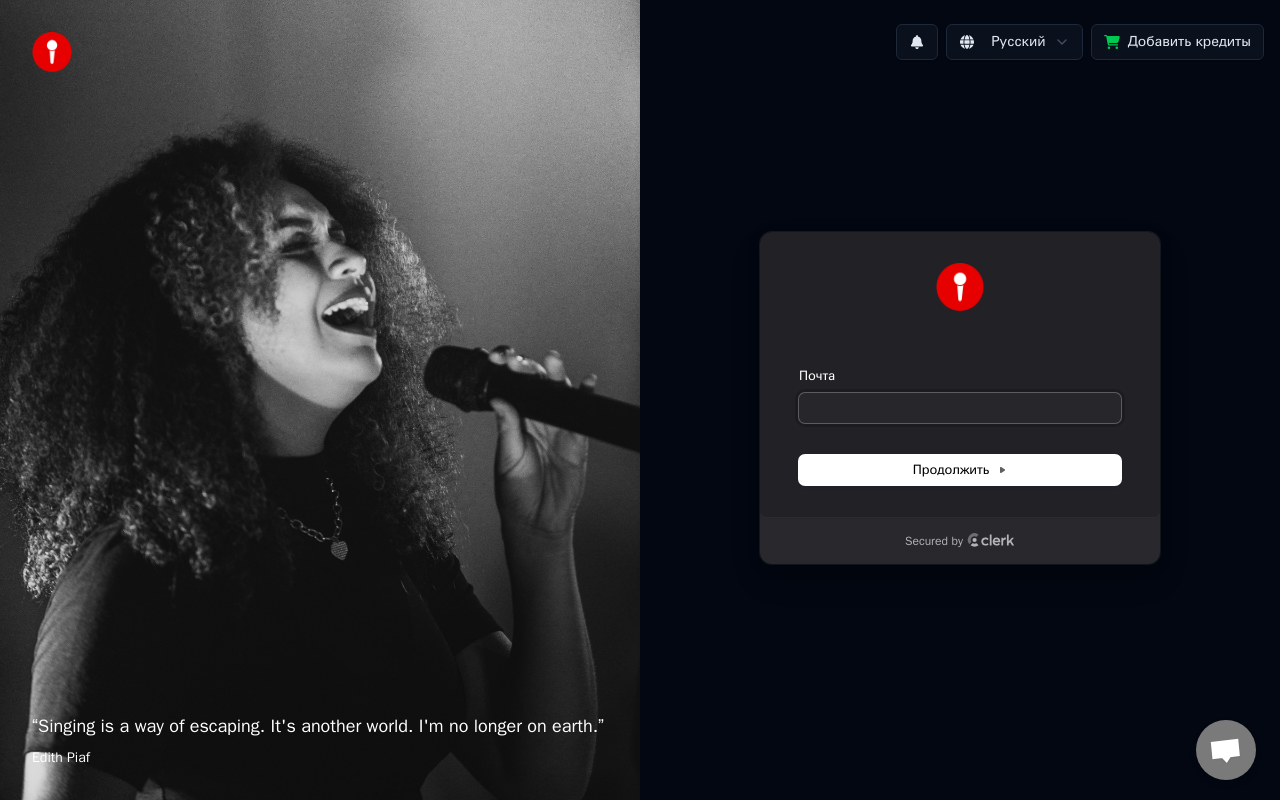 click on "Почта" at bounding box center (960, 408) 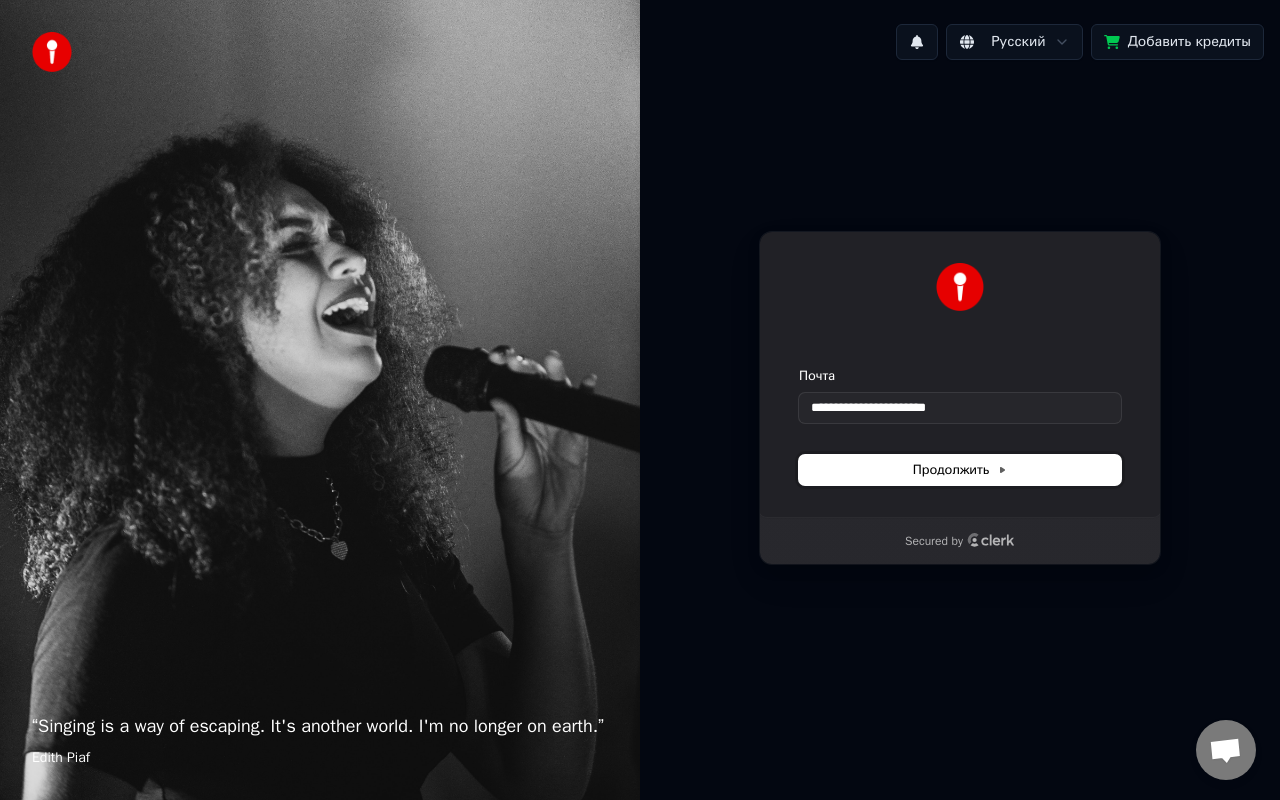 click on "Продолжить" at bounding box center [960, 470] 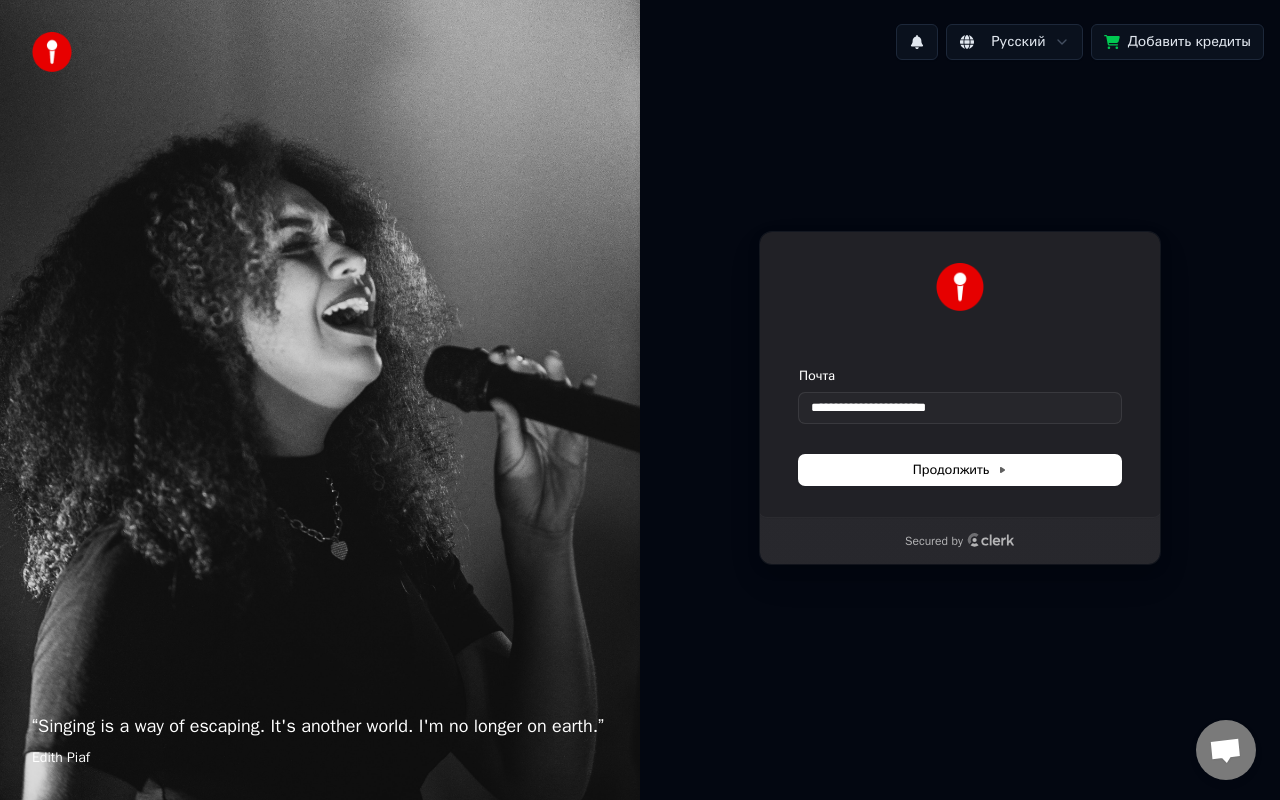 type on "**********" 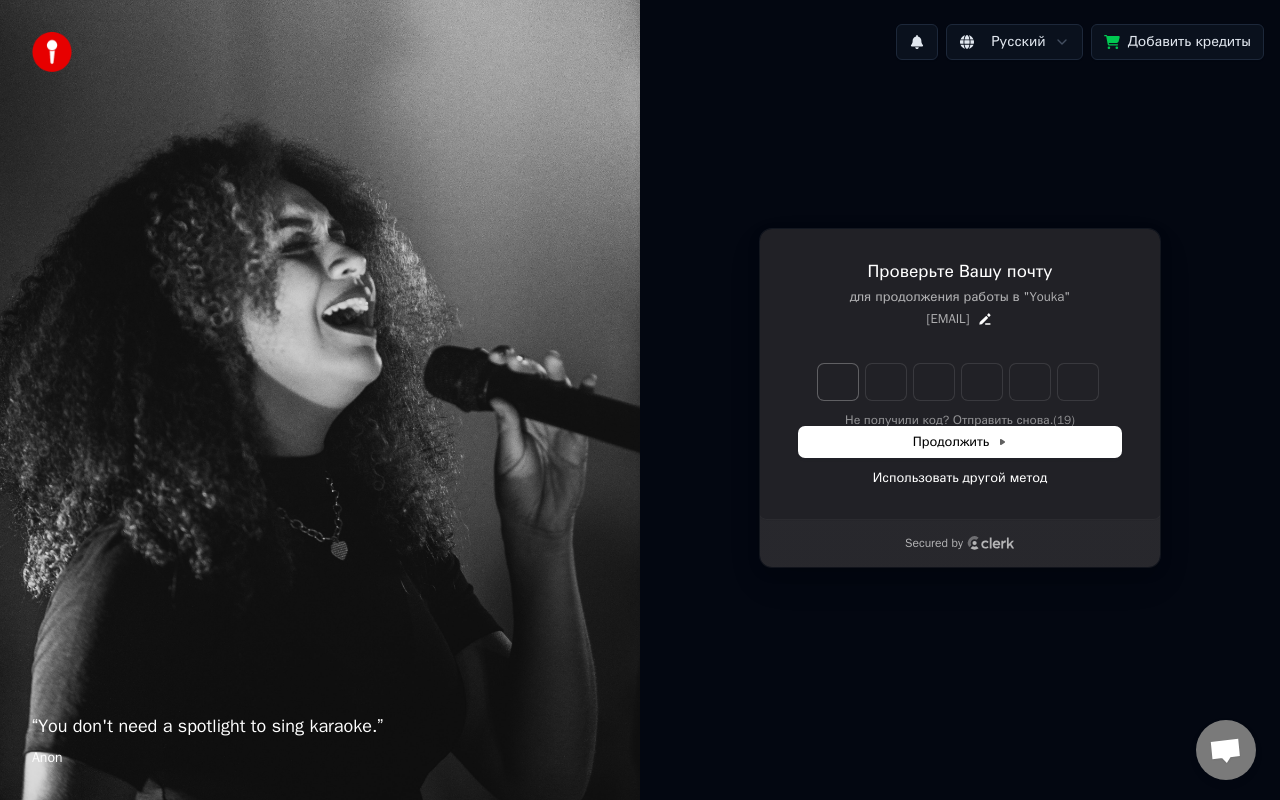 type on "*" 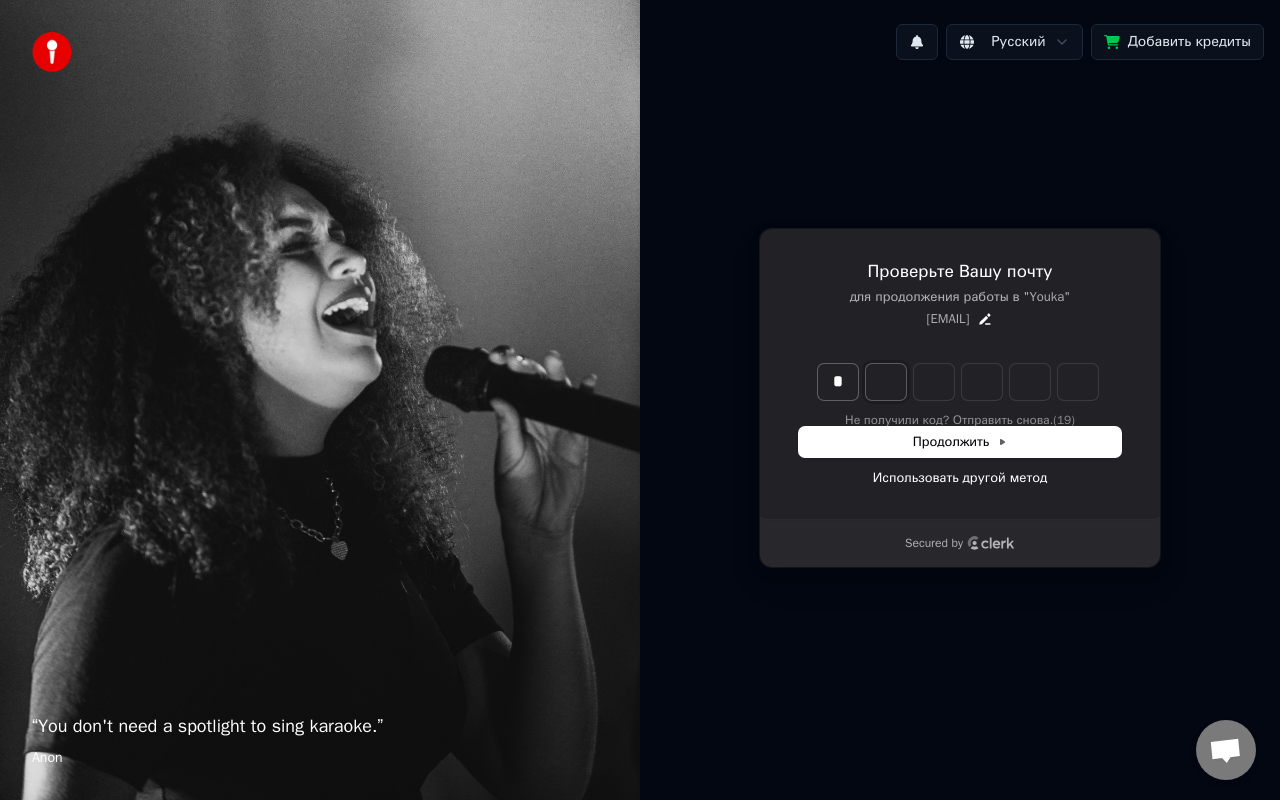 type on "*" 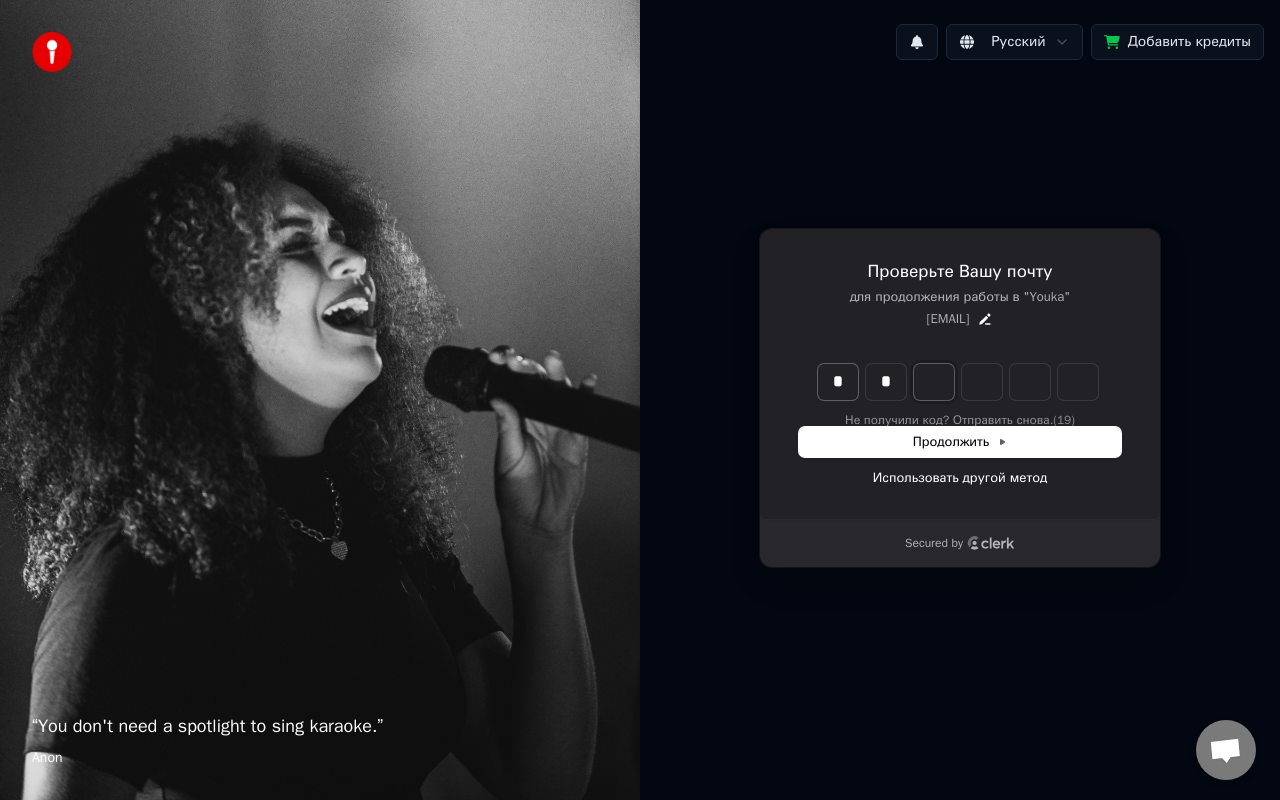 type on "**" 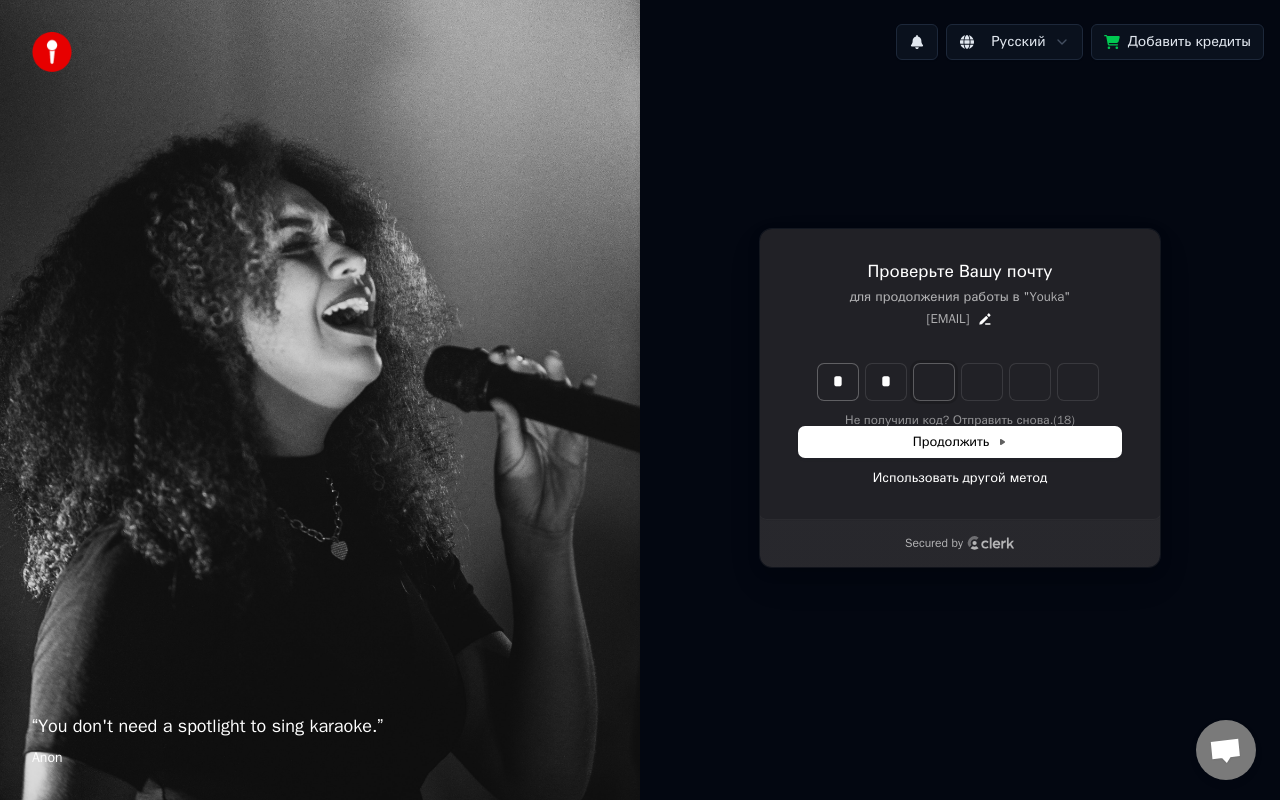 type on "*" 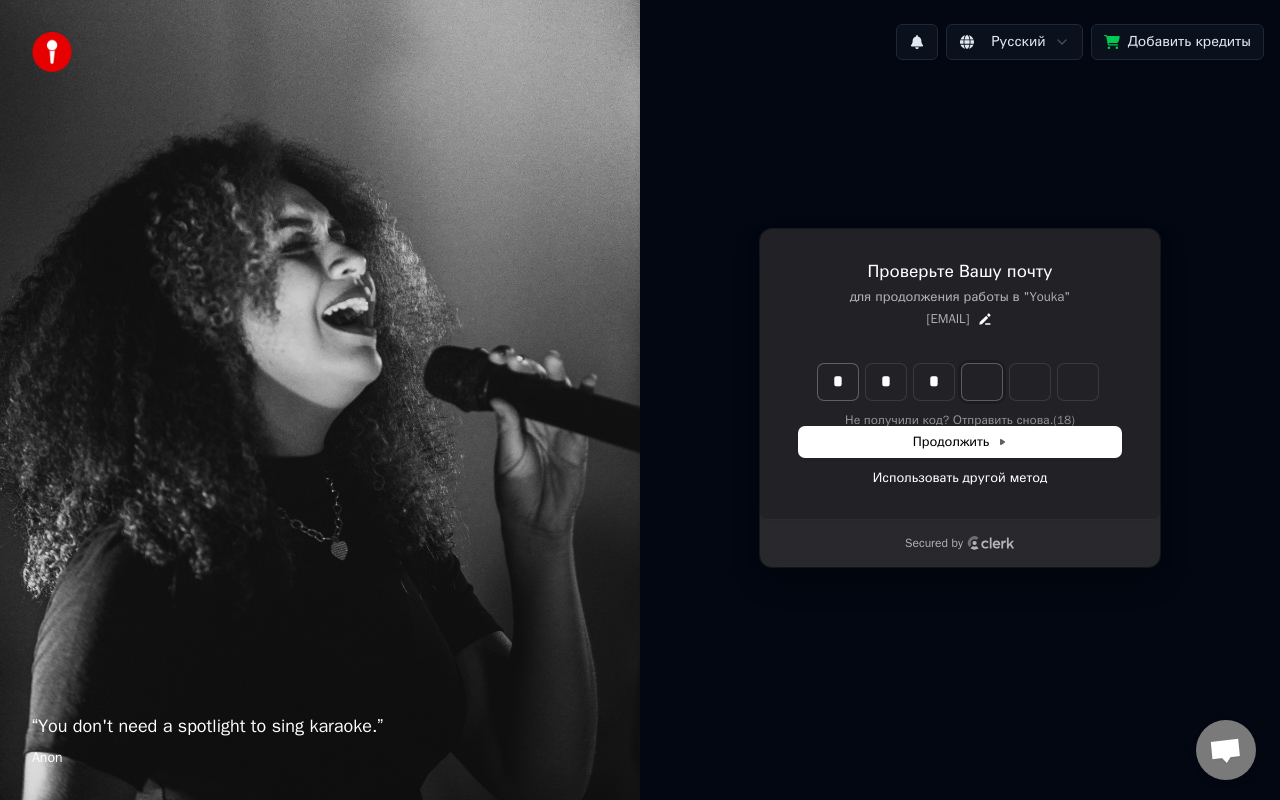 type on "***" 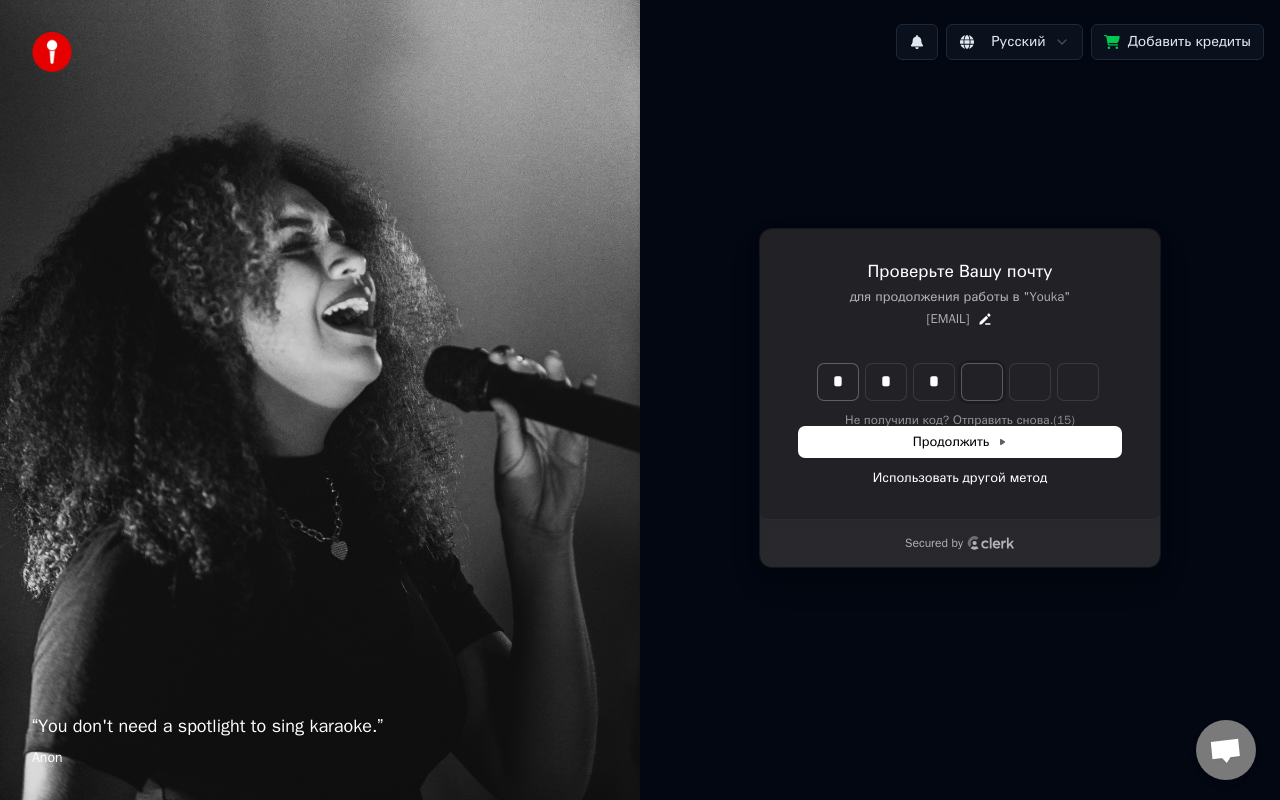 type on "*" 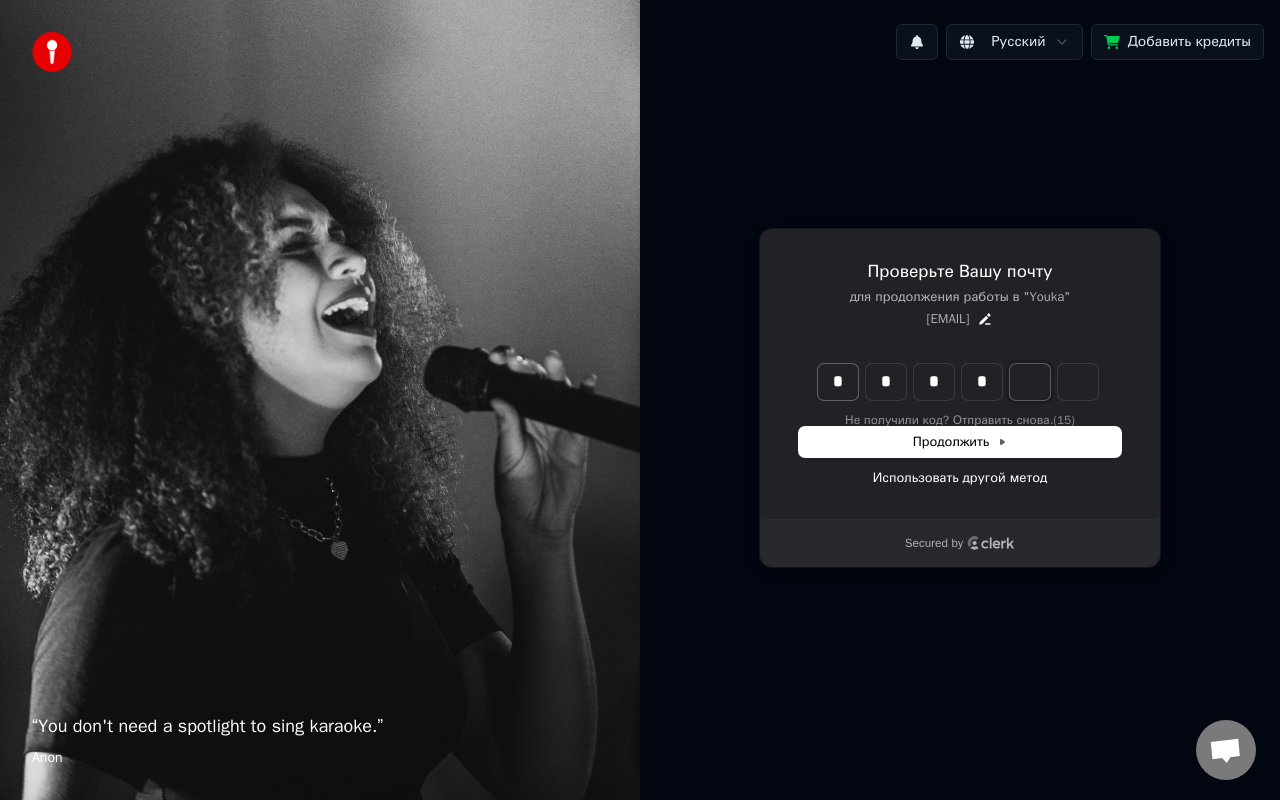type on "****" 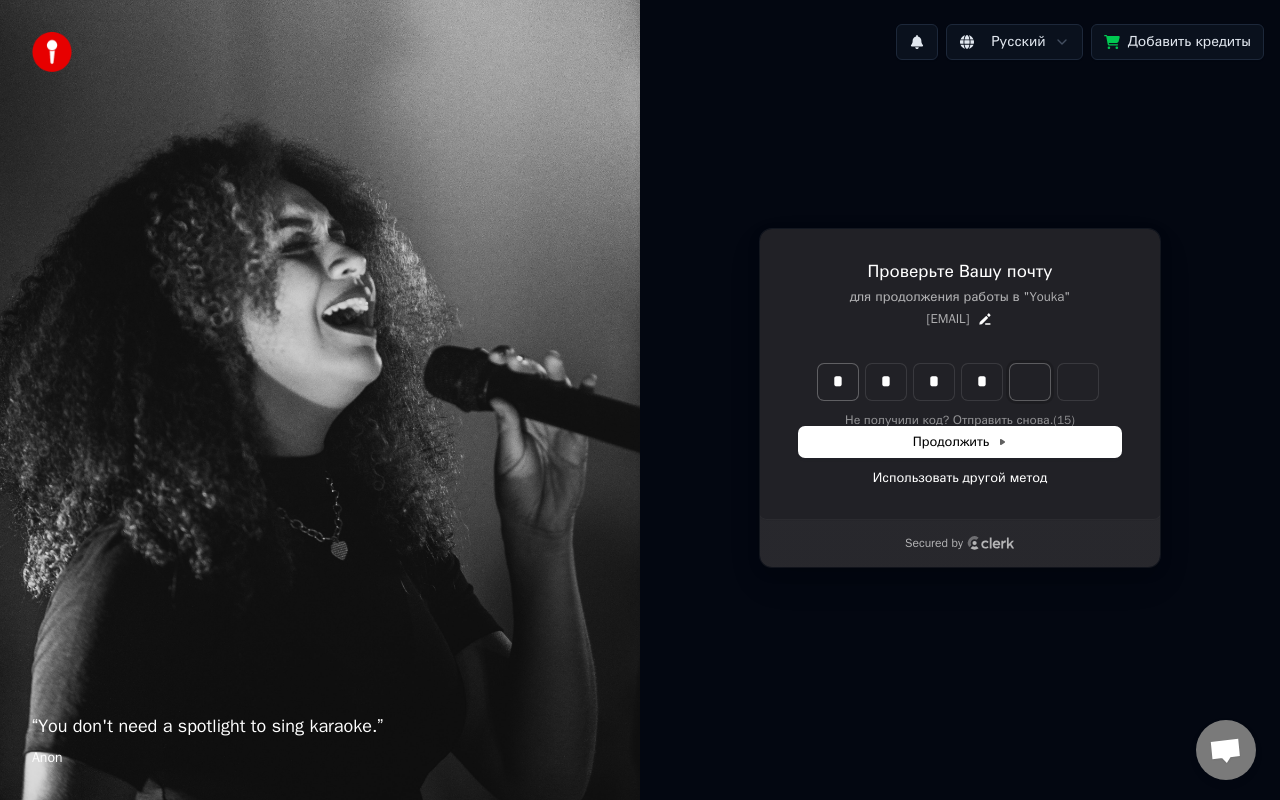 type on "*" 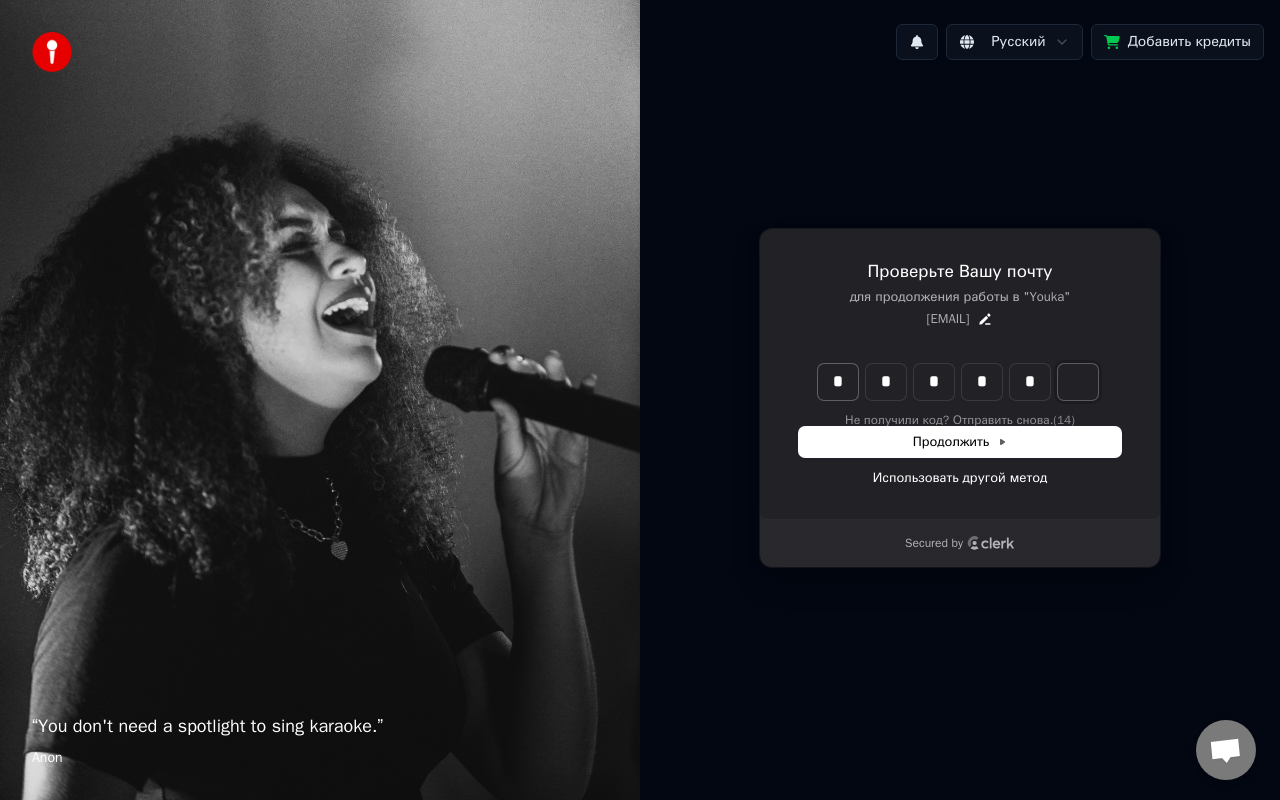 type on "******" 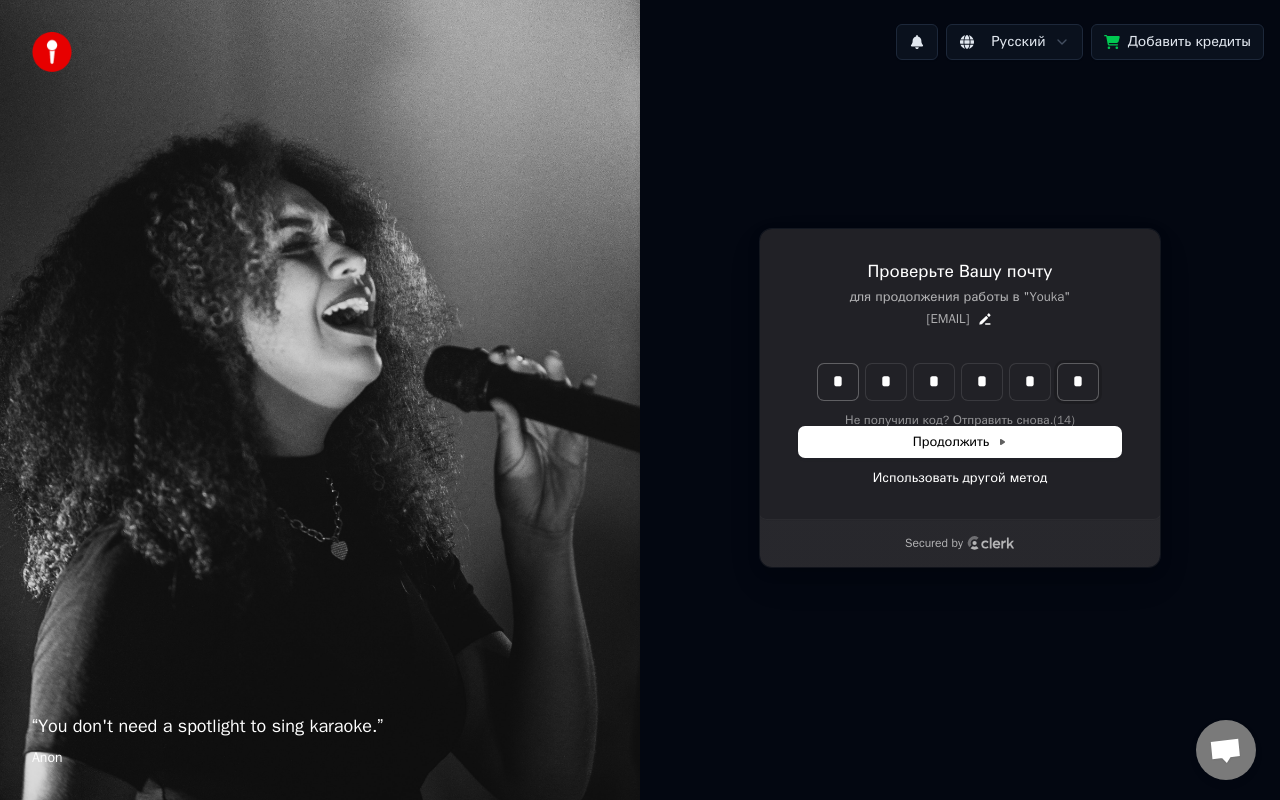 type on "*" 